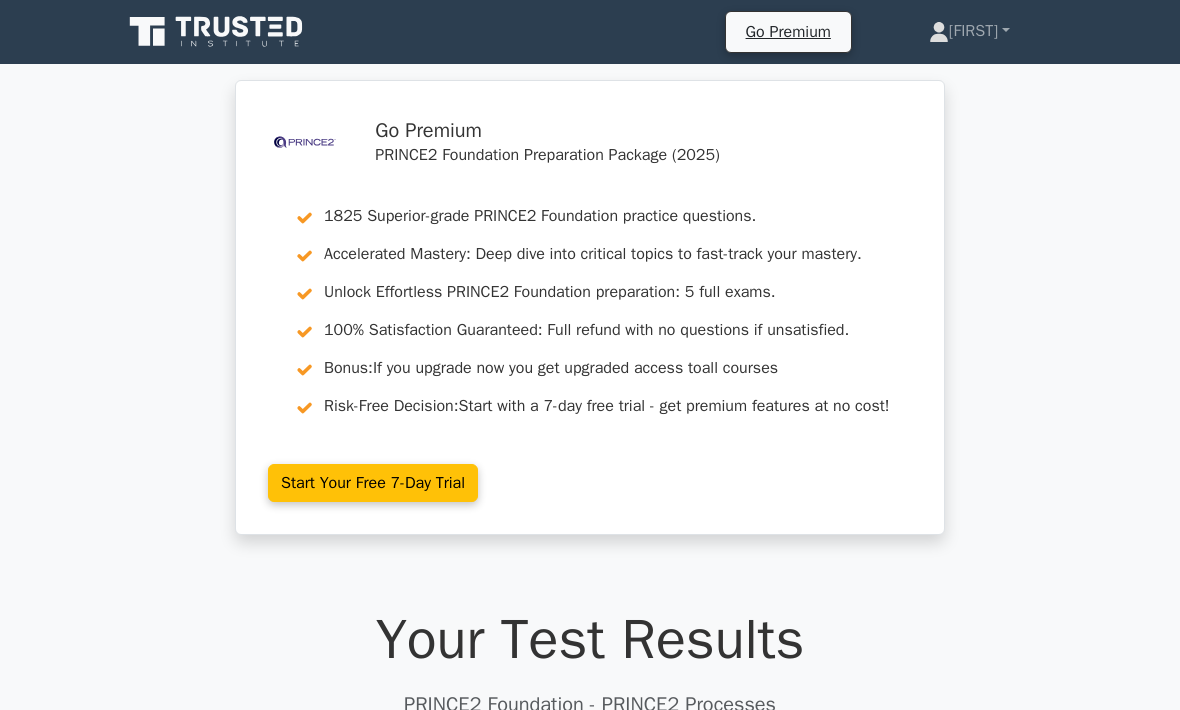 scroll, scrollTop: 4098, scrollLeft: 0, axis: vertical 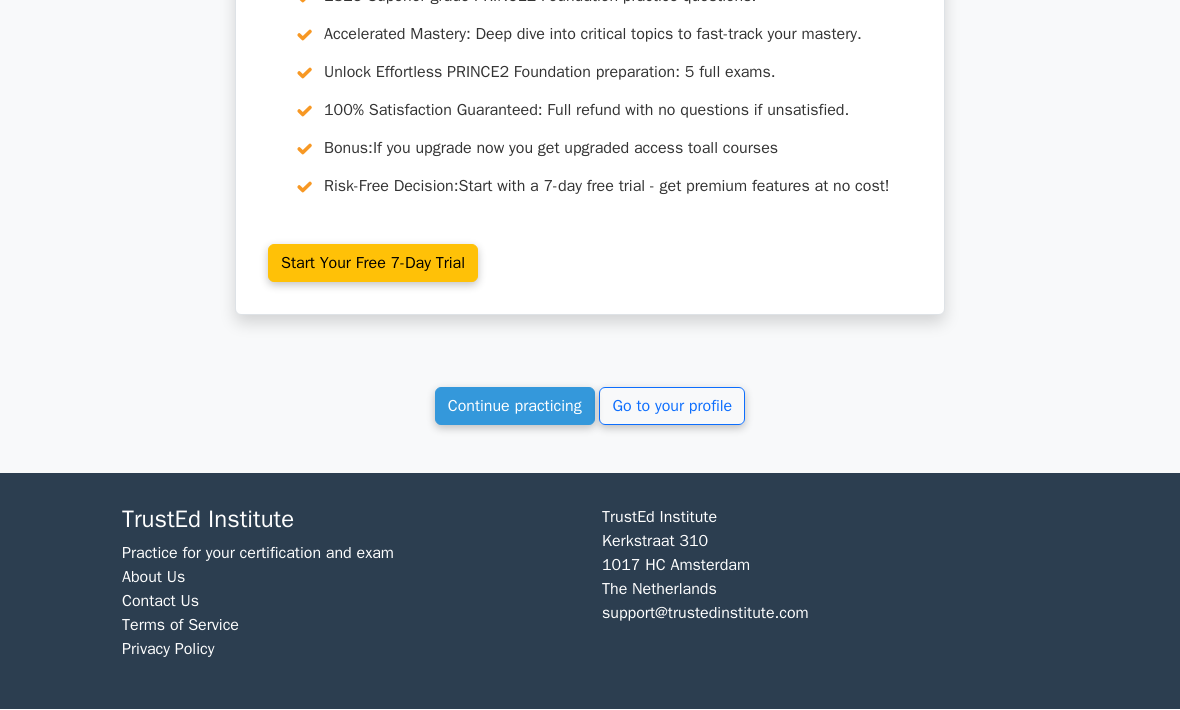 click on "Continue practicing" at bounding box center [515, 407] 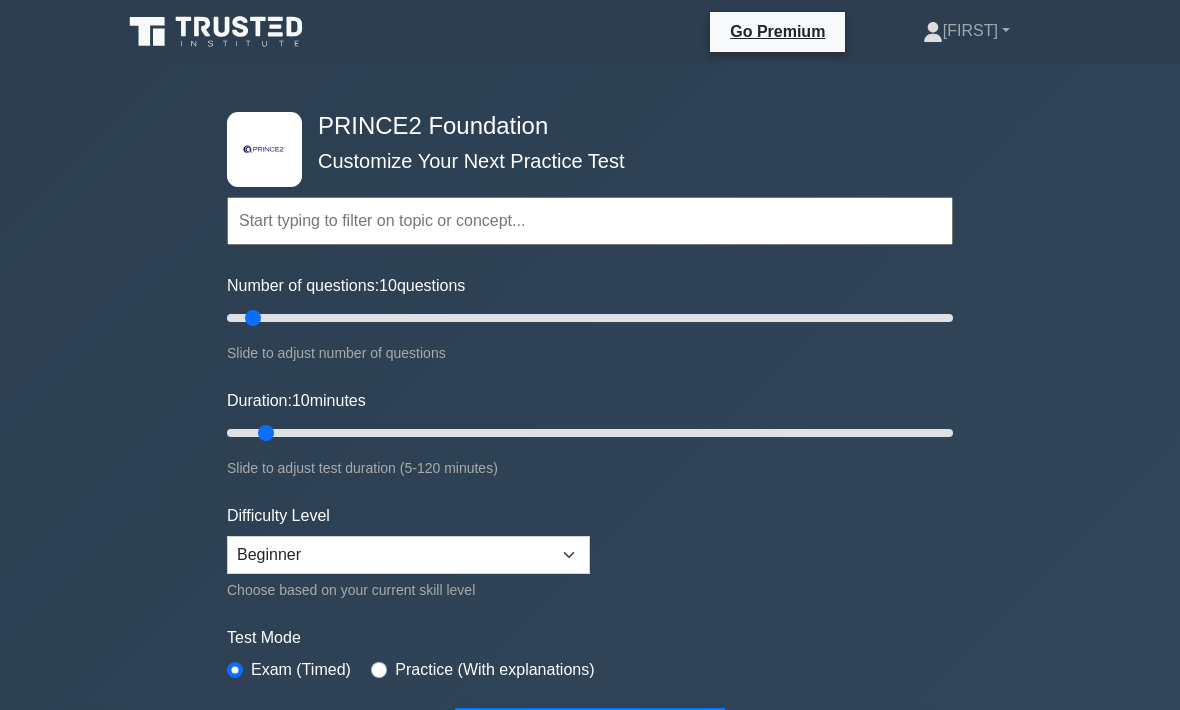 scroll, scrollTop: 0, scrollLeft: 0, axis: both 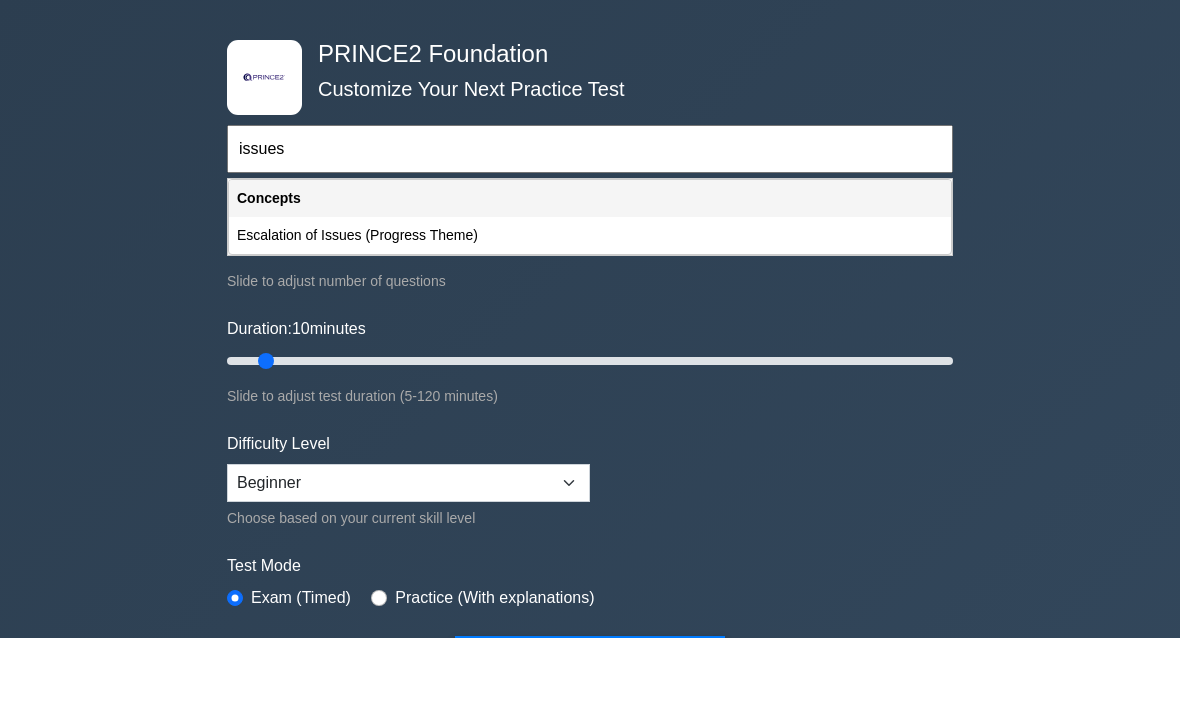 type on "issues" 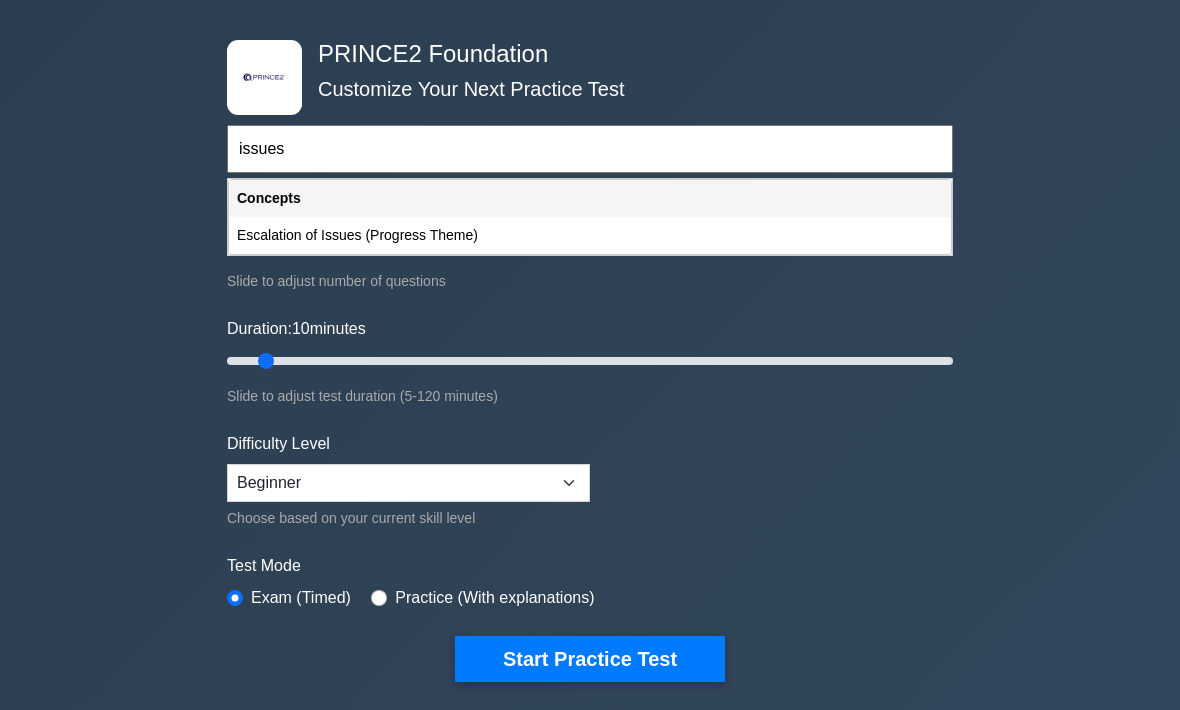 type on "15" 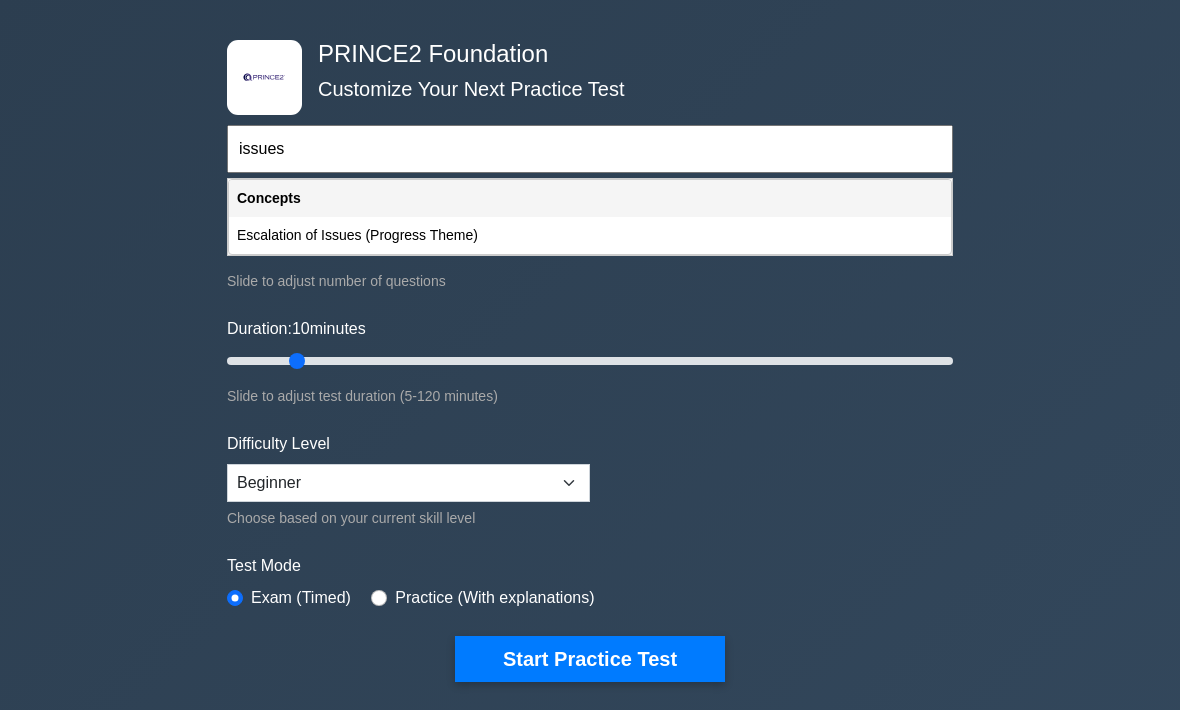 click on "Duration:  10  minutes" at bounding box center [590, 361] 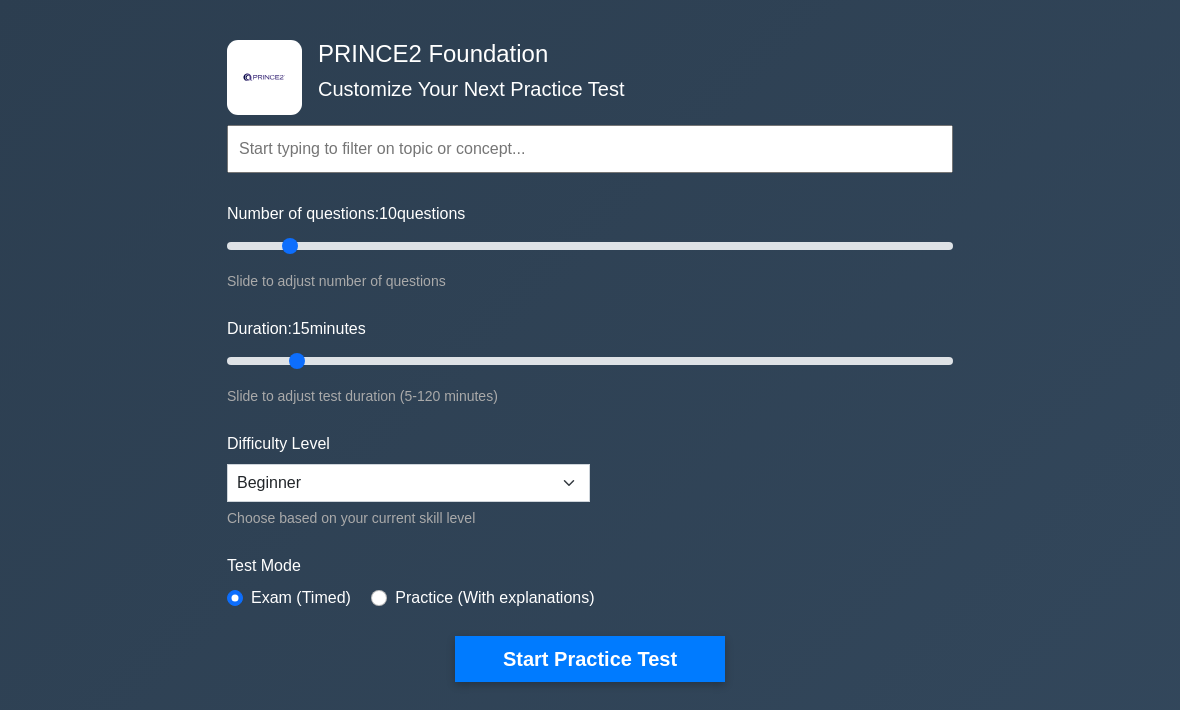 click on "Number of questions:  10  questions" at bounding box center [590, 246] 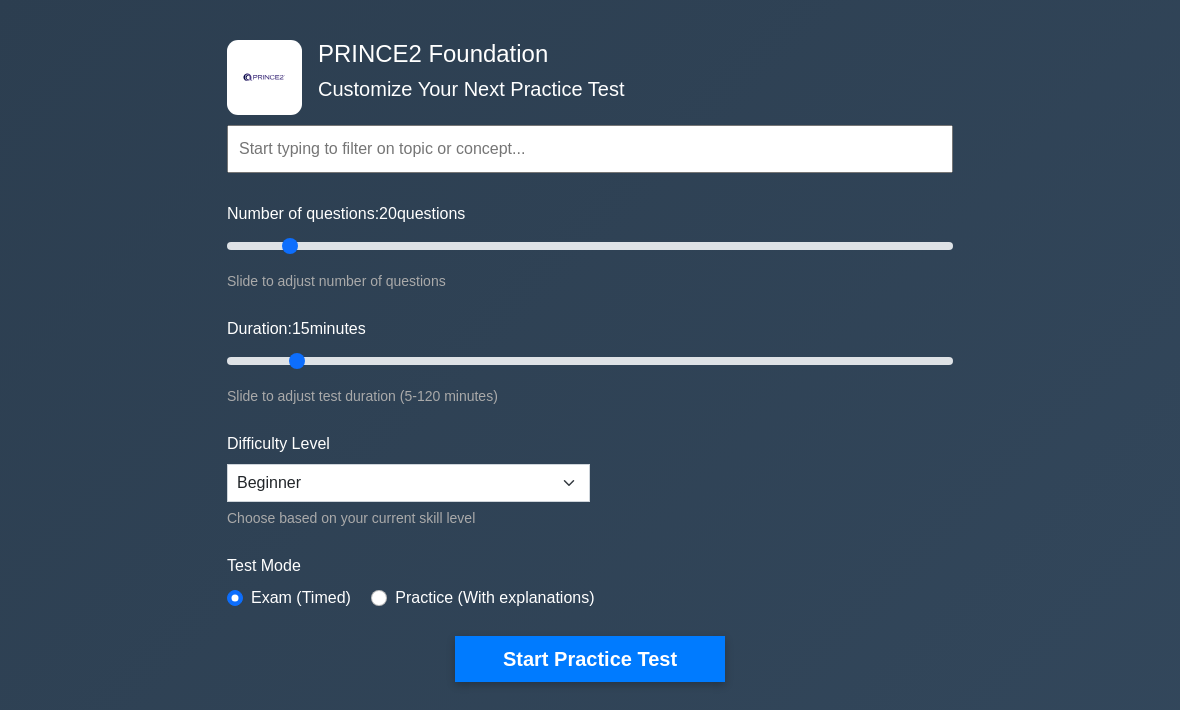 type on "15" 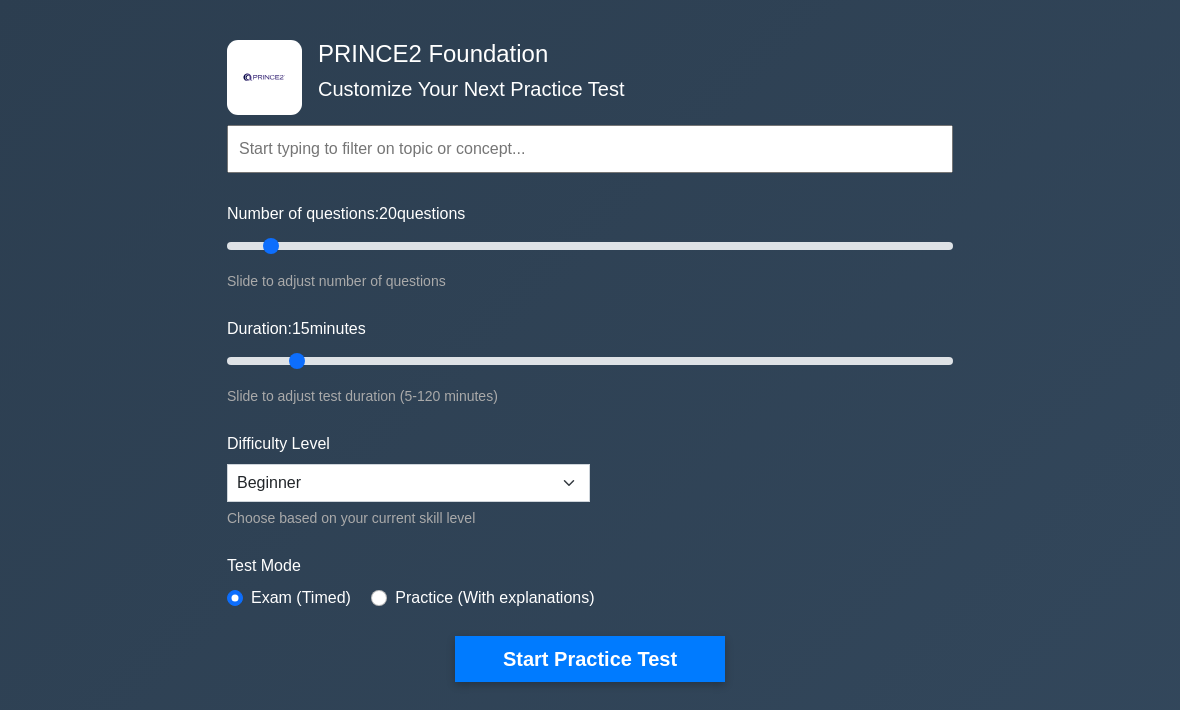 click on "Number of questions:  20  questions" at bounding box center [590, 246] 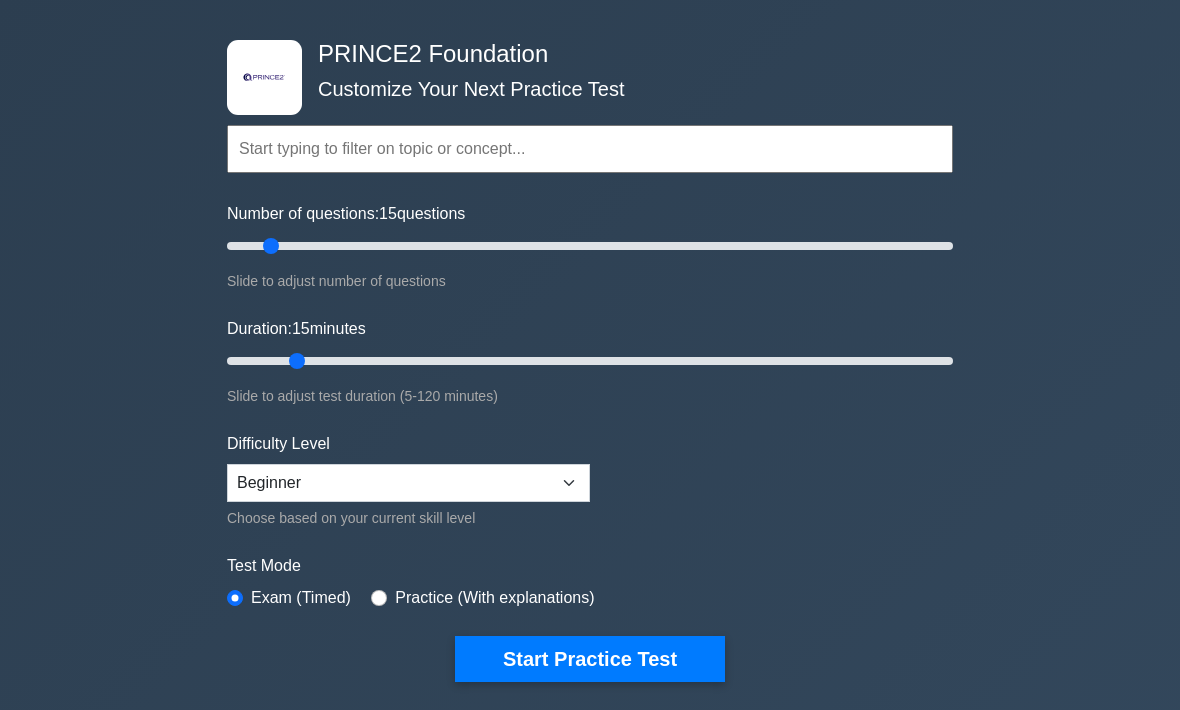 click on "Start Practice Test" at bounding box center (590, 659) 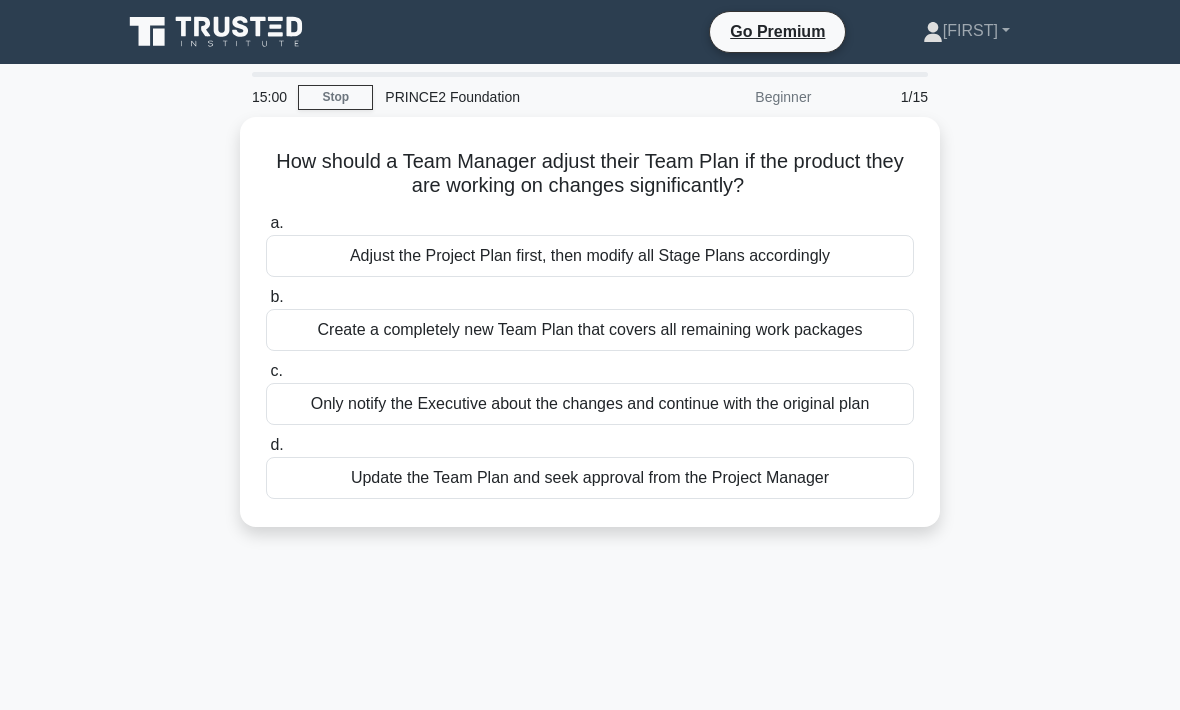 scroll, scrollTop: 0, scrollLeft: 0, axis: both 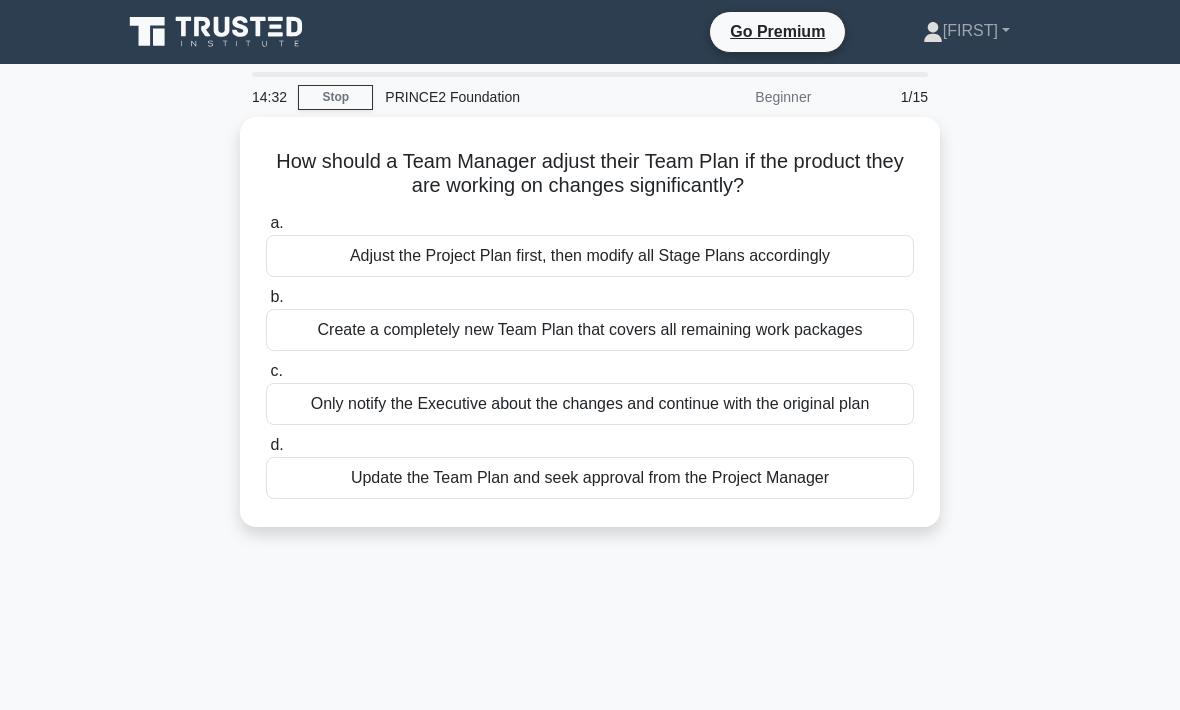 click on "Update the Team Plan and seek approval from the Project Manager" at bounding box center (590, 478) 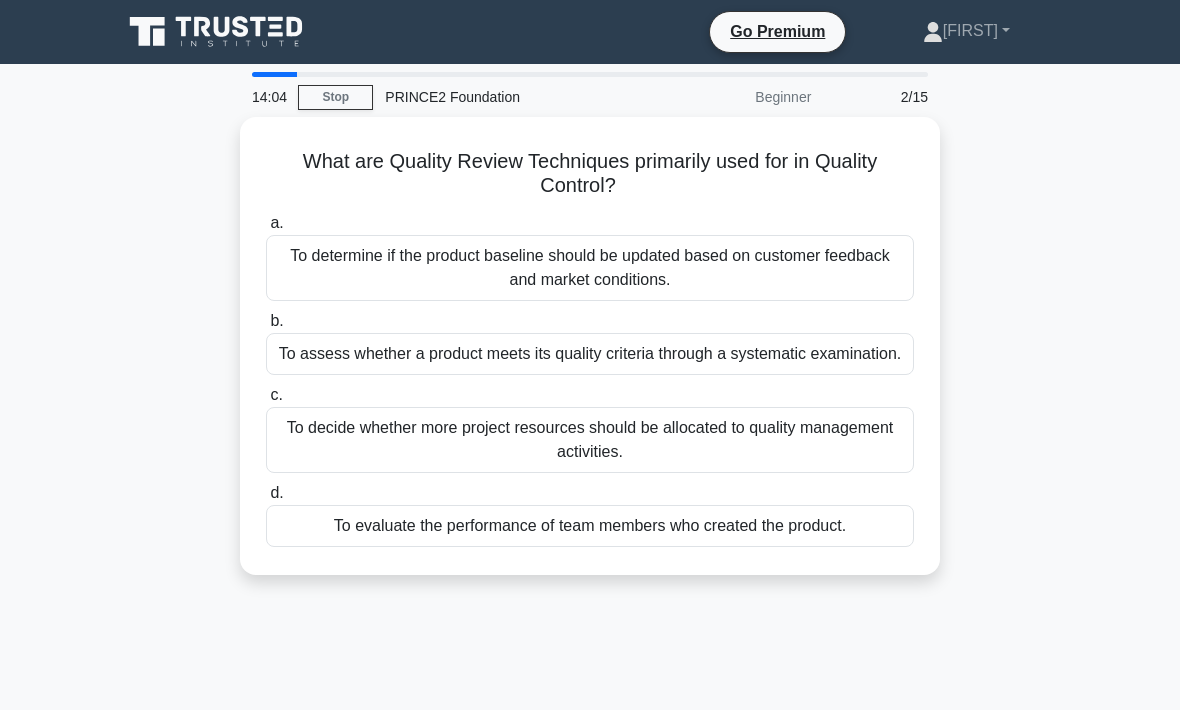 click on "To determine if the product baseline should be updated based on customer feedback and market conditions." at bounding box center (590, 268) 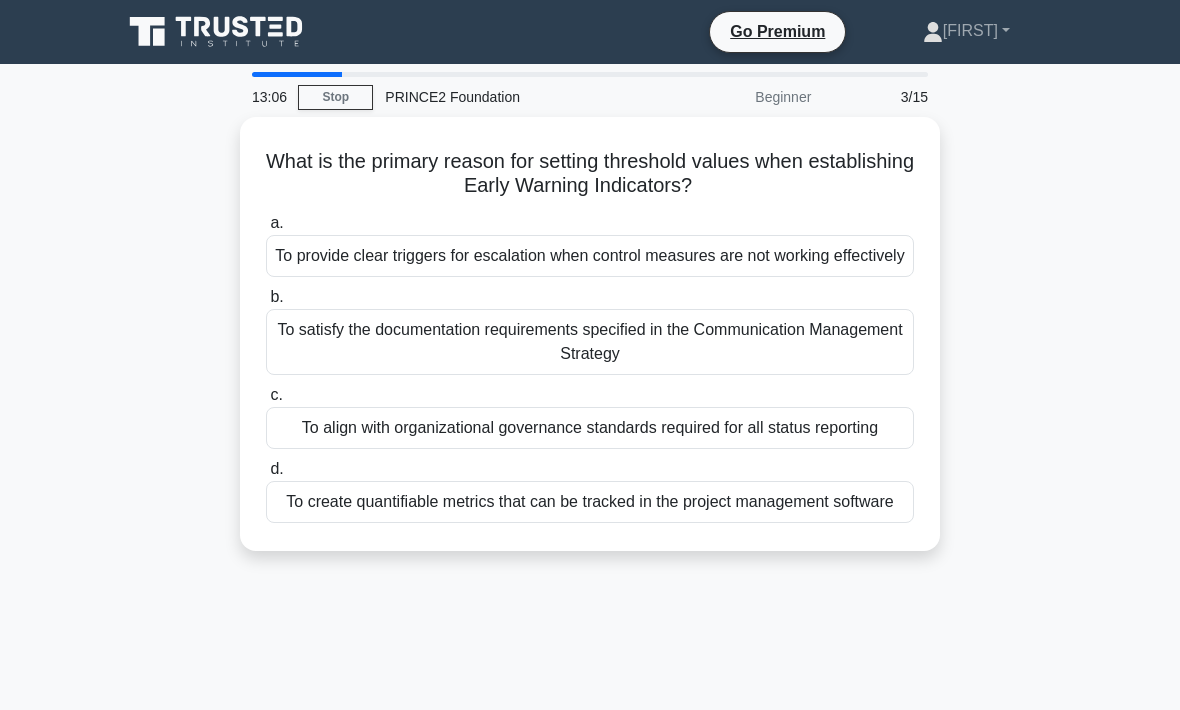 click on "To create quantifiable metrics that can be tracked in the project management software" at bounding box center [590, 502] 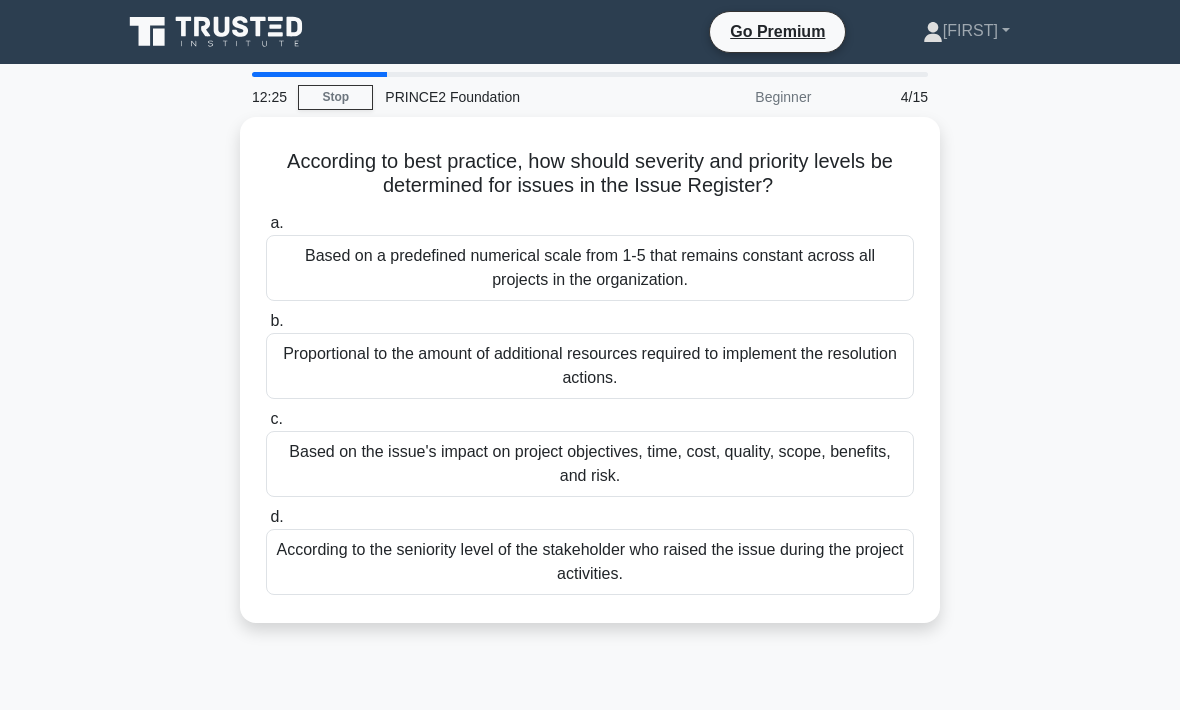 click on "Based on the issue's impact on project objectives, time, cost, quality, scope, benefits, and risk." at bounding box center [590, 464] 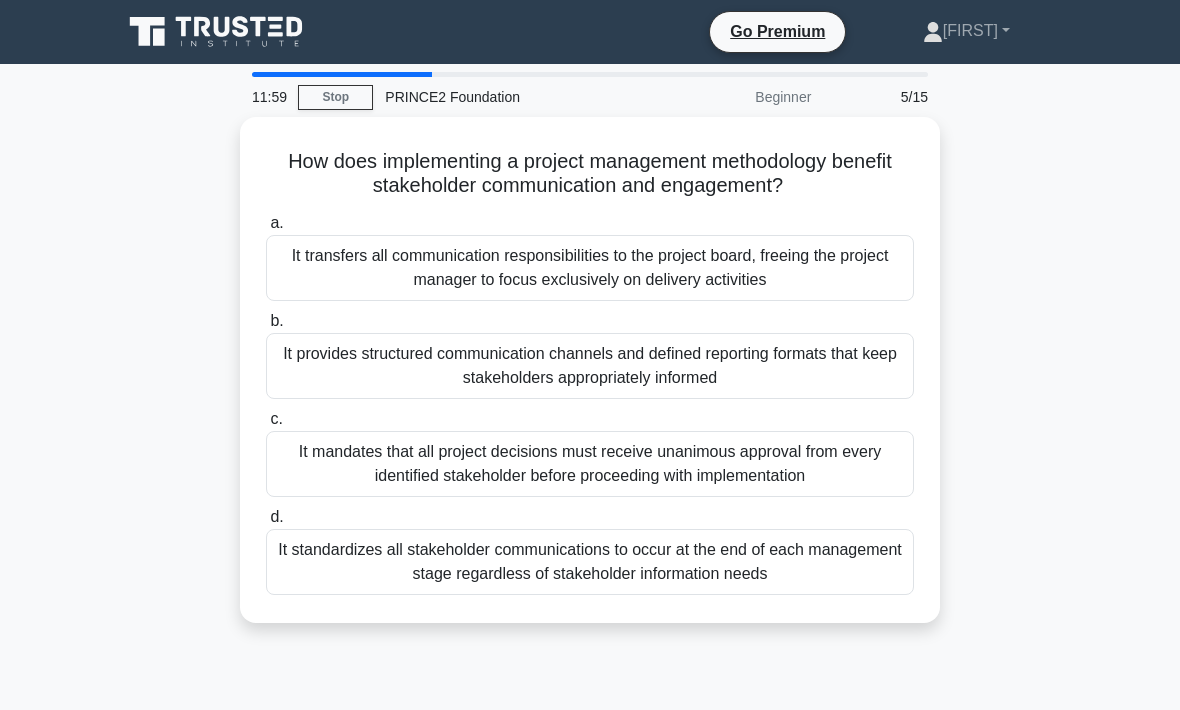 click on "It transfers all communication responsibilities to the project board, freeing the project manager to focus exclusively on delivery activities" at bounding box center (590, 268) 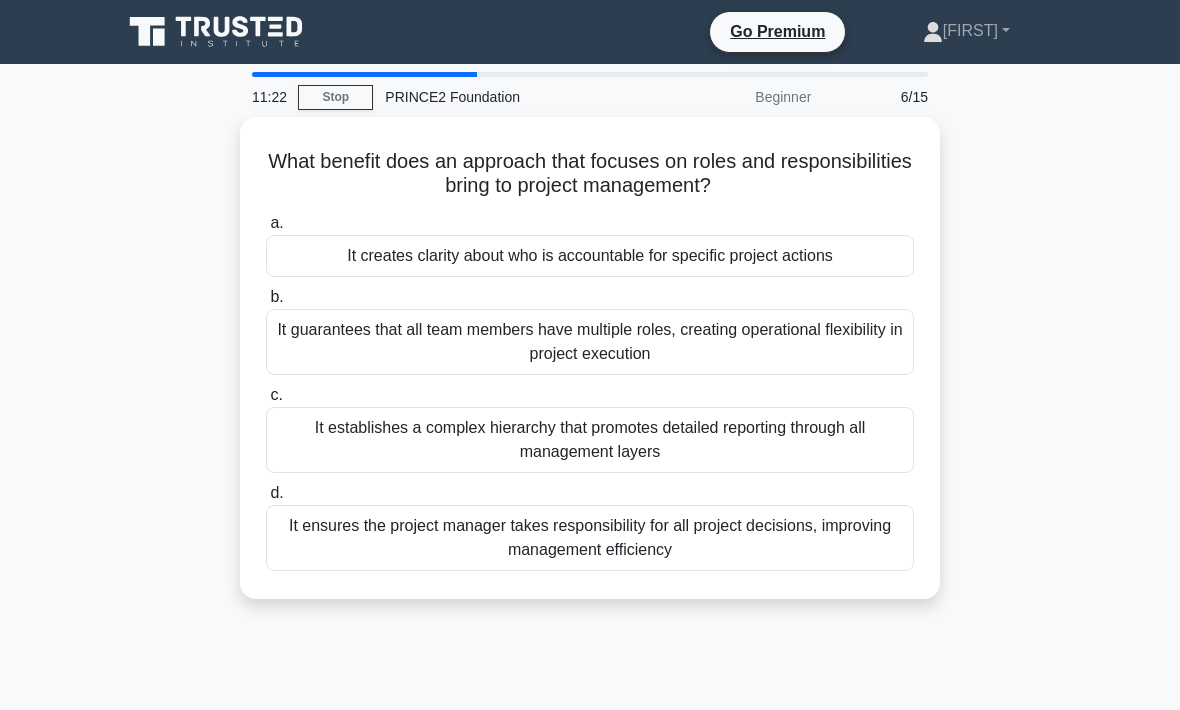 click on "It establishes a complex hierarchy that promotes detailed reporting through all management layers" at bounding box center (590, 440) 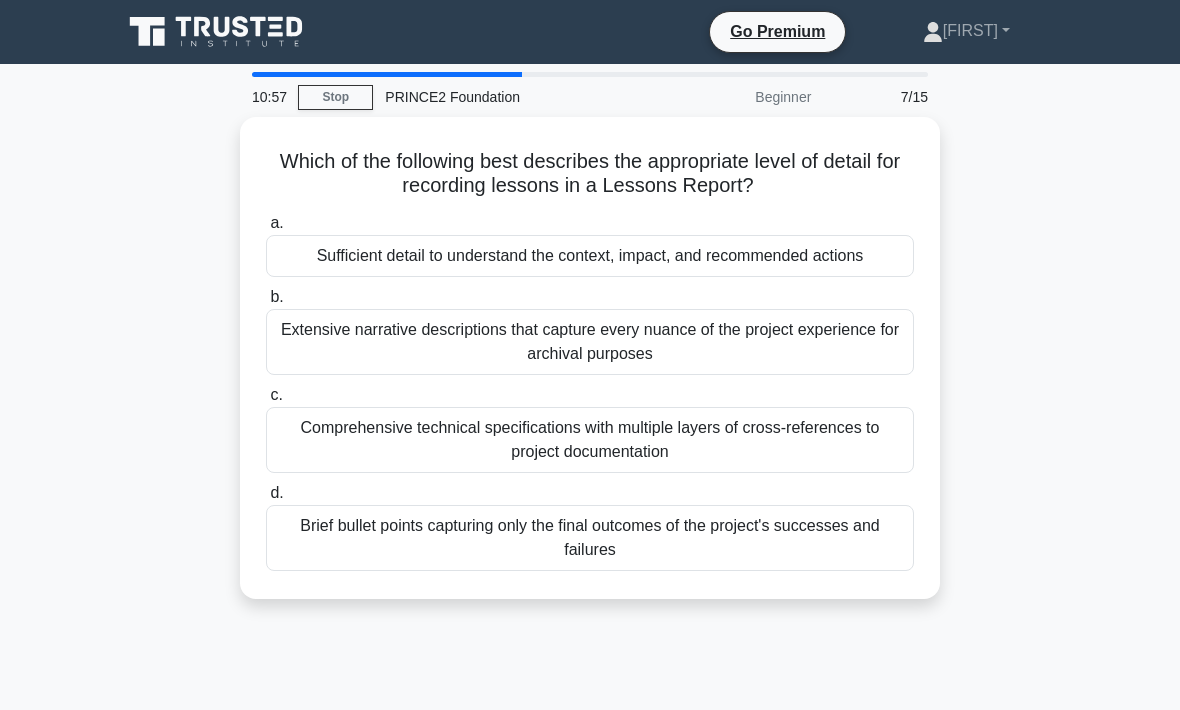 click on "Sufficient detail to understand the context, impact, and recommended actions" at bounding box center (590, 256) 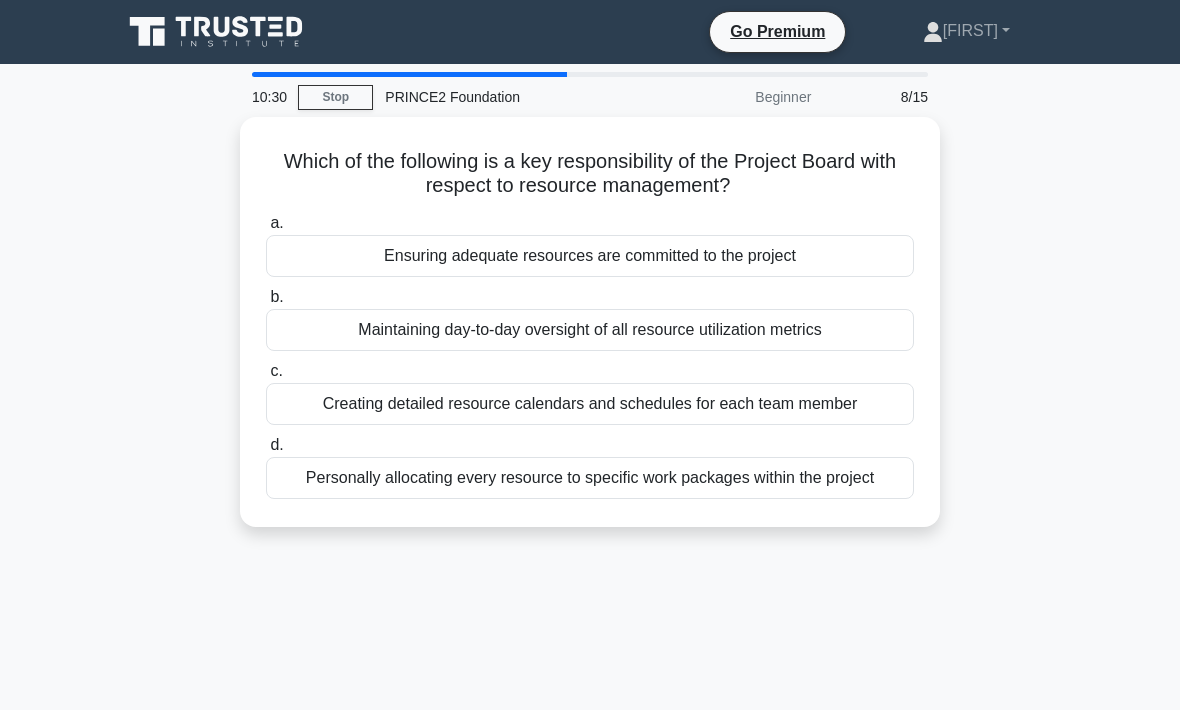 click on "Ensuring adequate resources are committed to the project" at bounding box center (590, 256) 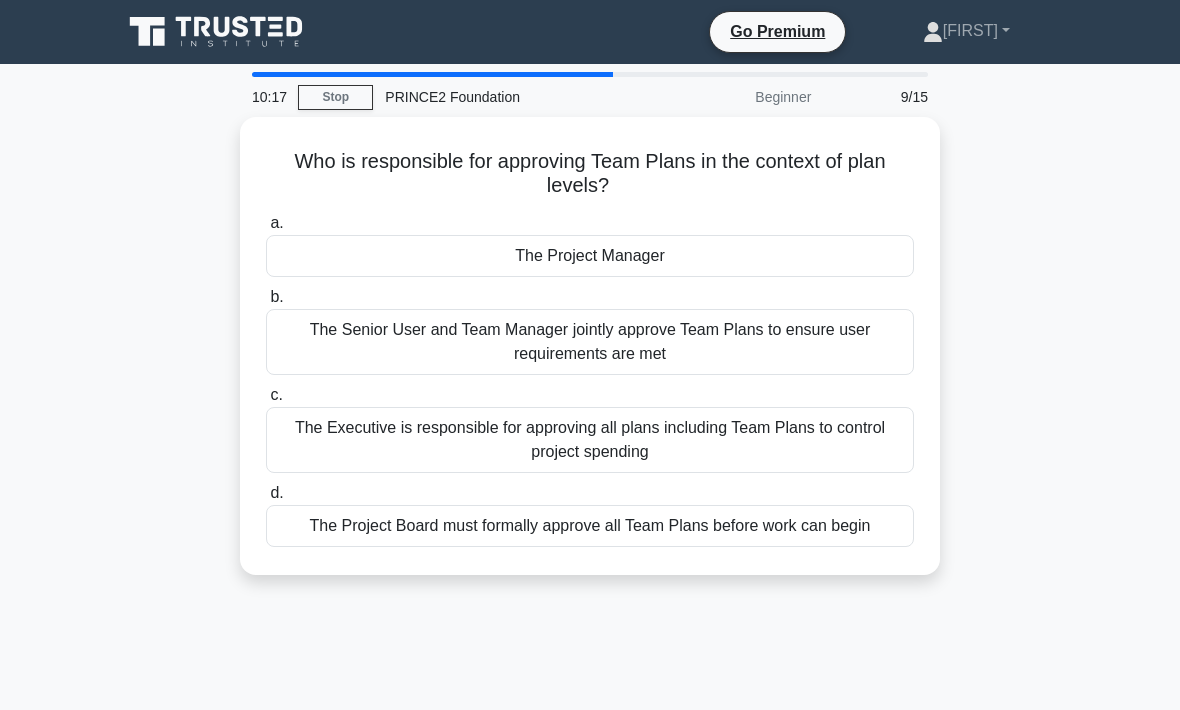 click on "The Project Manager" at bounding box center (590, 256) 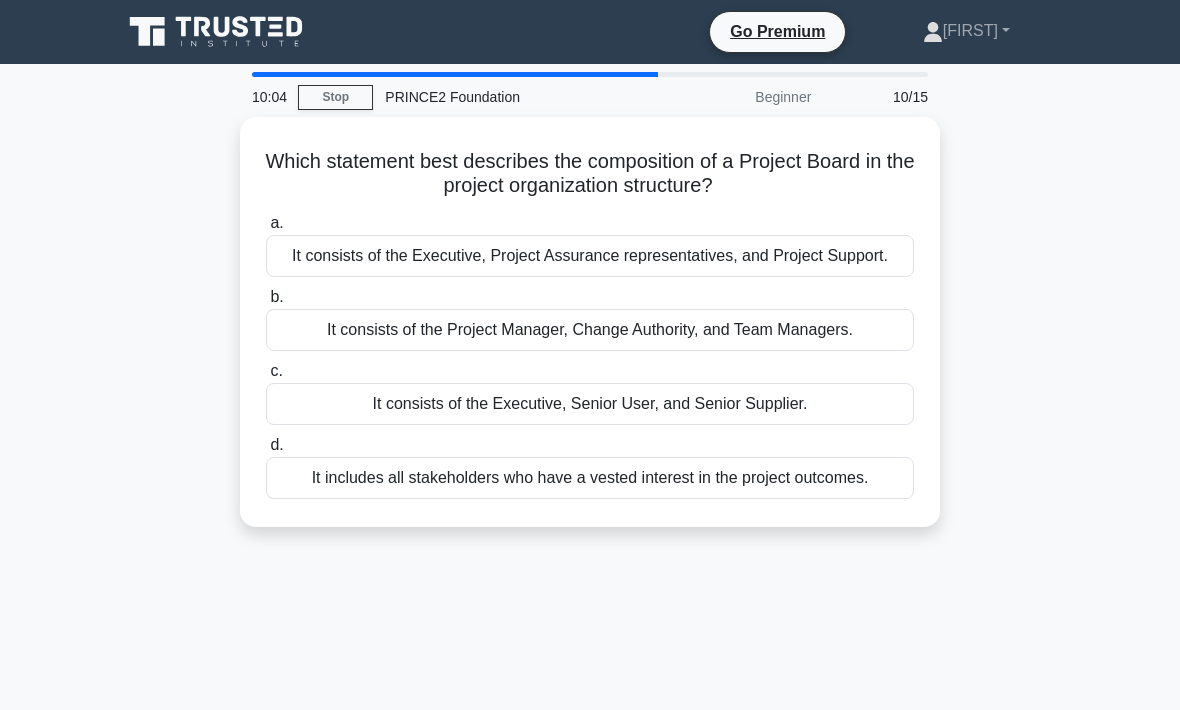 click on "It consists of the Executive, Senior User, and Senior Supplier." at bounding box center [590, 404] 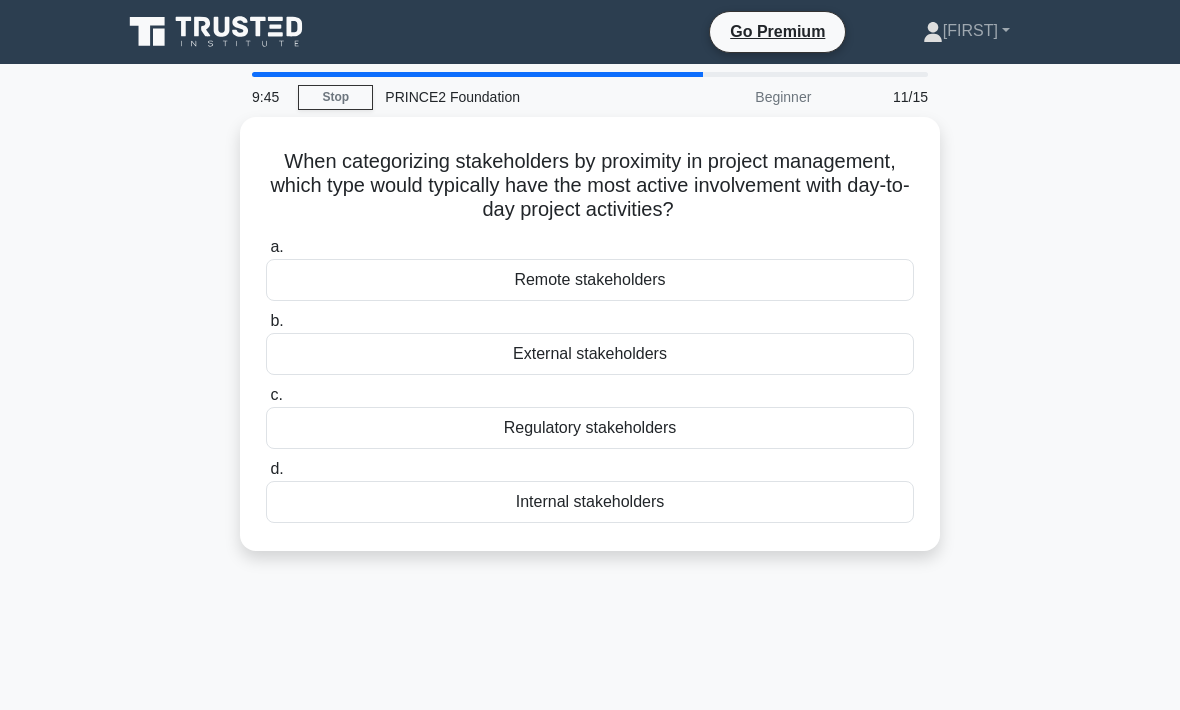 click on "Internal stakeholders" at bounding box center (590, 502) 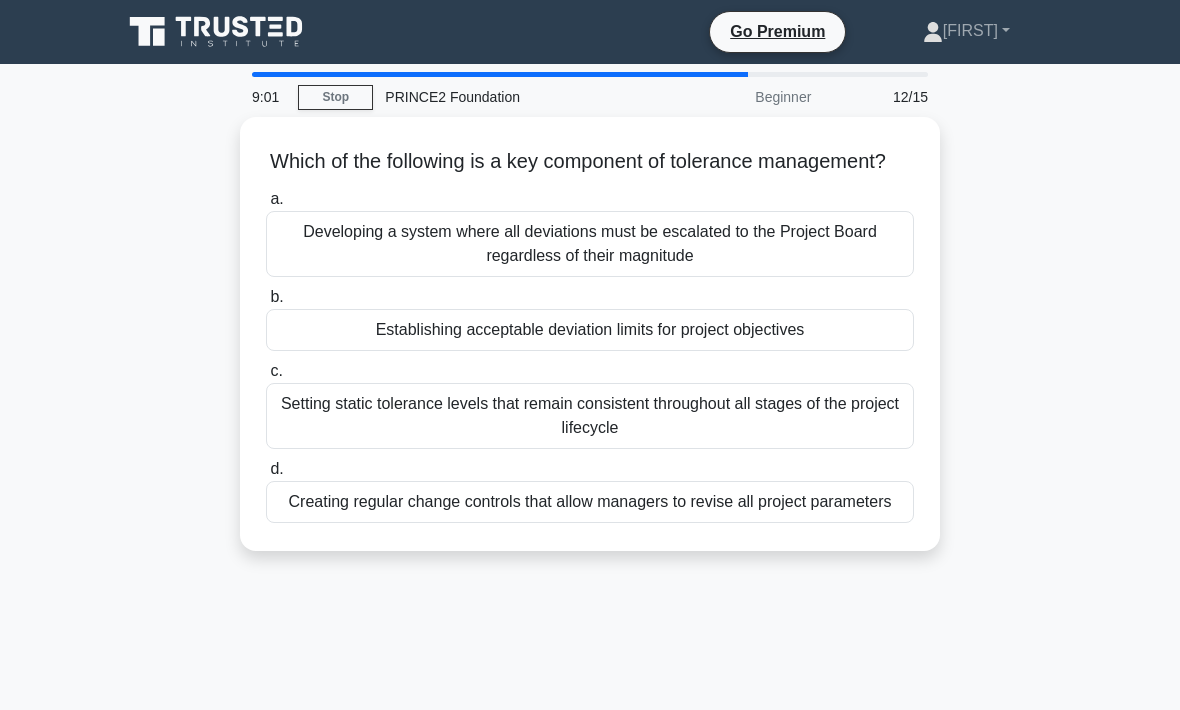 click on "Establishing acceptable deviation limits for project objectives" at bounding box center [590, 330] 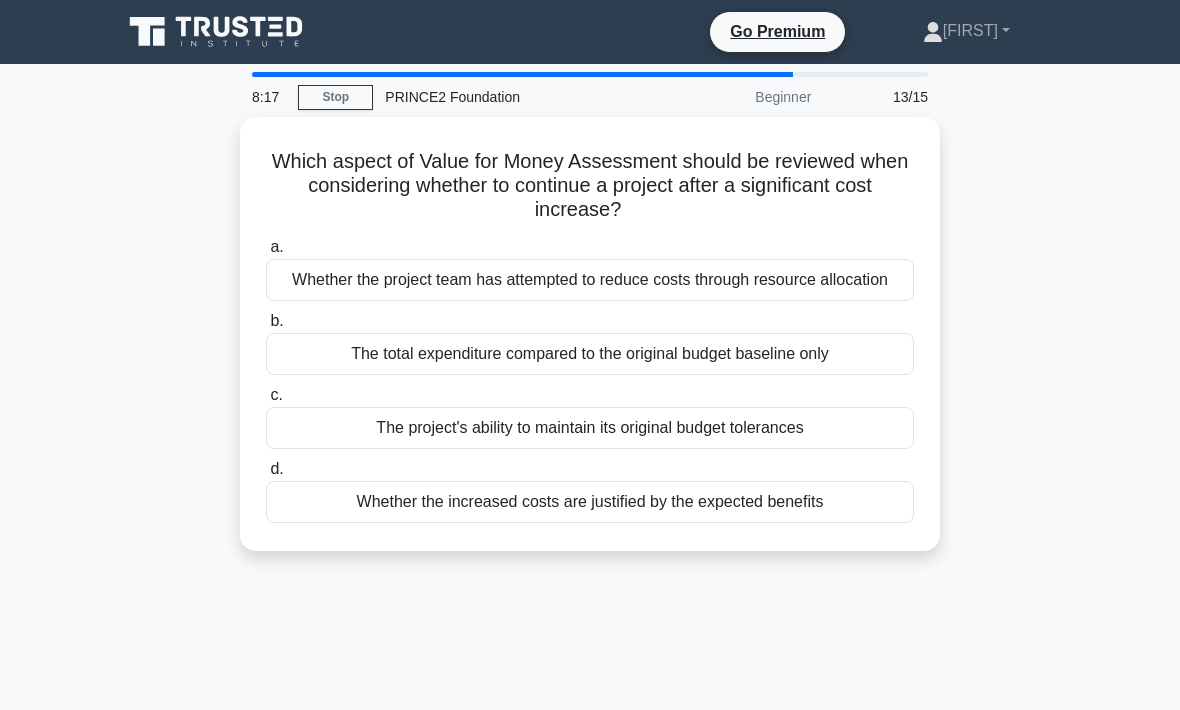 click on "The project's ability to maintain its original budget tolerances" at bounding box center (590, 428) 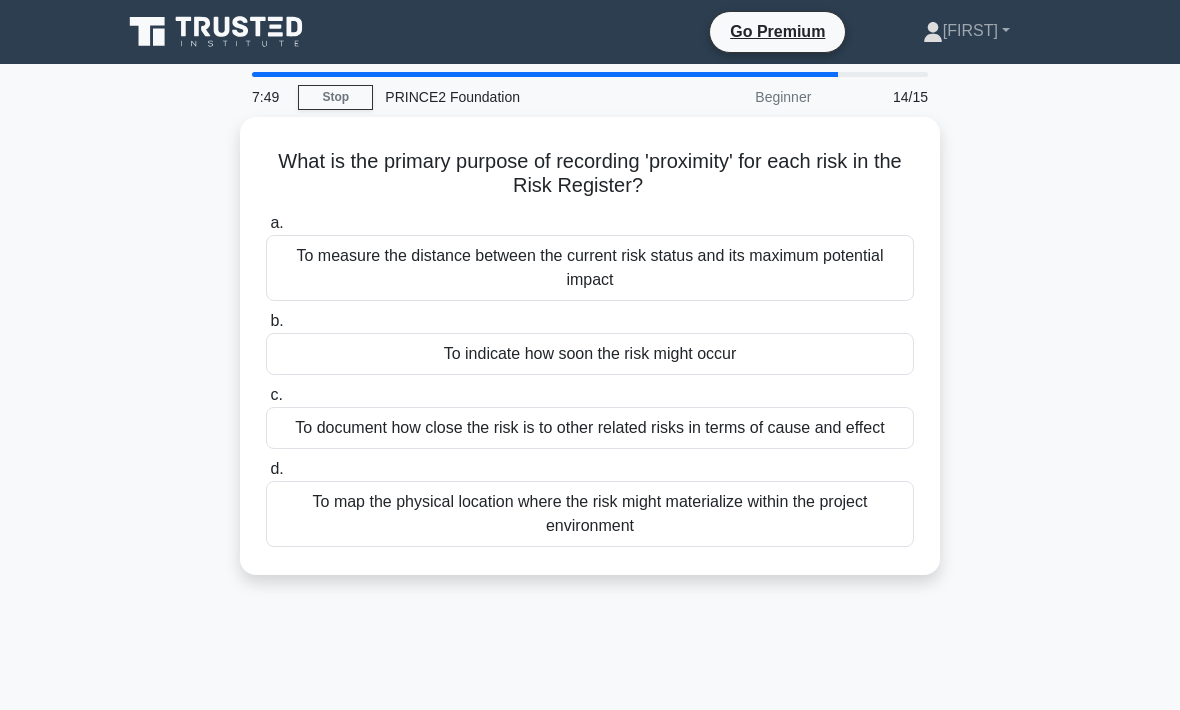 click on "To document how close the risk is to other related risks in terms of cause and effect" at bounding box center (590, 428) 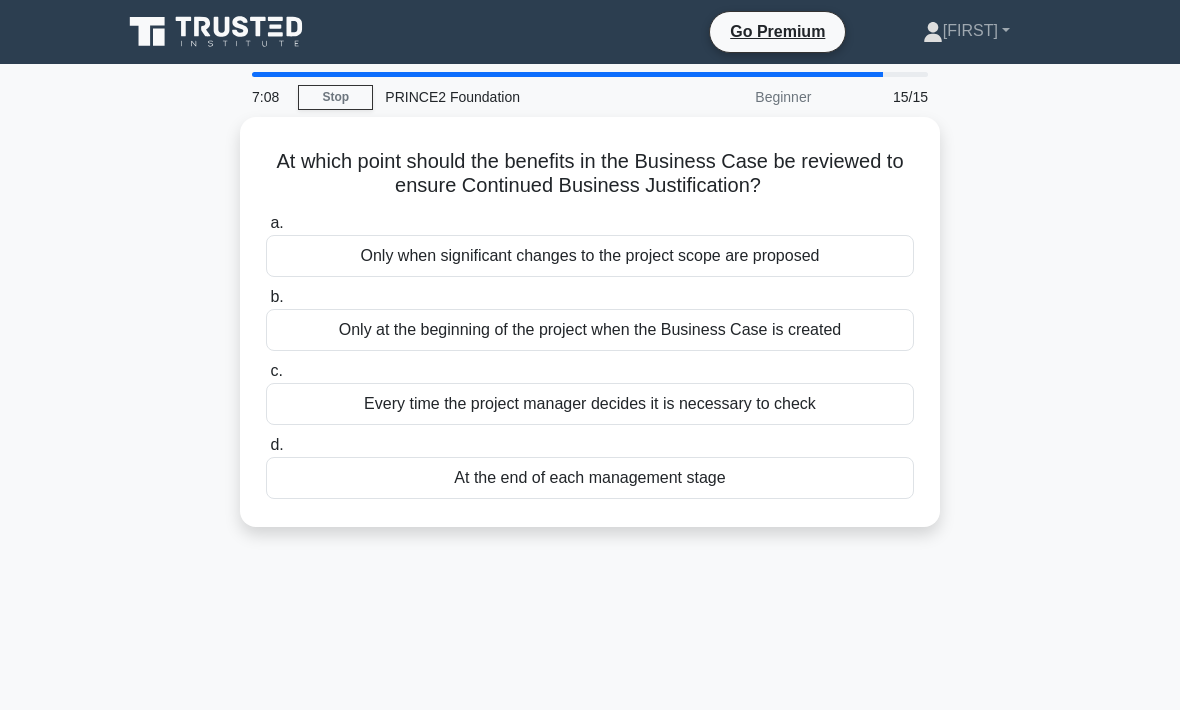 click on "At the end of each management stage" at bounding box center (590, 478) 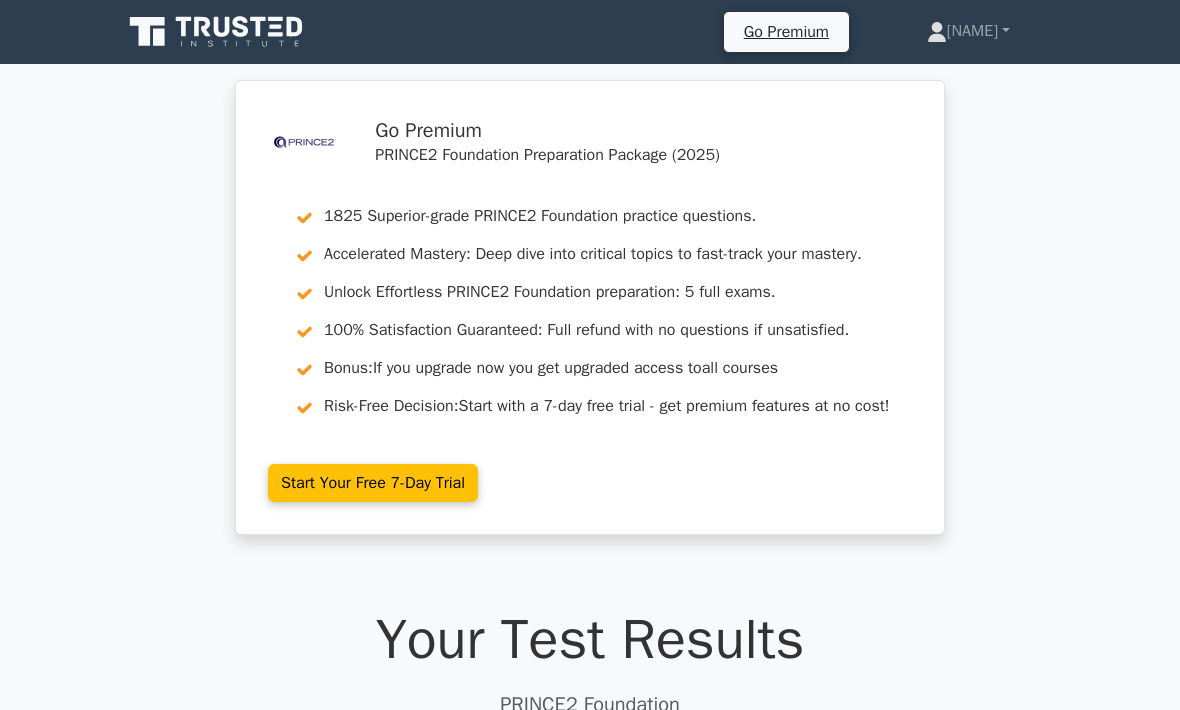 scroll, scrollTop: 0, scrollLeft: 0, axis: both 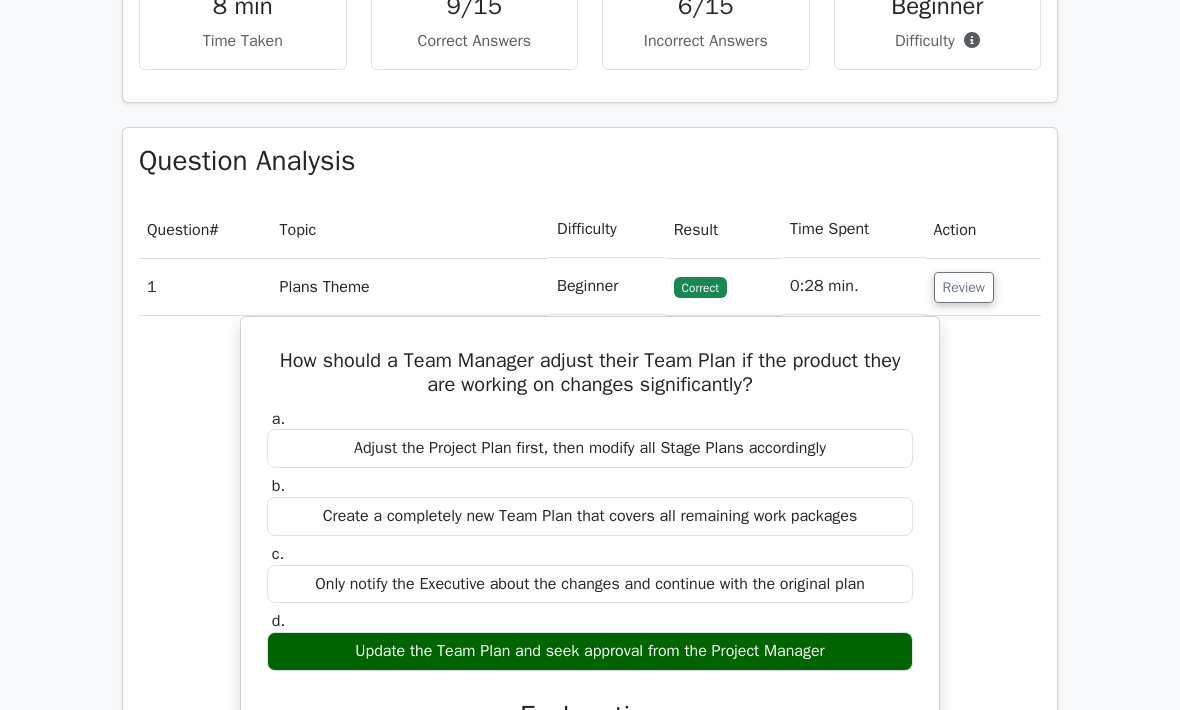 click on "Review" at bounding box center [964, 287] 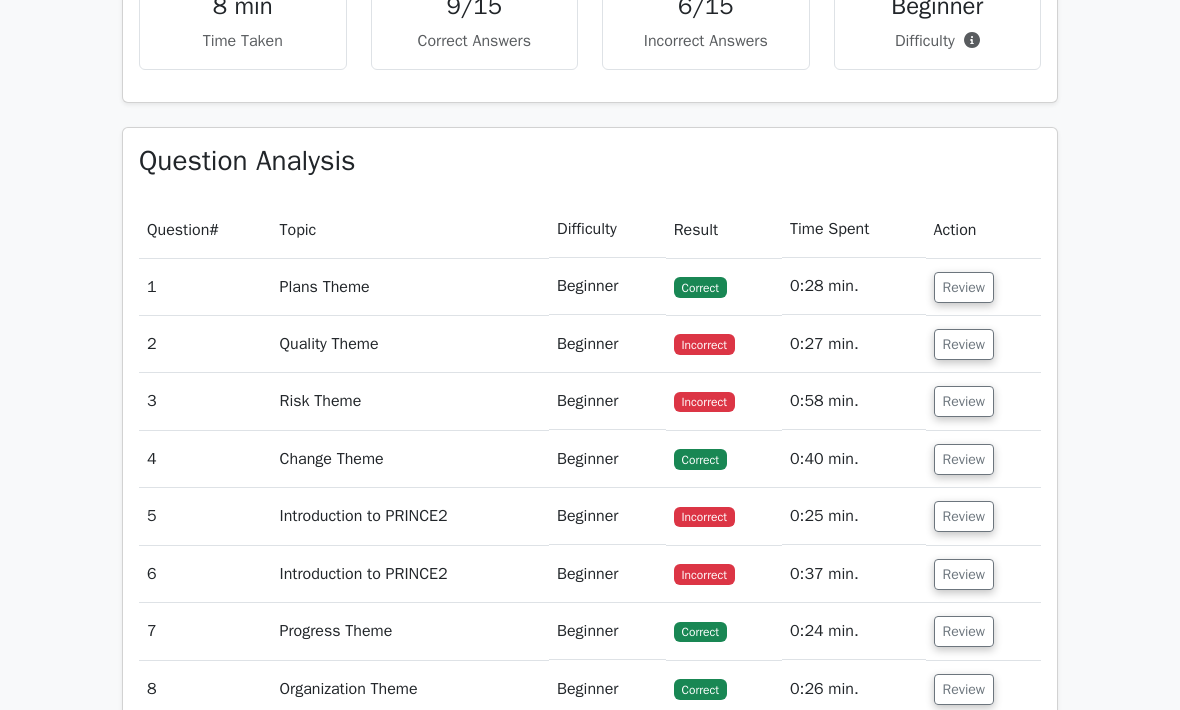 click on "Review" at bounding box center [964, 344] 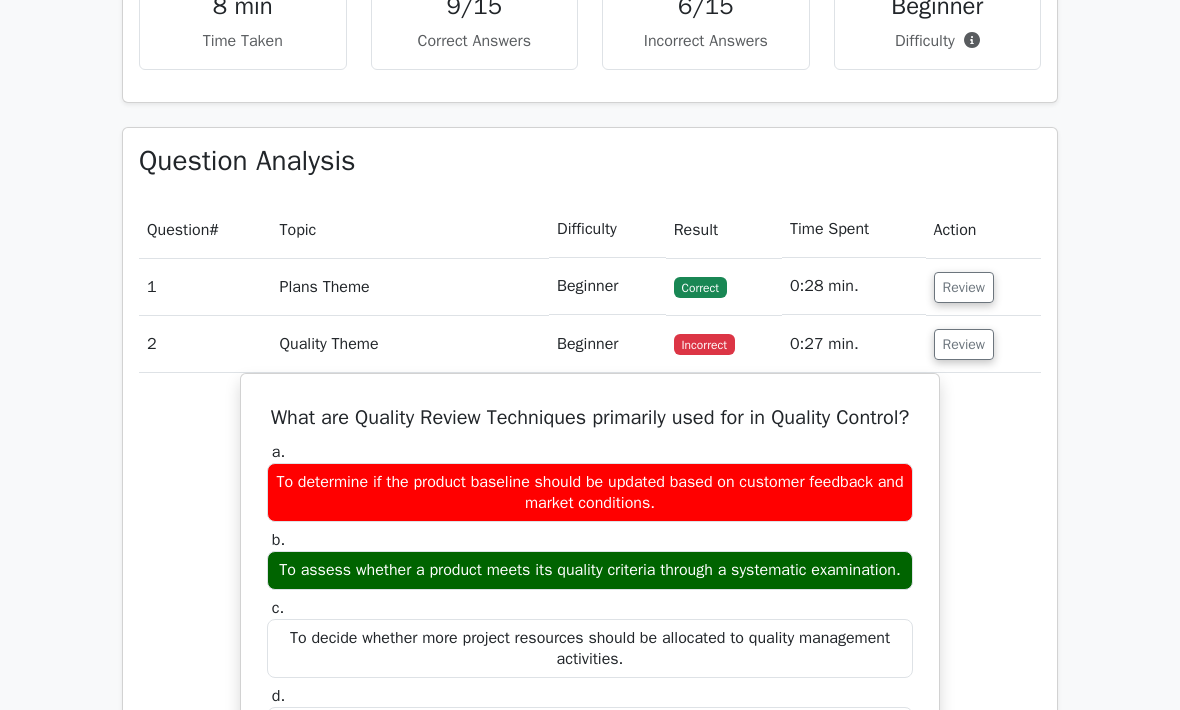 click on "Review" at bounding box center [983, 344] 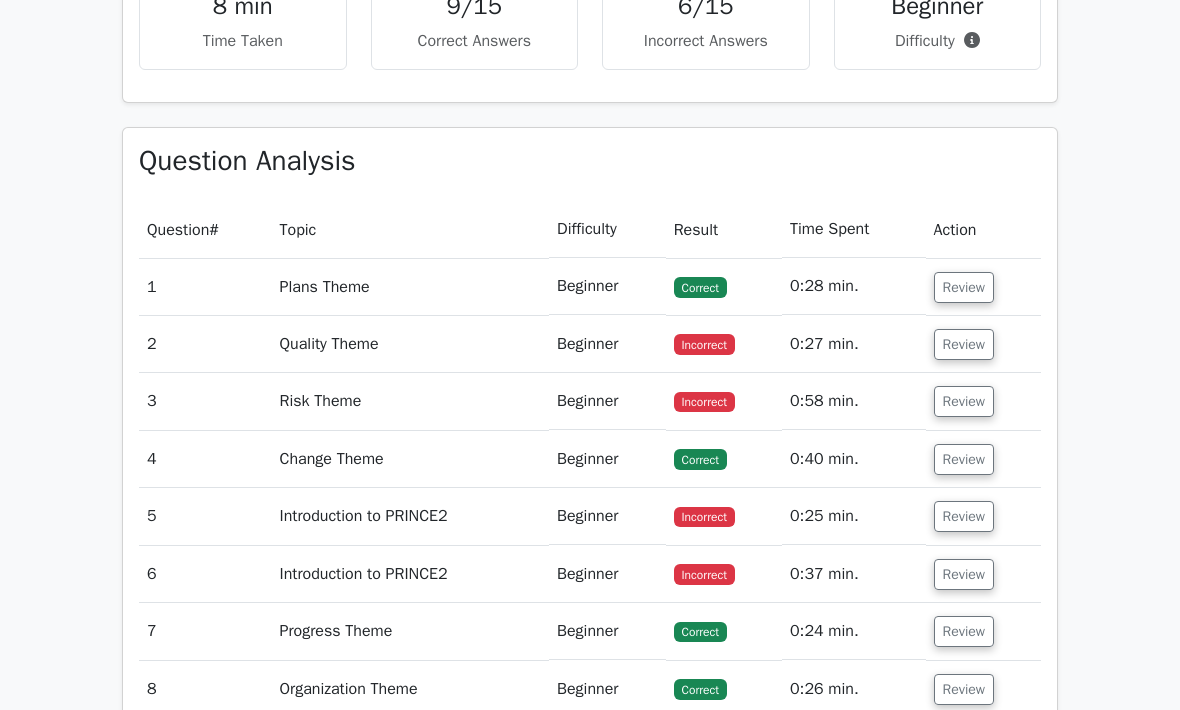 click on "Review" at bounding box center (964, 401) 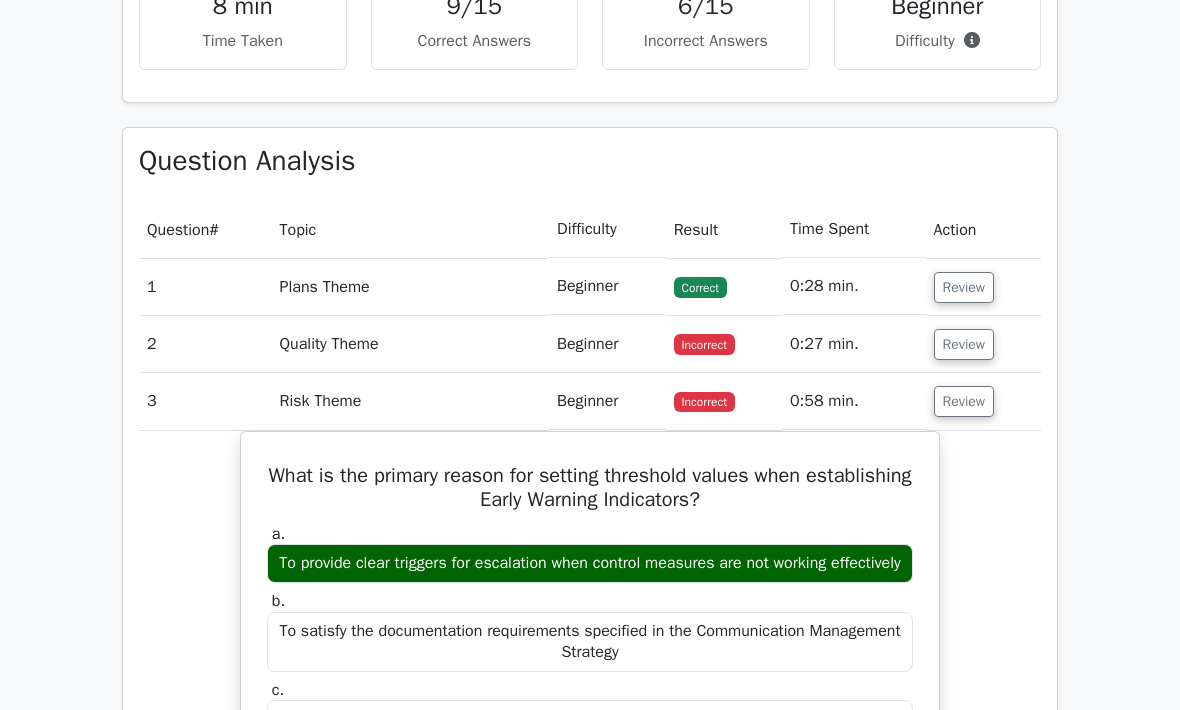 click on "Review" at bounding box center [964, 401] 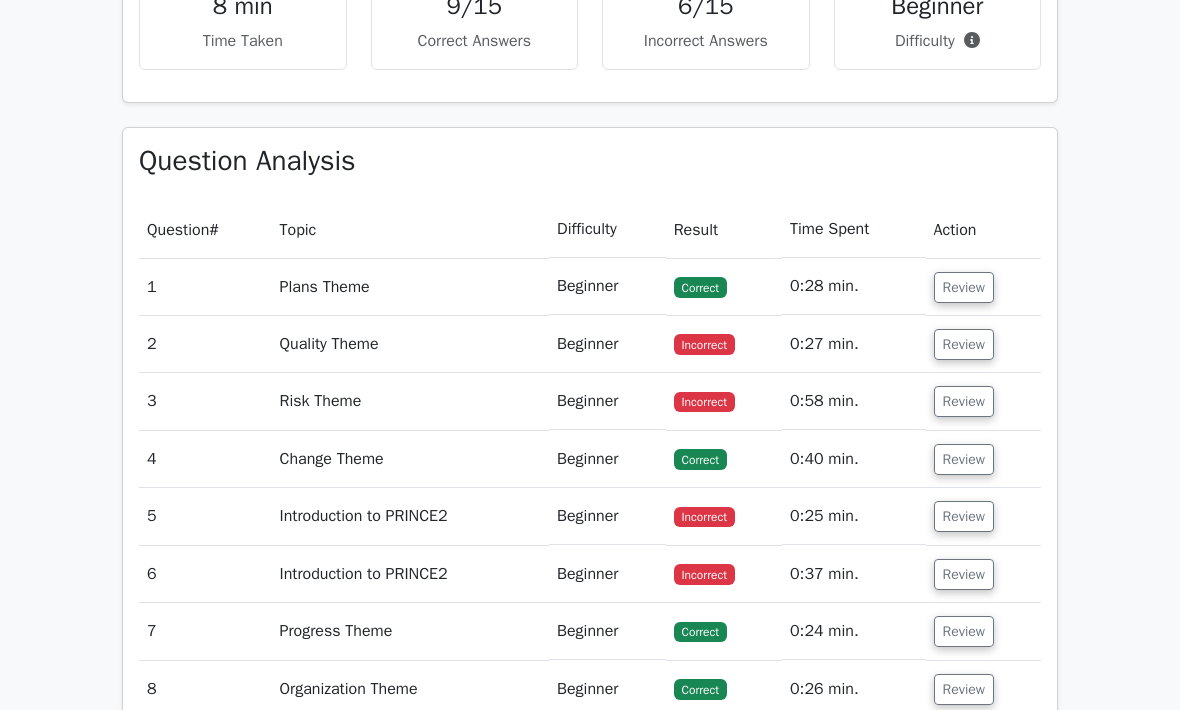 click on "Review" at bounding box center (964, 516) 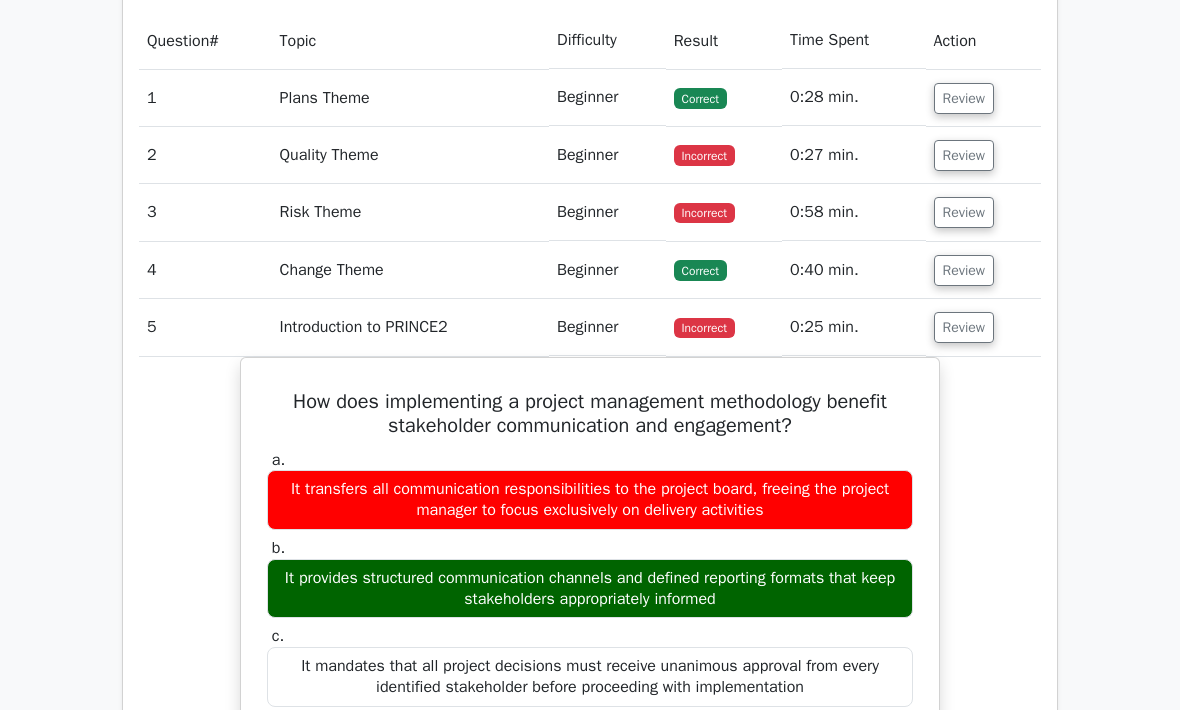 scroll, scrollTop: 1698, scrollLeft: 0, axis: vertical 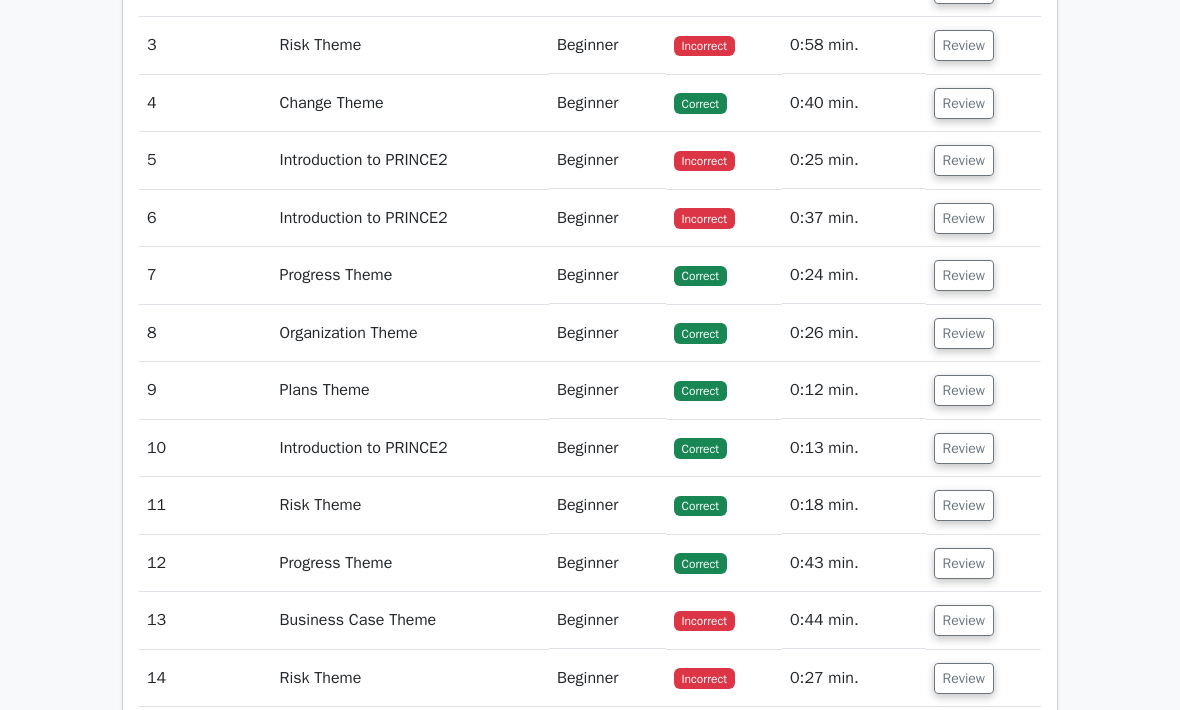 click on "Review" at bounding box center [964, 218] 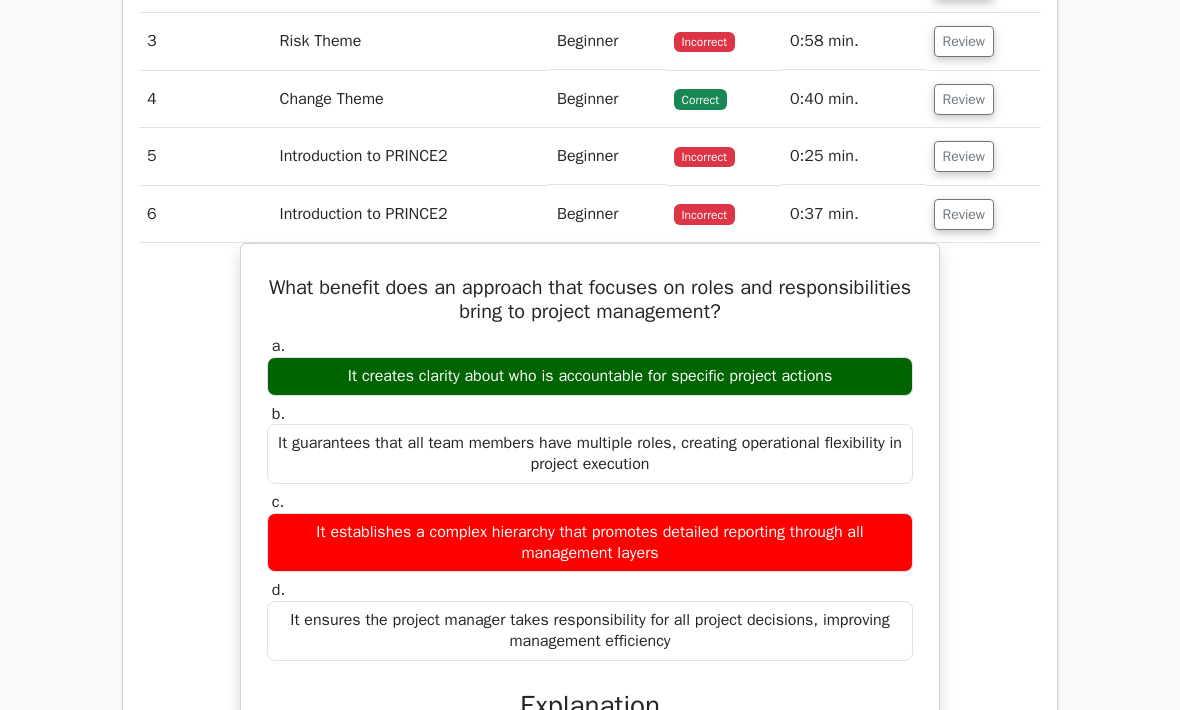 click on "Review" at bounding box center (964, 215) 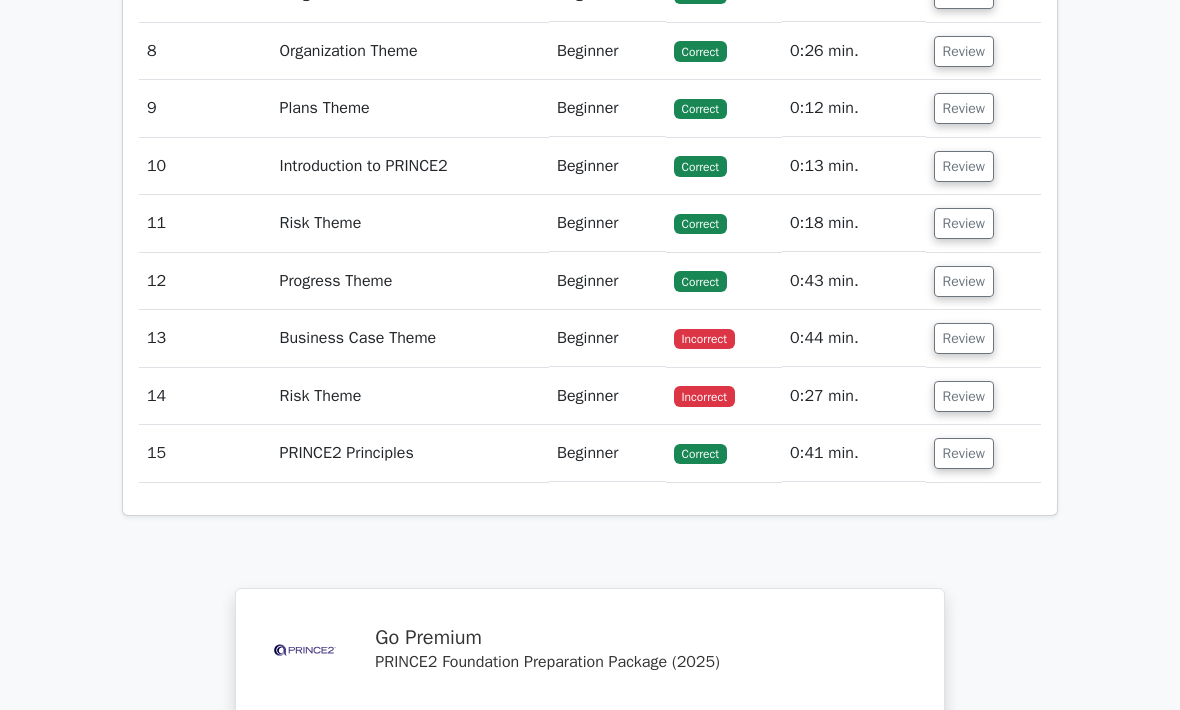 click on "Review" at bounding box center [964, 339] 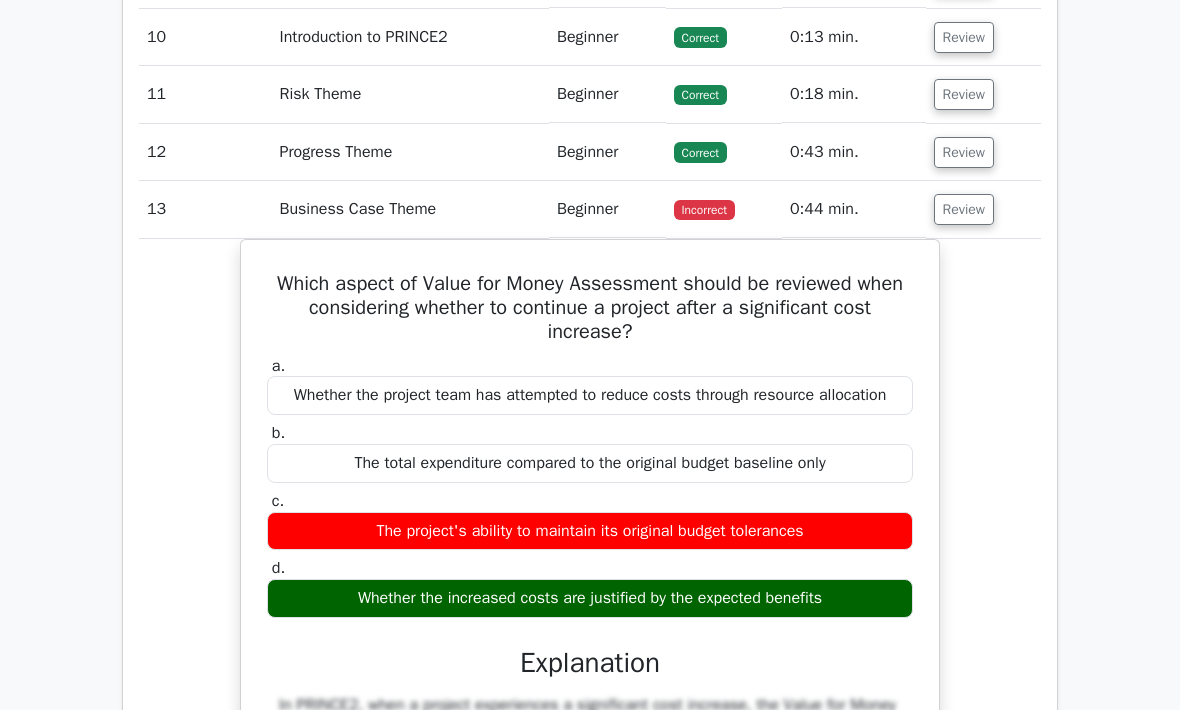 scroll, scrollTop: 2288, scrollLeft: 0, axis: vertical 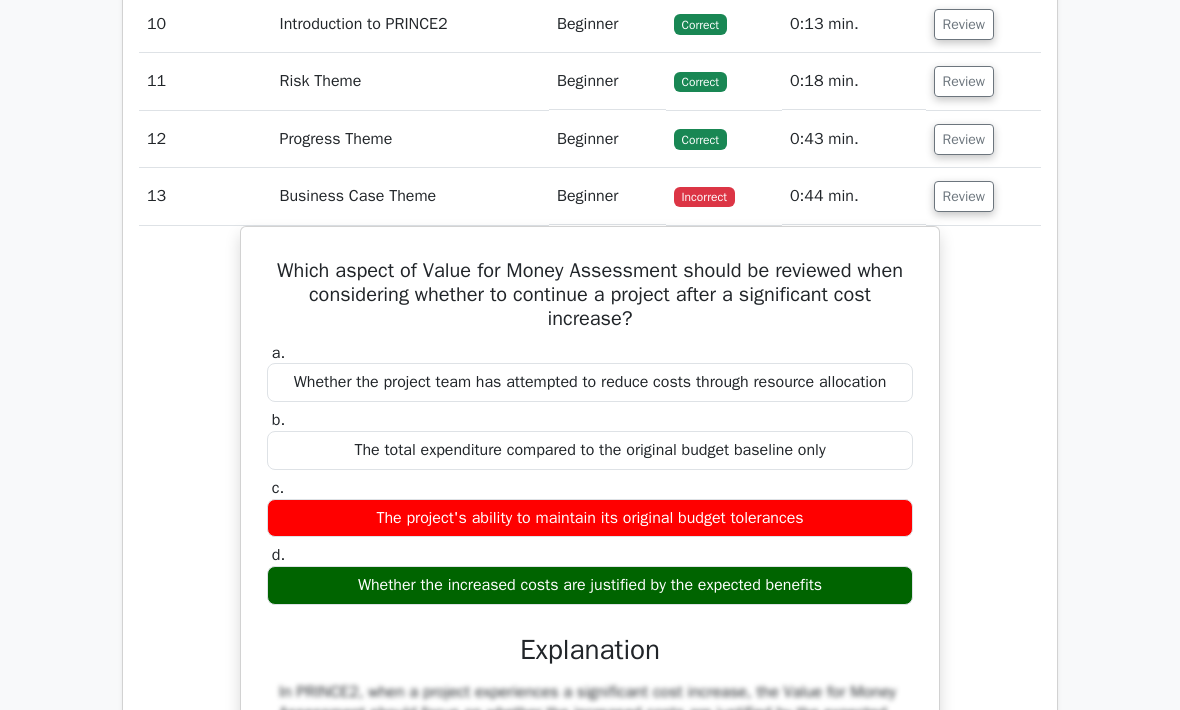 click on "Review" at bounding box center (964, 197) 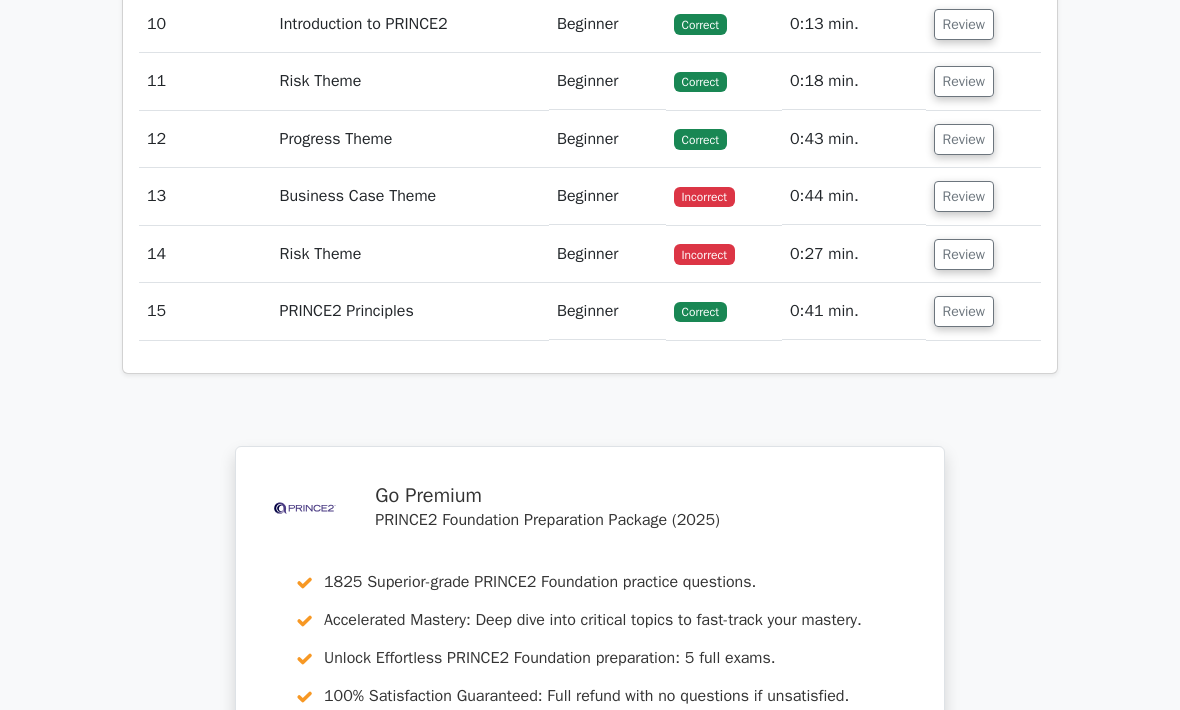scroll, scrollTop: 2289, scrollLeft: 0, axis: vertical 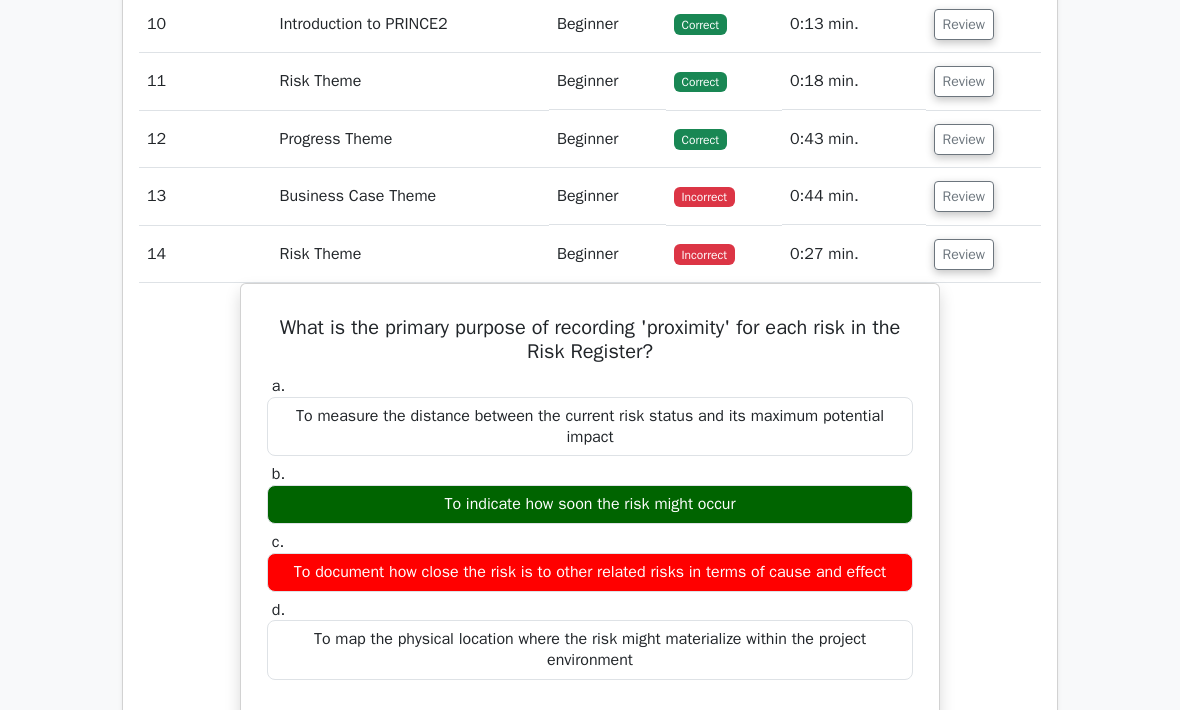 click on "Review" at bounding box center (964, 254) 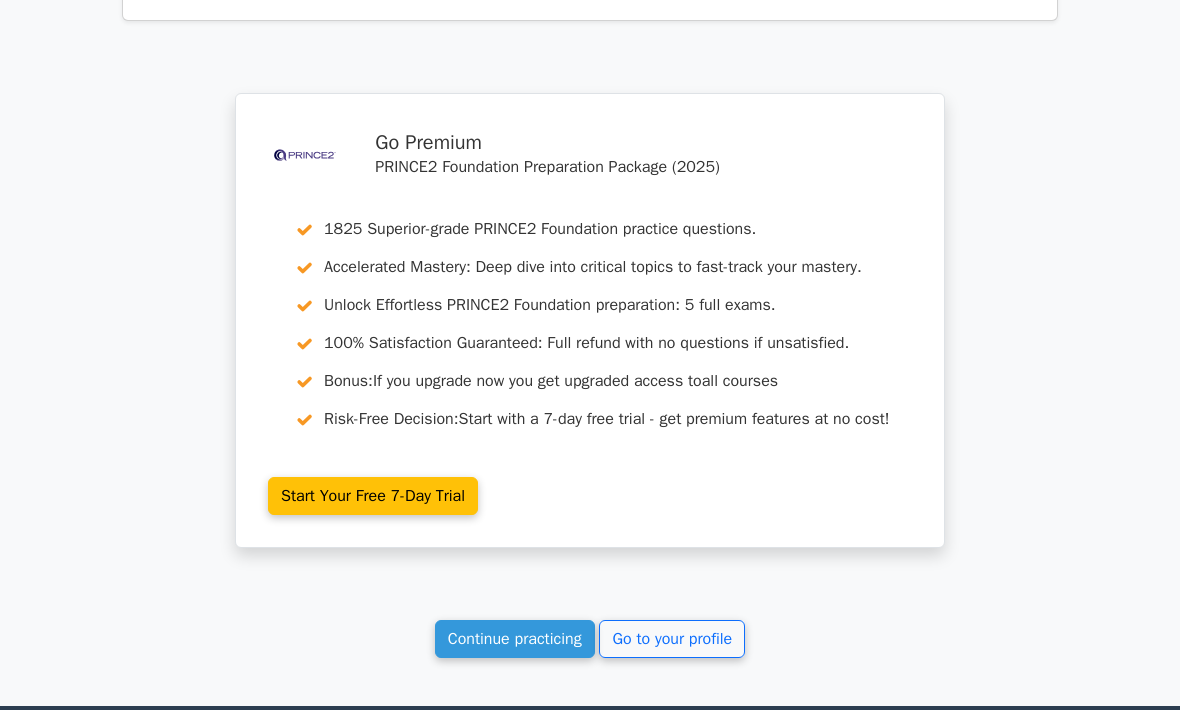scroll, scrollTop: 2853, scrollLeft: 0, axis: vertical 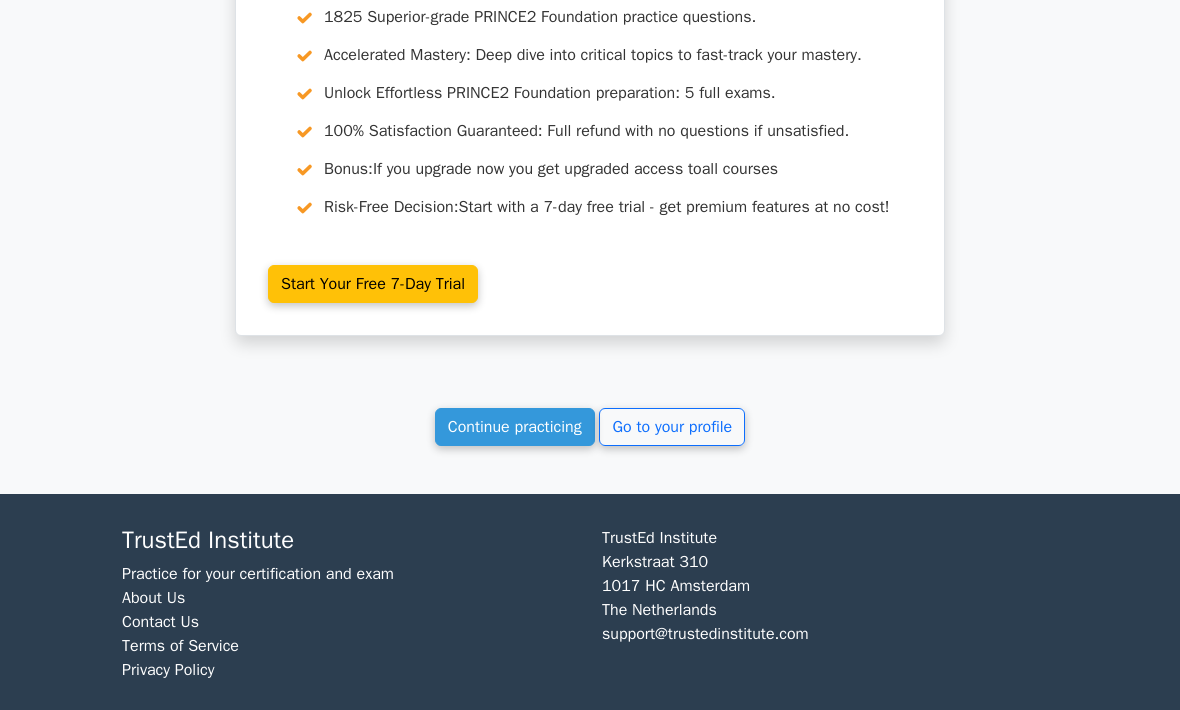 click on "Continue practicing" at bounding box center [515, 428] 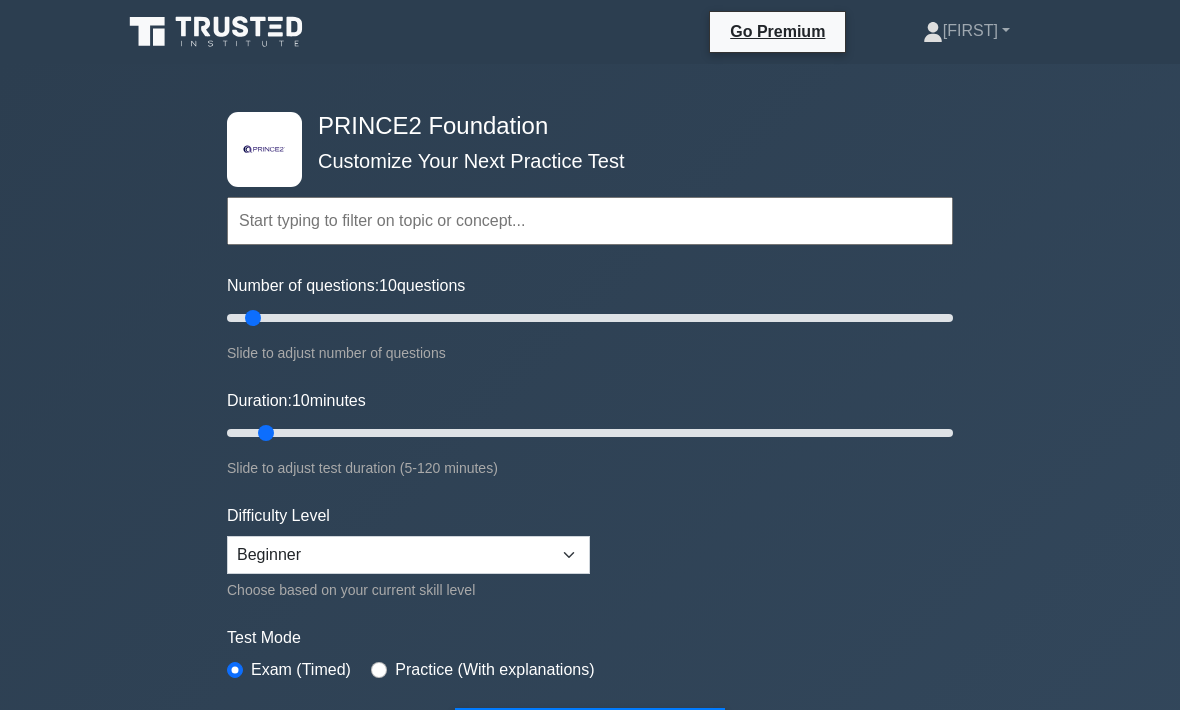 scroll, scrollTop: 0, scrollLeft: 0, axis: both 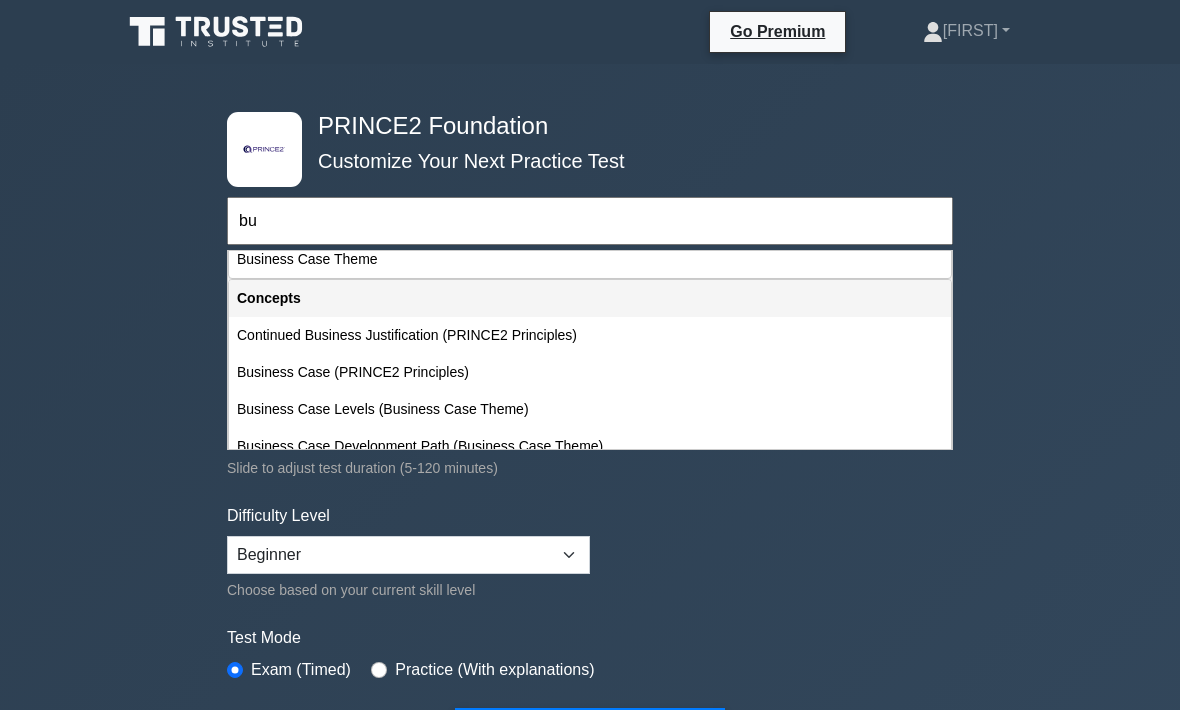 click on "Business Case Theme" at bounding box center (590, 259) 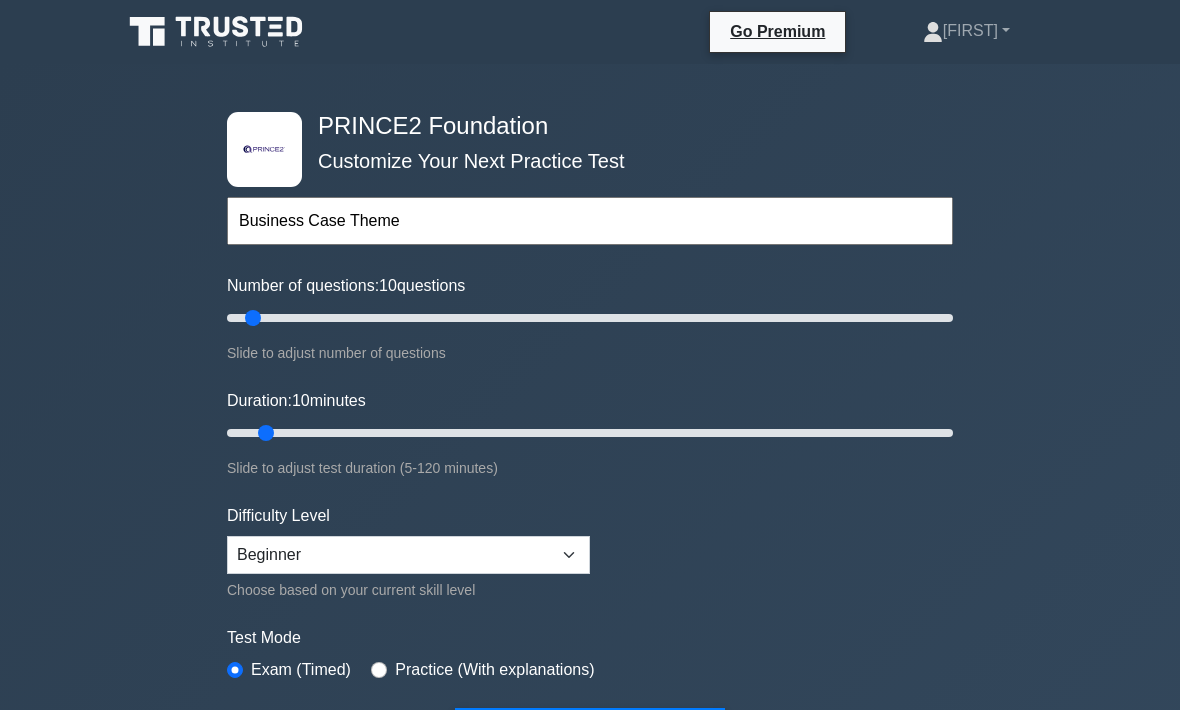 type on "15" 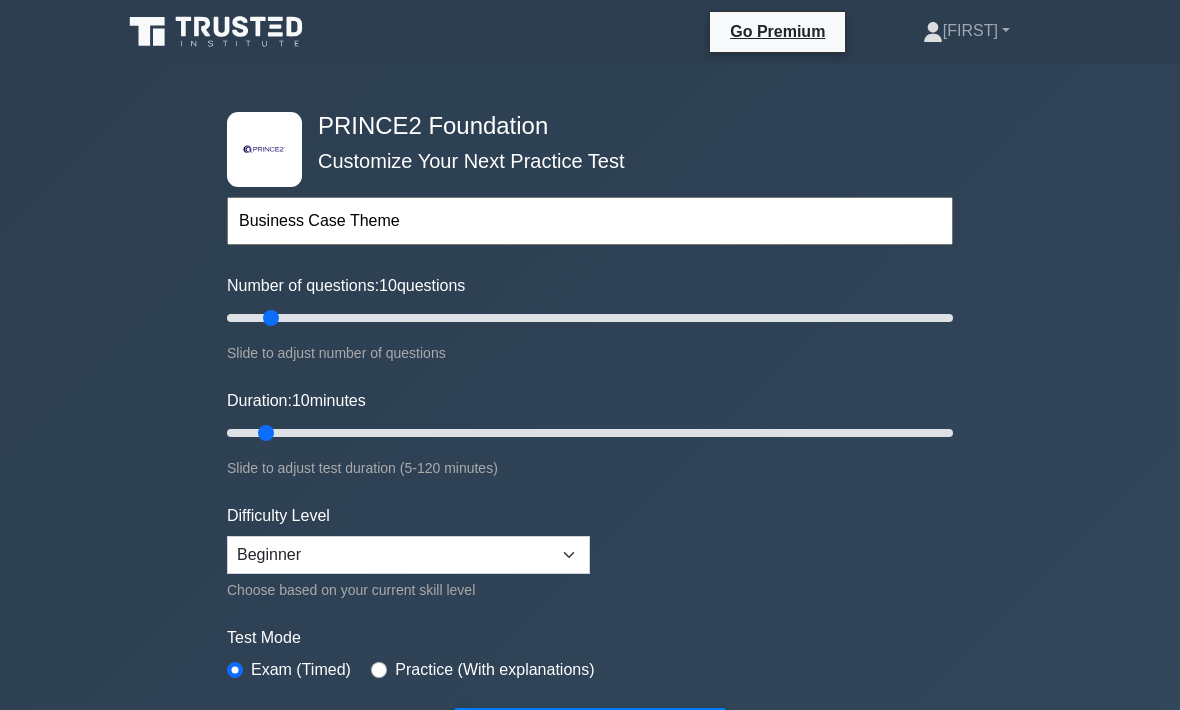 click on "Number of questions:  10  questions" at bounding box center [590, 318] 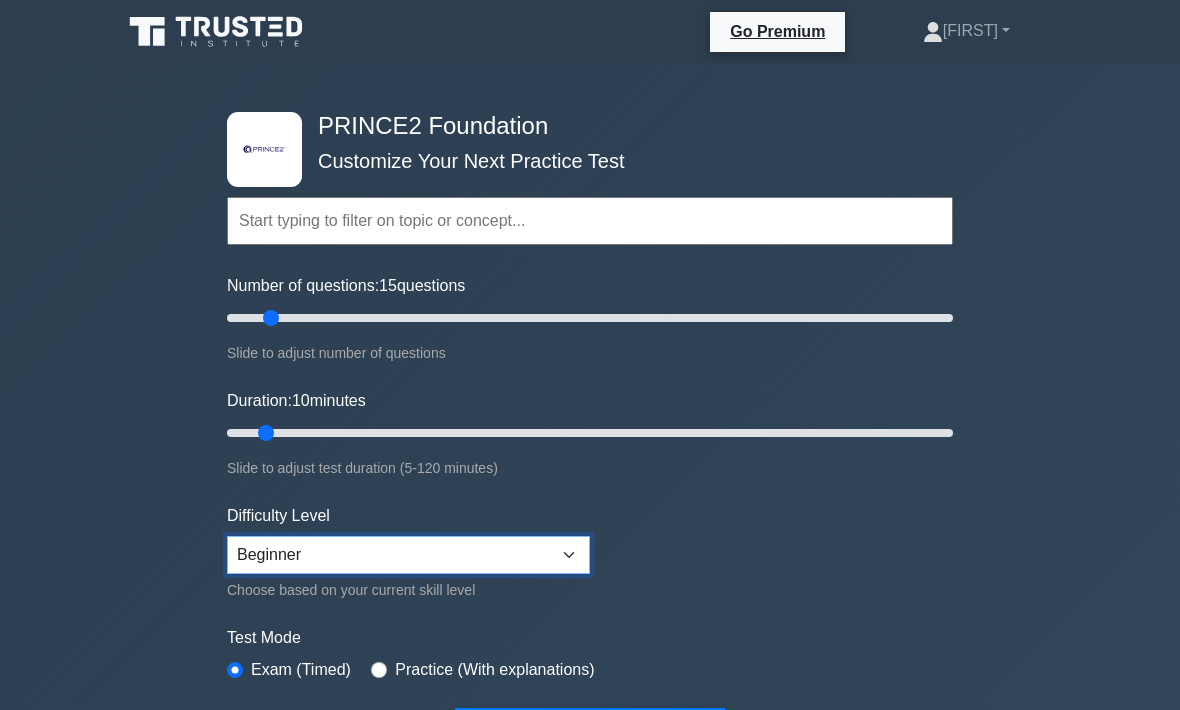 click on "Beginner
Intermediate
Expert" at bounding box center [408, 555] 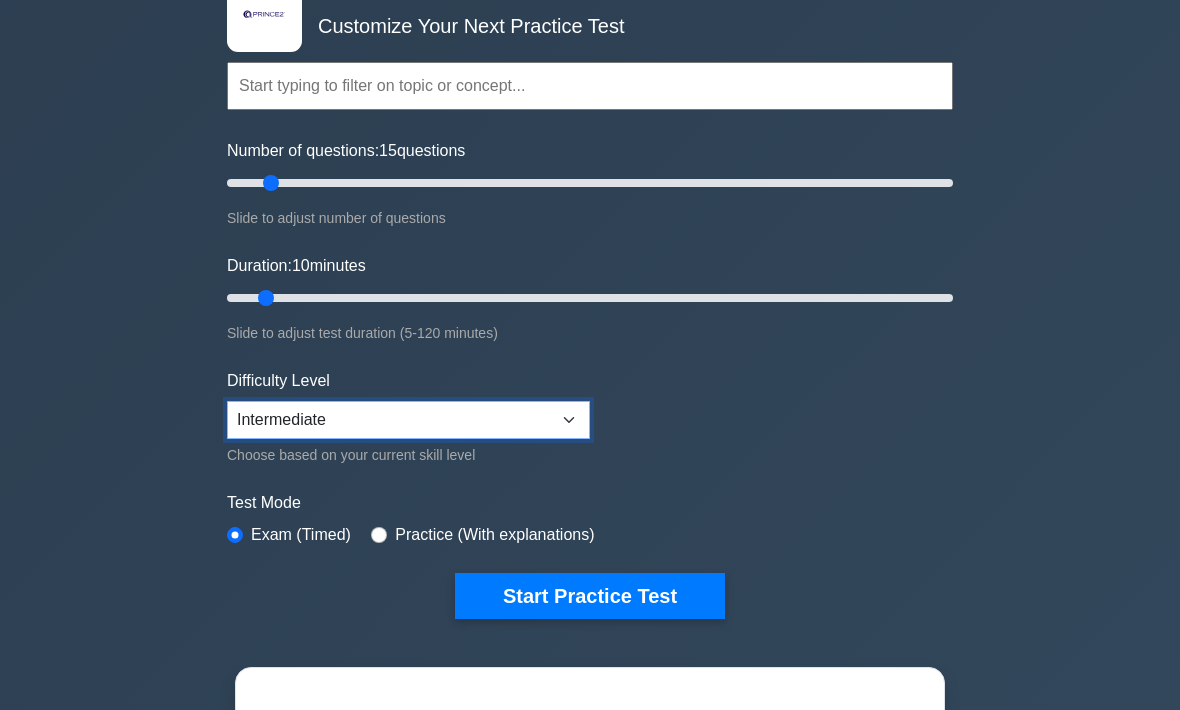 scroll, scrollTop: 142, scrollLeft: 0, axis: vertical 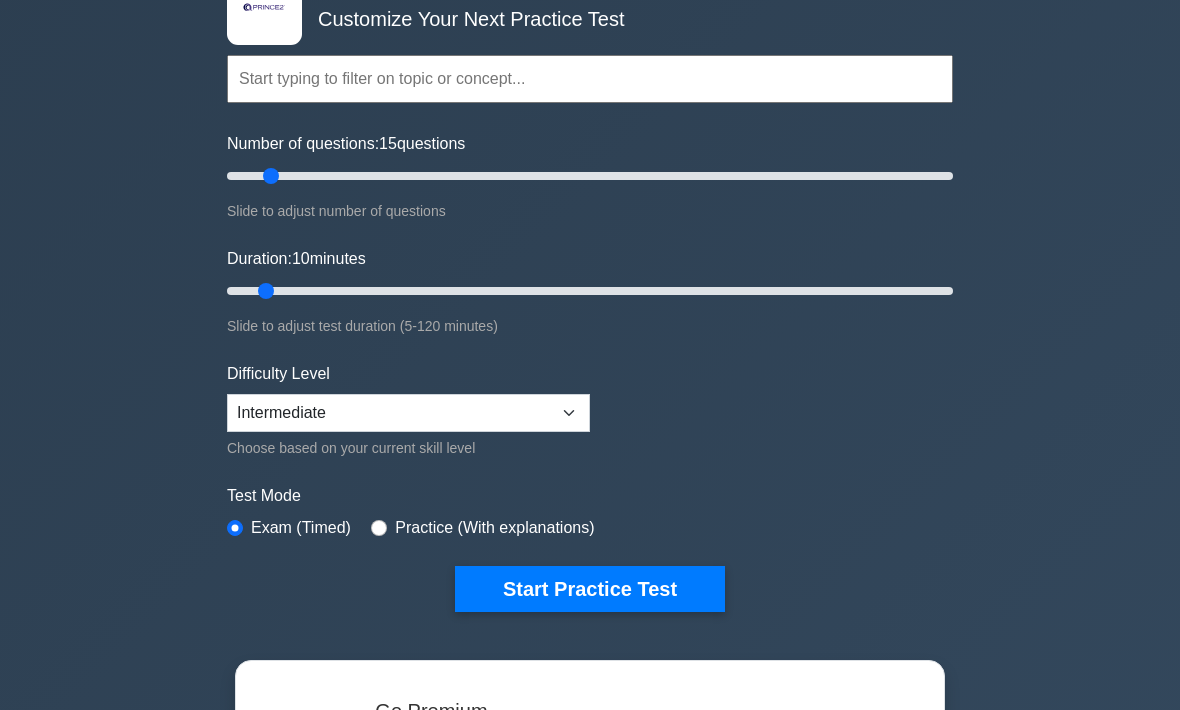 click on "Start Practice Test" at bounding box center [590, 589] 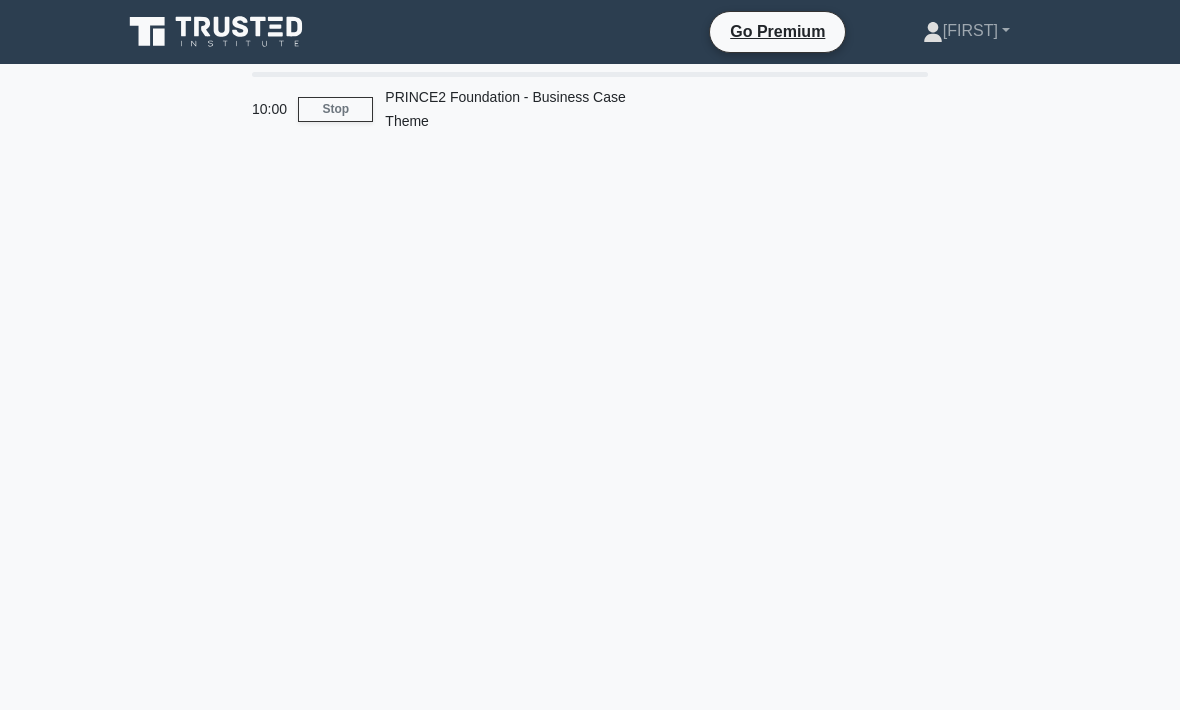 scroll, scrollTop: 0, scrollLeft: 0, axis: both 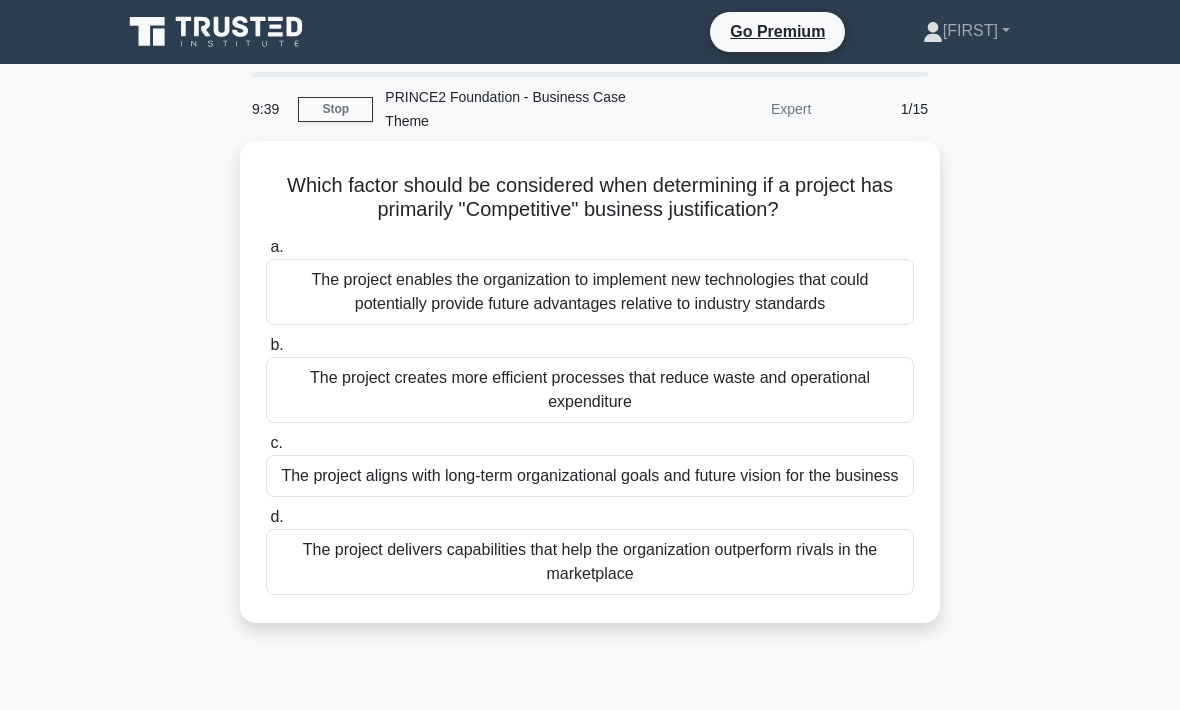 click on "Stop" at bounding box center [335, 109] 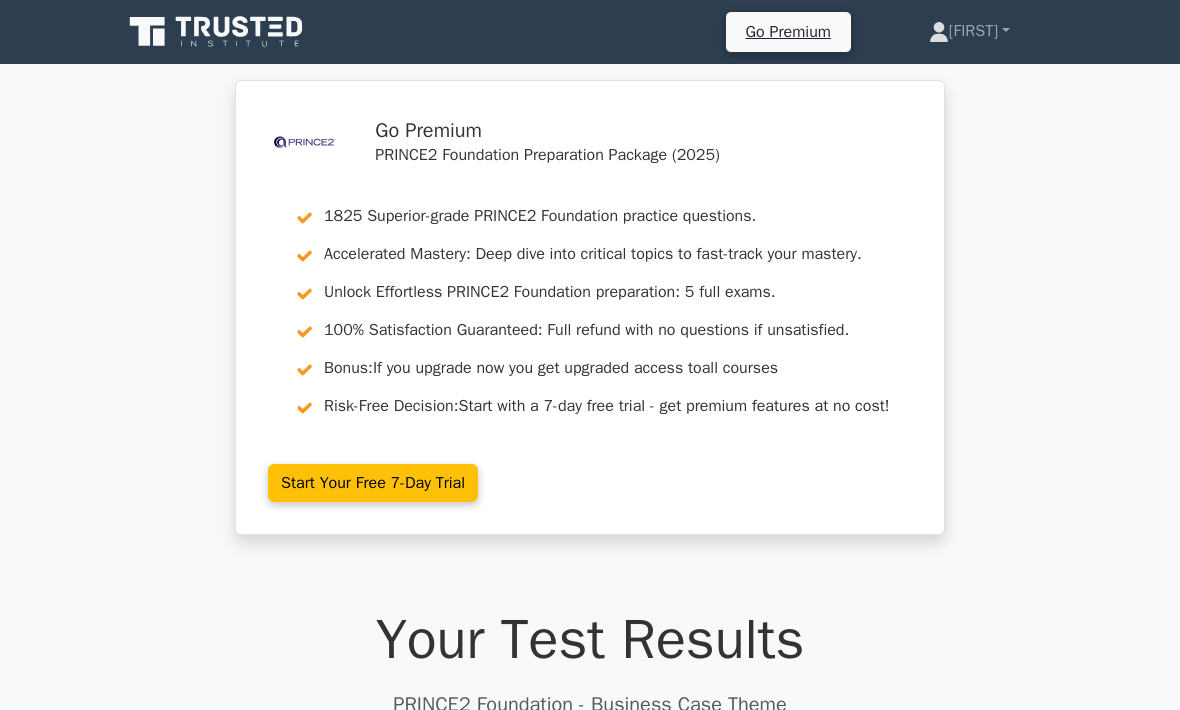 scroll, scrollTop: 0, scrollLeft: 0, axis: both 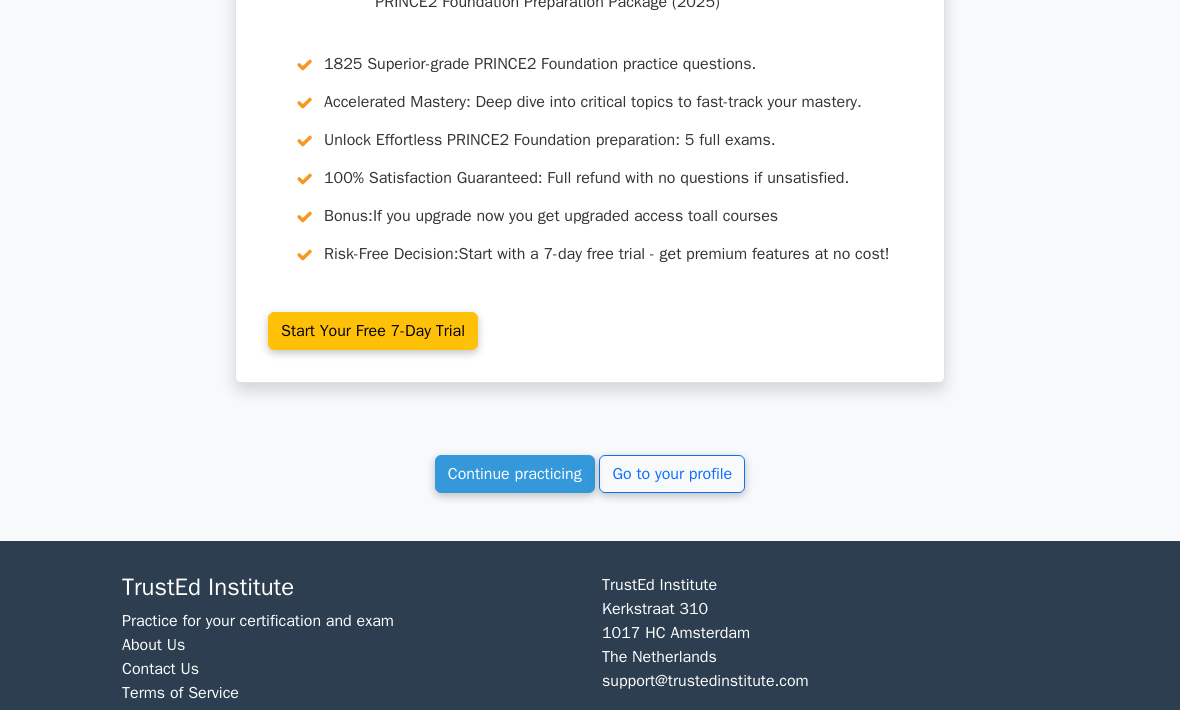 click on "Continue practicing" at bounding box center [515, 474] 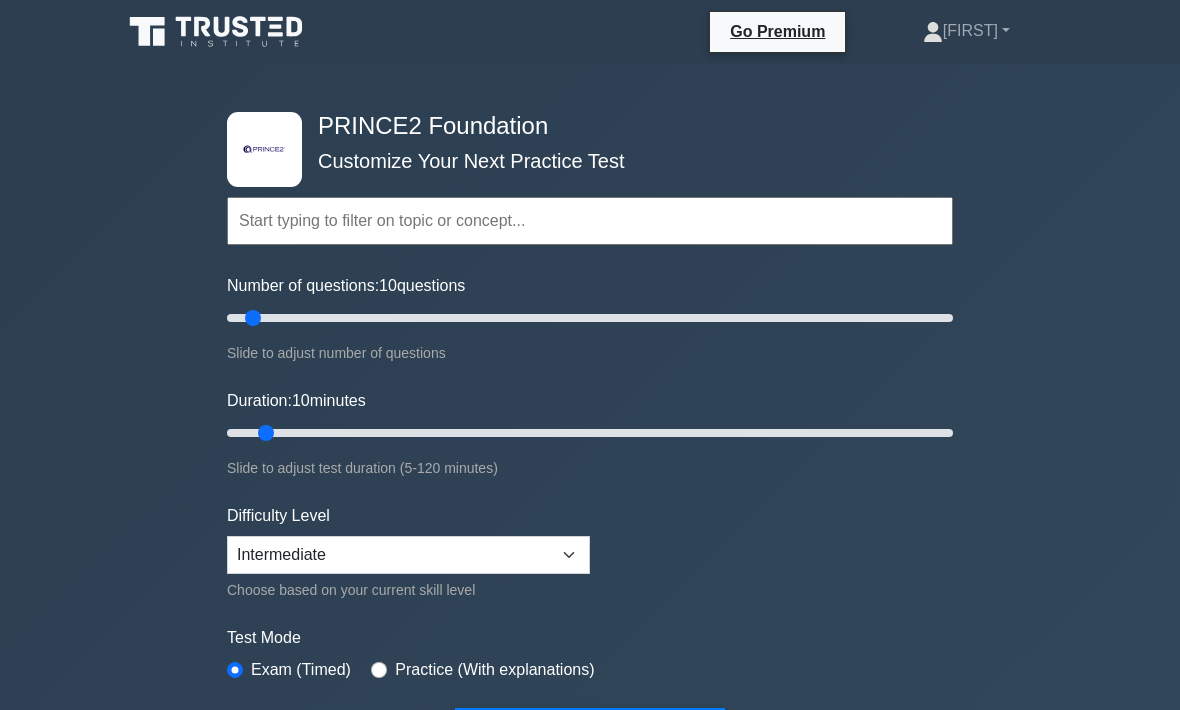 scroll, scrollTop: 0, scrollLeft: 0, axis: both 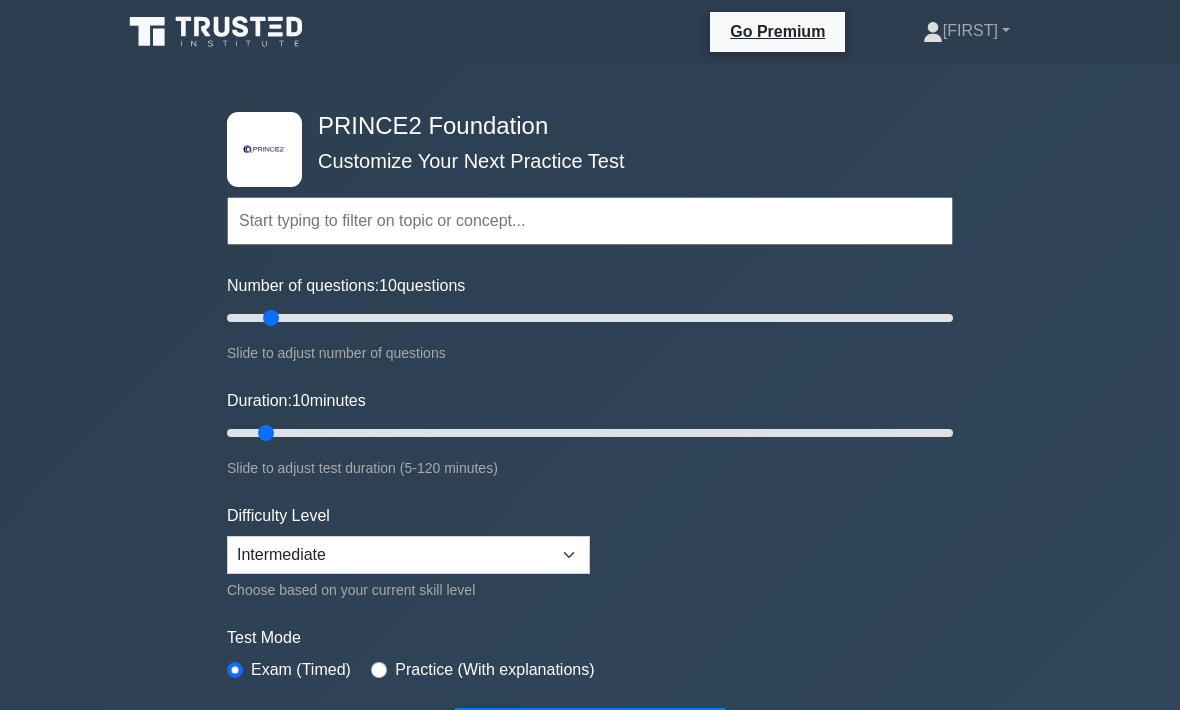 click on "Number of questions:  10  questions" at bounding box center [590, 318] 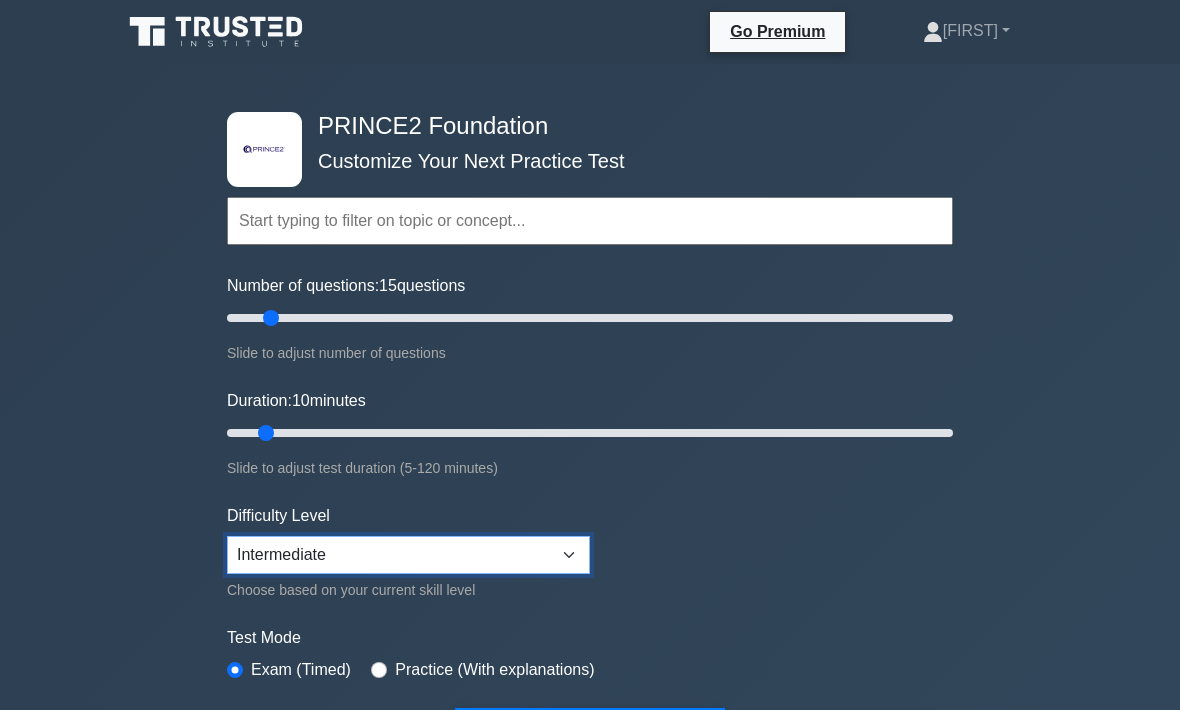 click on "Beginner
Intermediate
Expert" at bounding box center [408, 555] 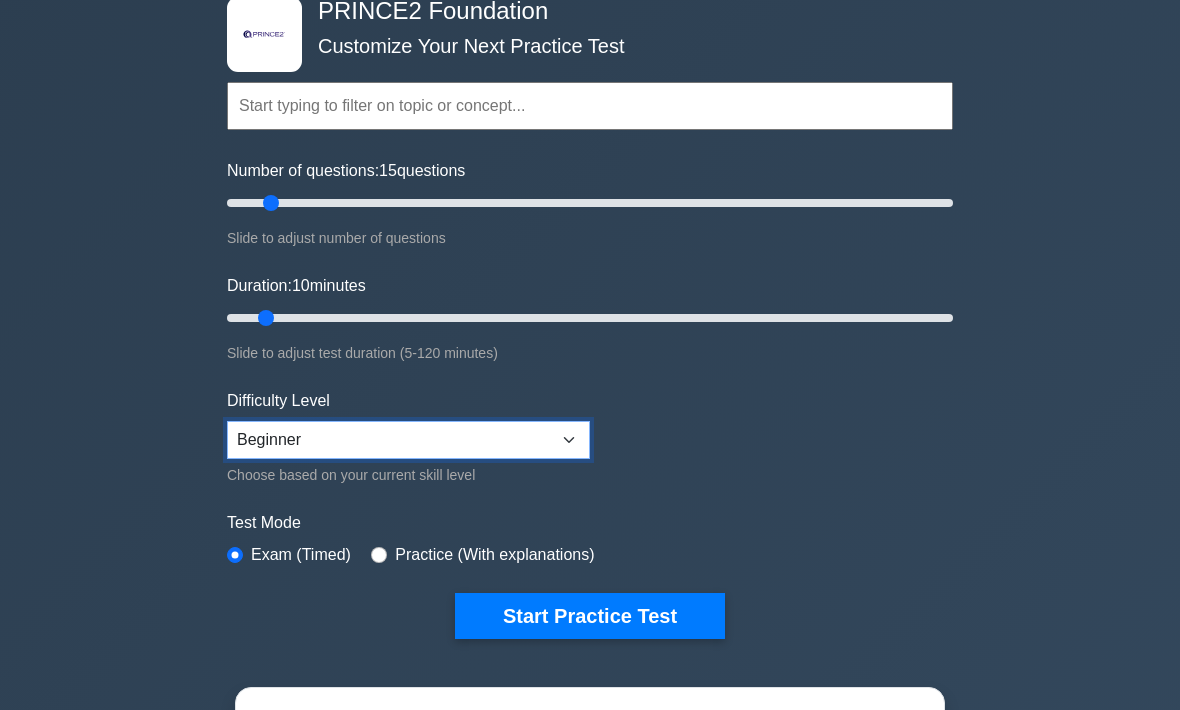 scroll, scrollTop: 115, scrollLeft: 0, axis: vertical 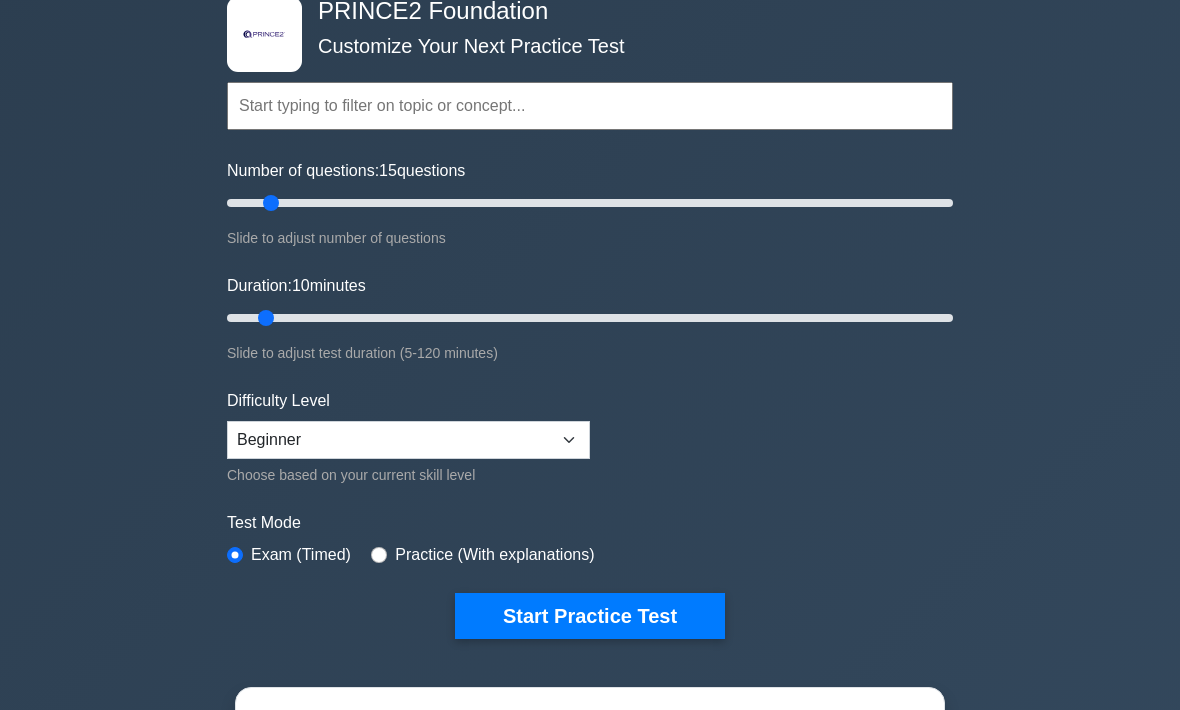 click at bounding box center [379, 555] 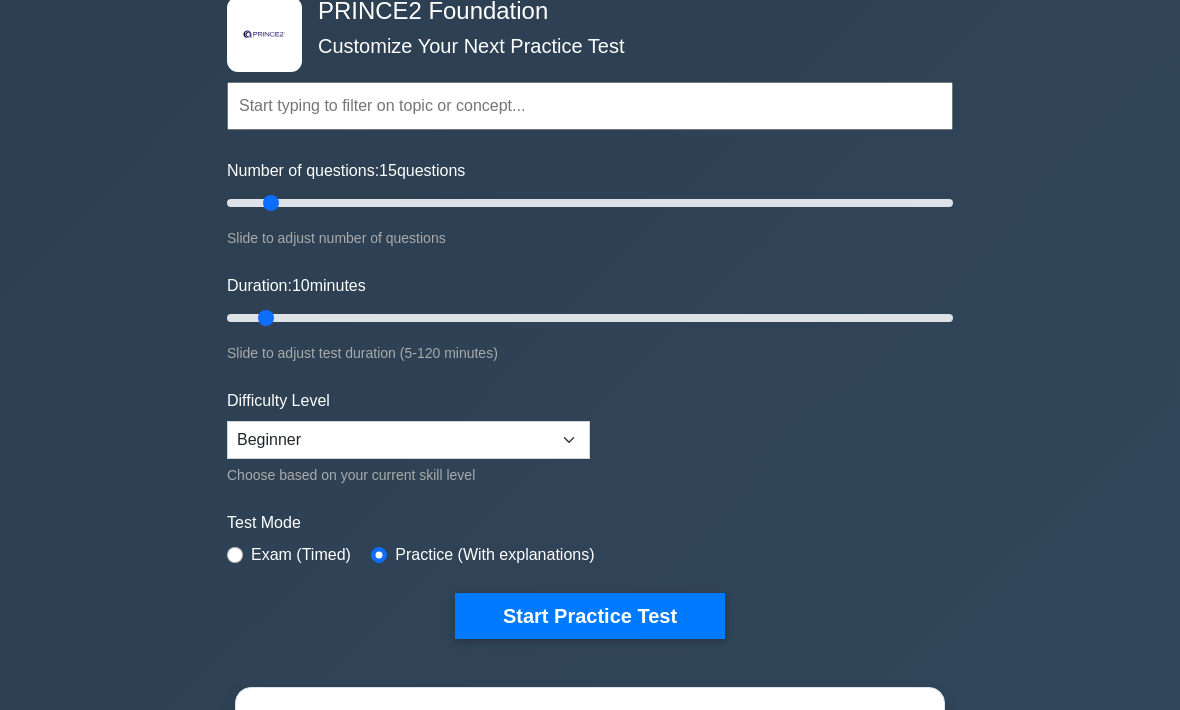 click on "Start Practice Test" at bounding box center [590, 616] 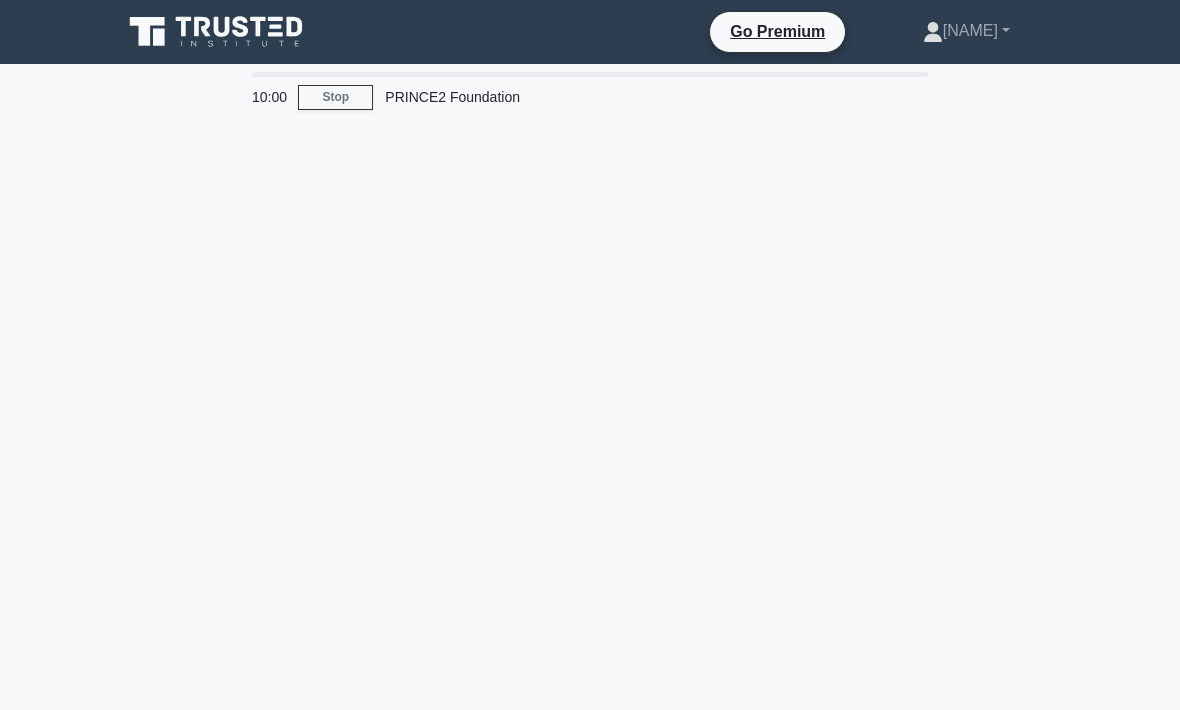 scroll, scrollTop: 0, scrollLeft: 0, axis: both 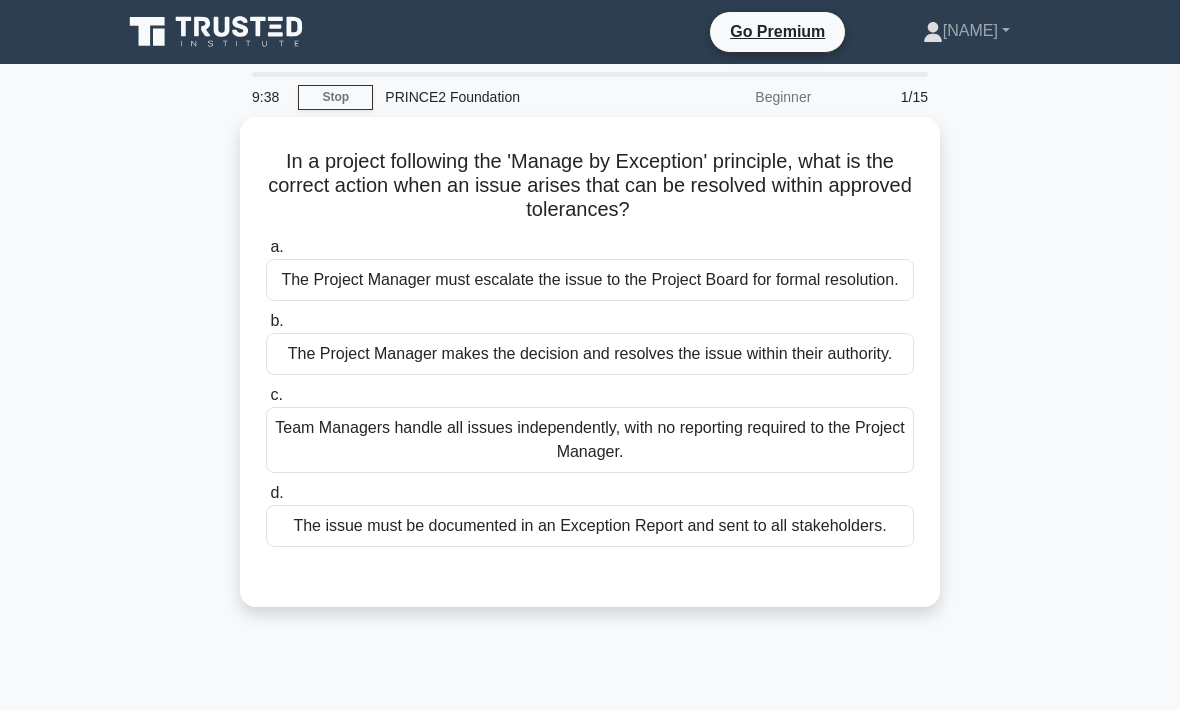 click on "The Project Manager must escalate the issue to the Project Board for formal resolution." at bounding box center [590, 280] 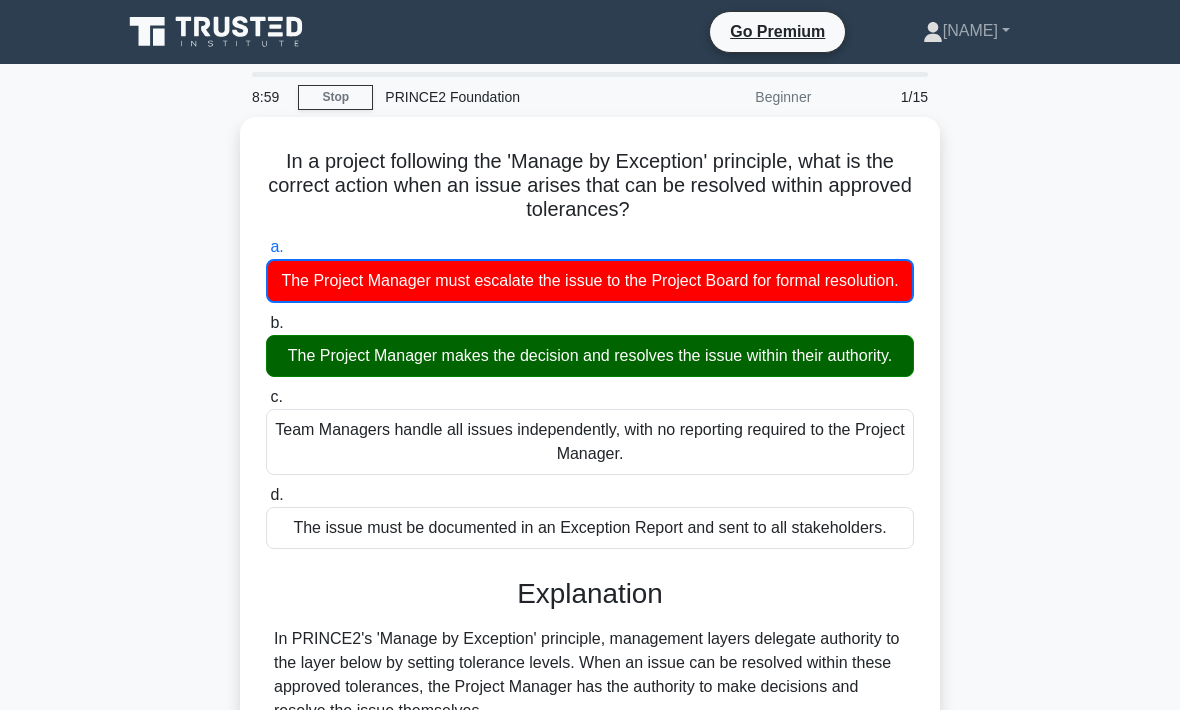 click on "Stop" at bounding box center [335, 97] 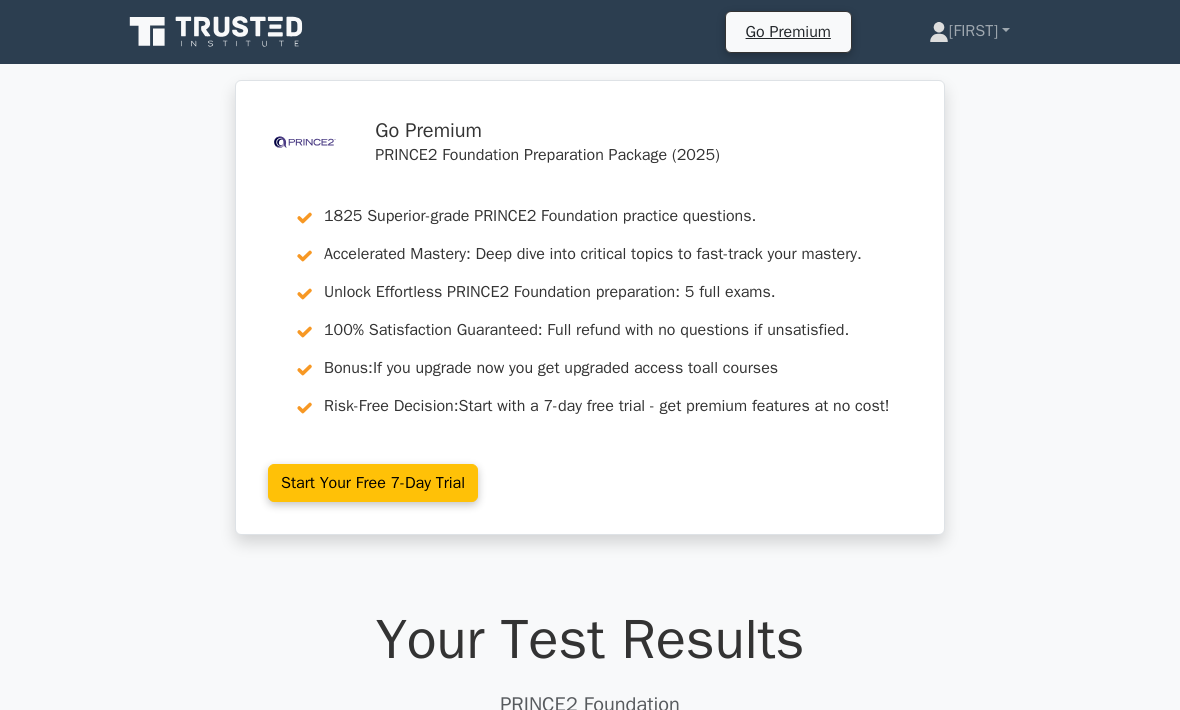 scroll, scrollTop: 0, scrollLeft: 0, axis: both 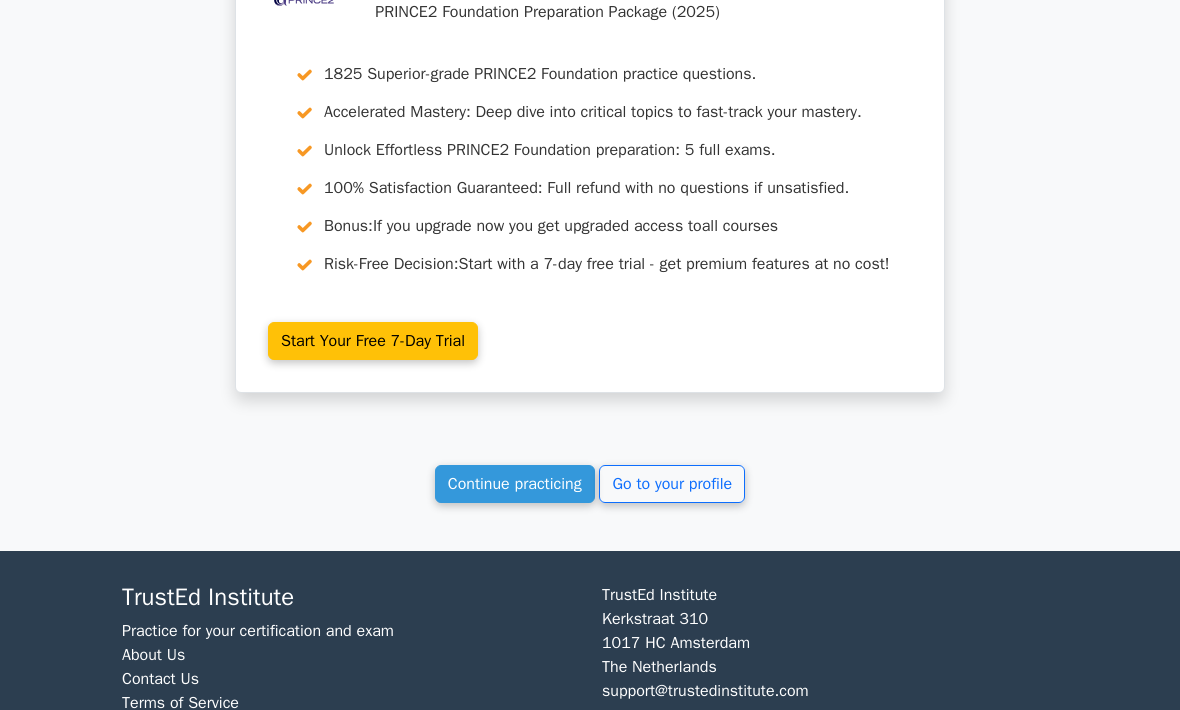 click on "Continue practicing" at bounding box center (515, 485) 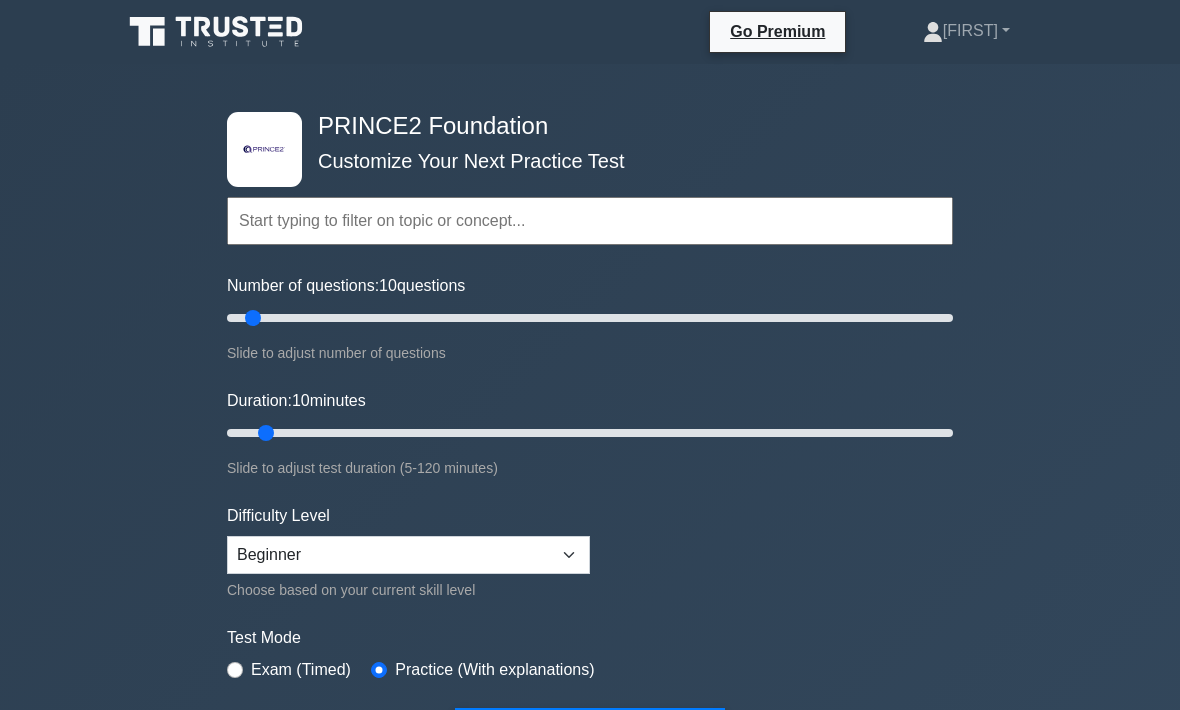 scroll, scrollTop: 0, scrollLeft: 0, axis: both 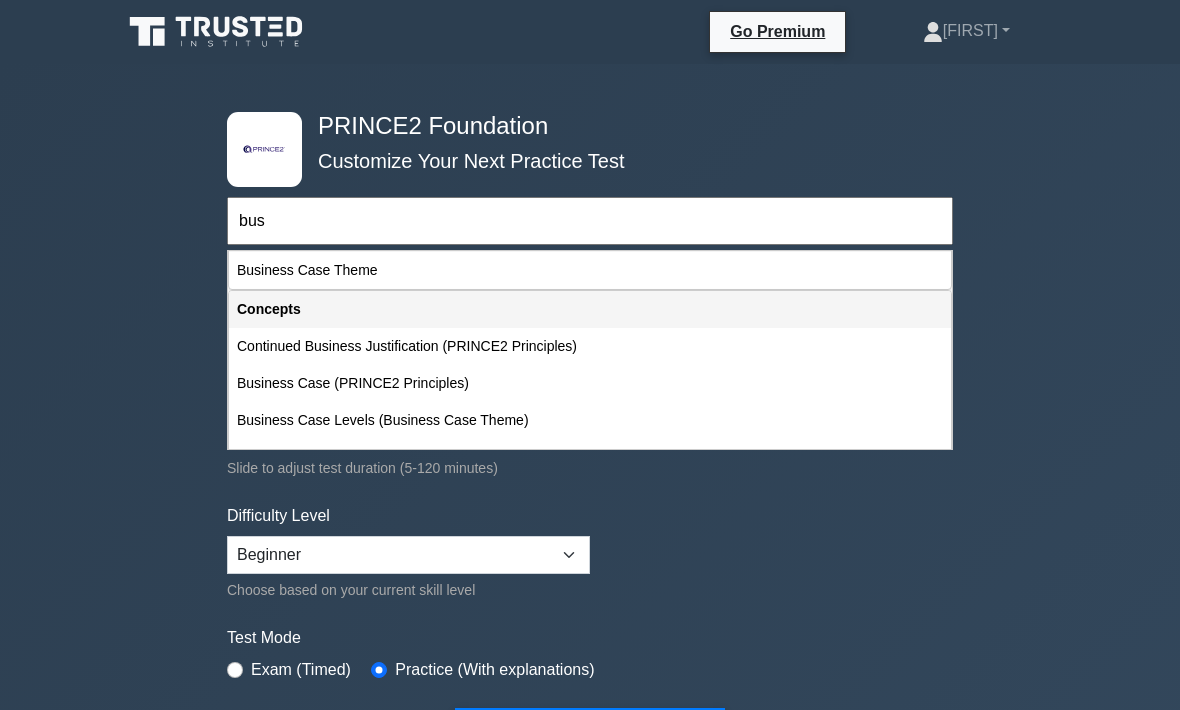 click on "Business Case Theme" at bounding box center (590, 270) 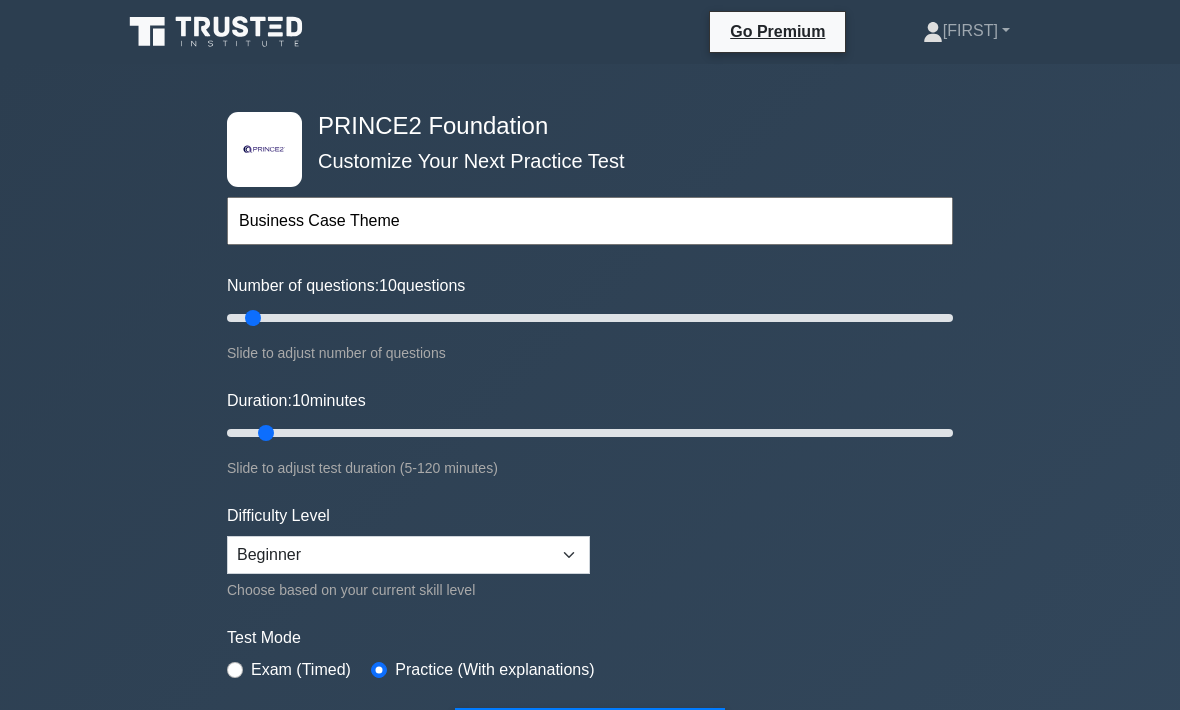 click on "Number of questions:  10  questions" at bounding box center (346, 286) 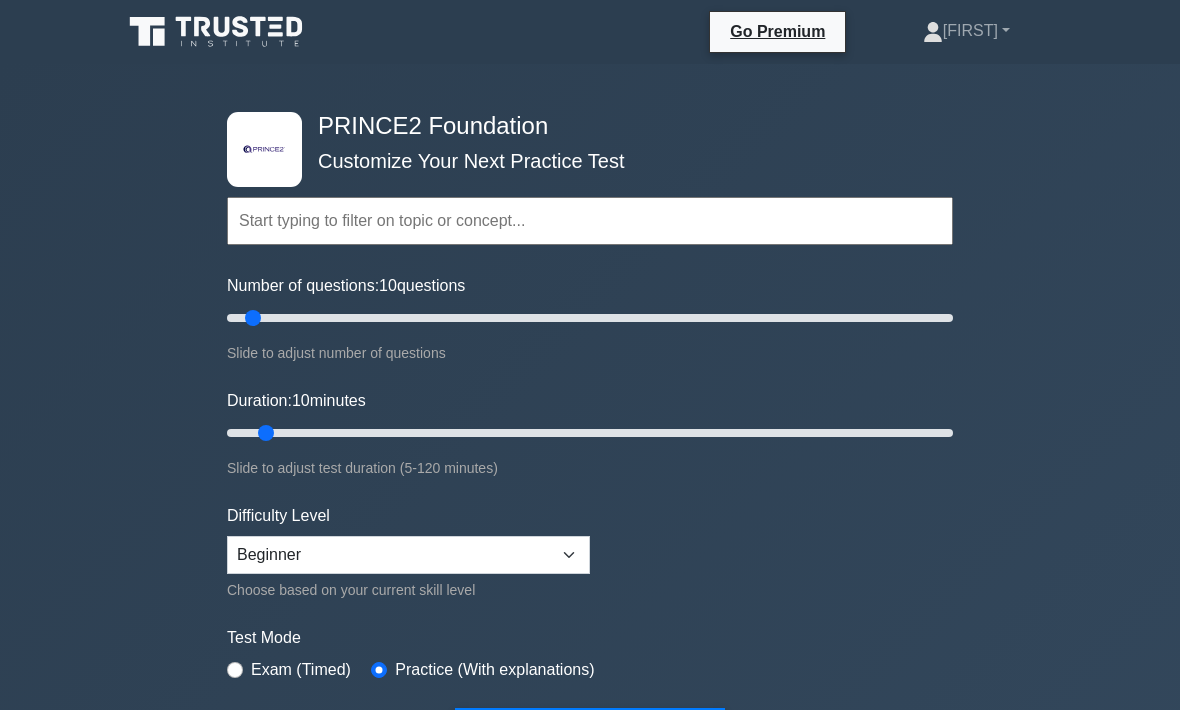 type on "15" 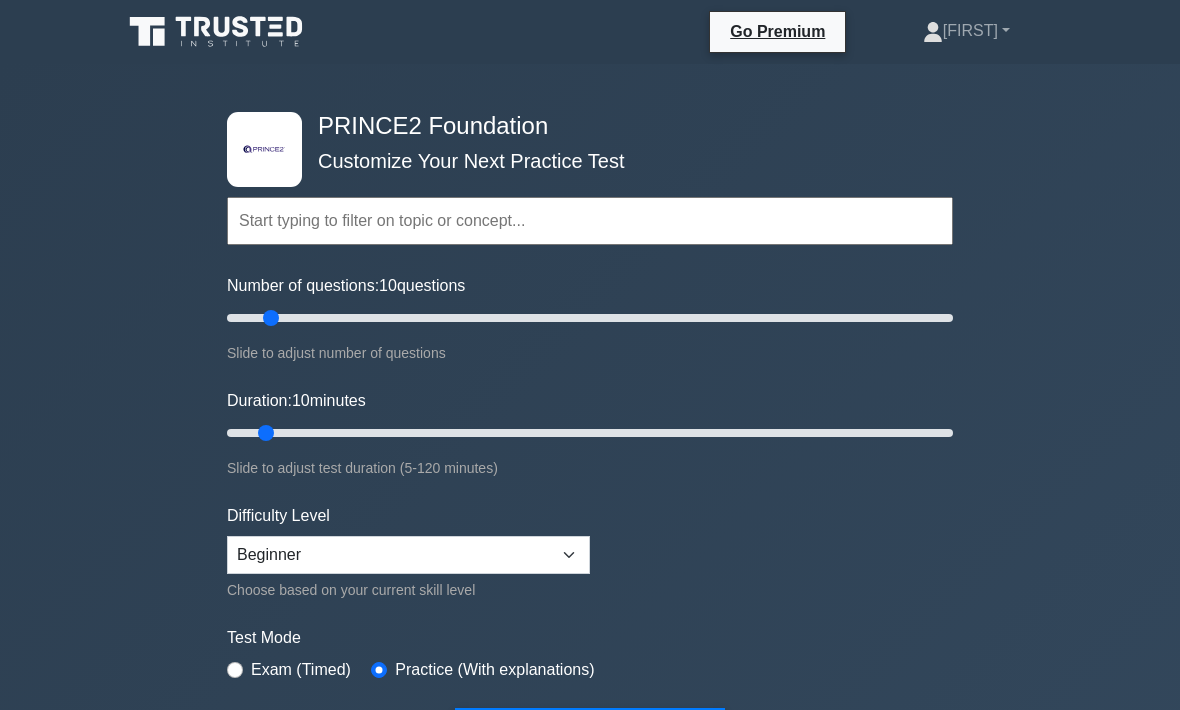 click on "Number of questions:  10  questions" at bounding box center (590, 318) 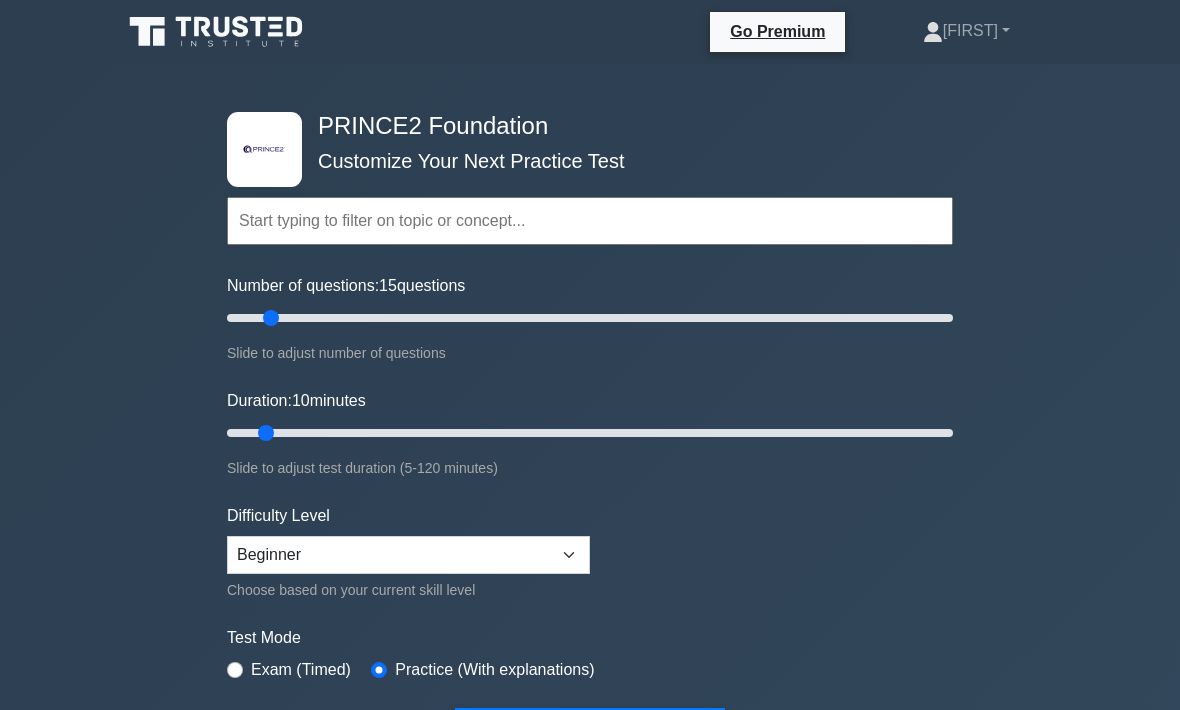 click at bounding box center [590, 221] 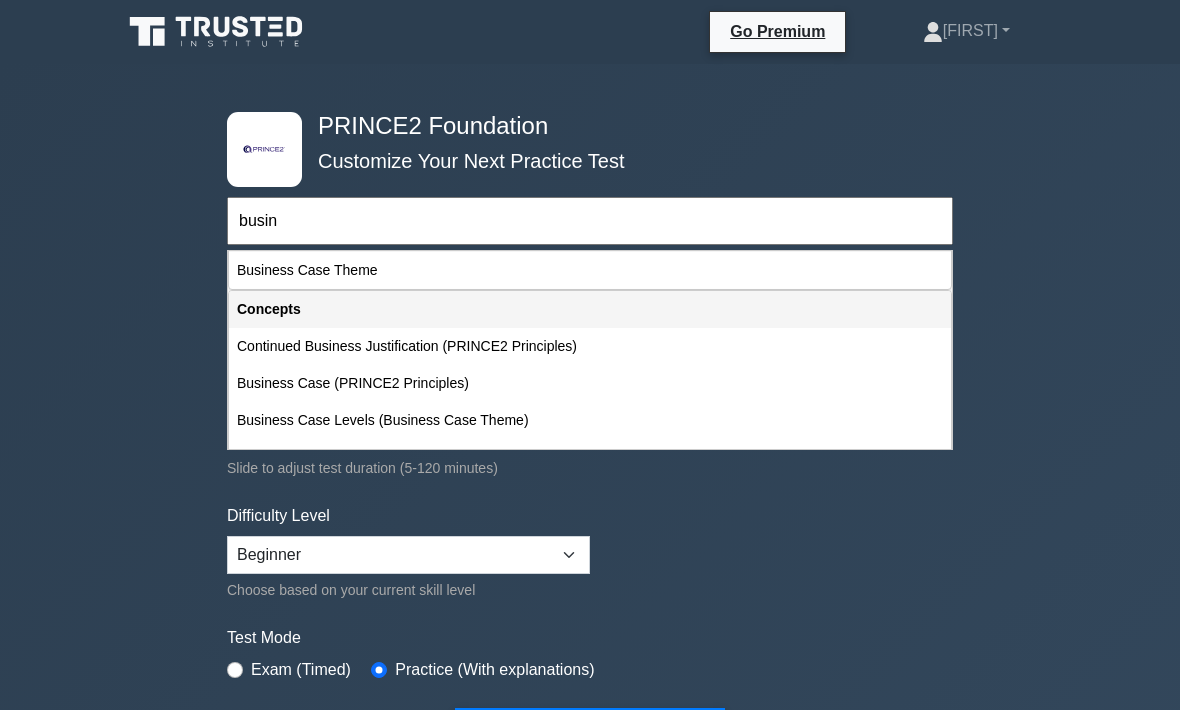 click on "Business Case Theme" at bounding box center (590, 270) 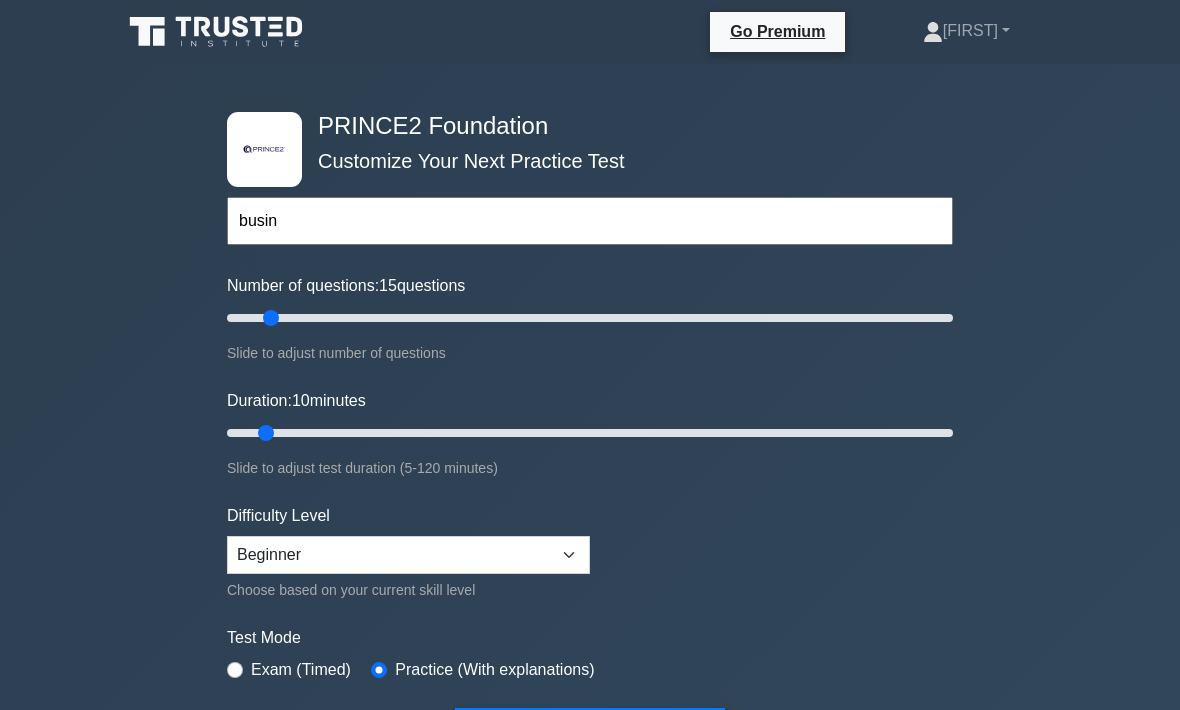 type on "Business Case Theme" 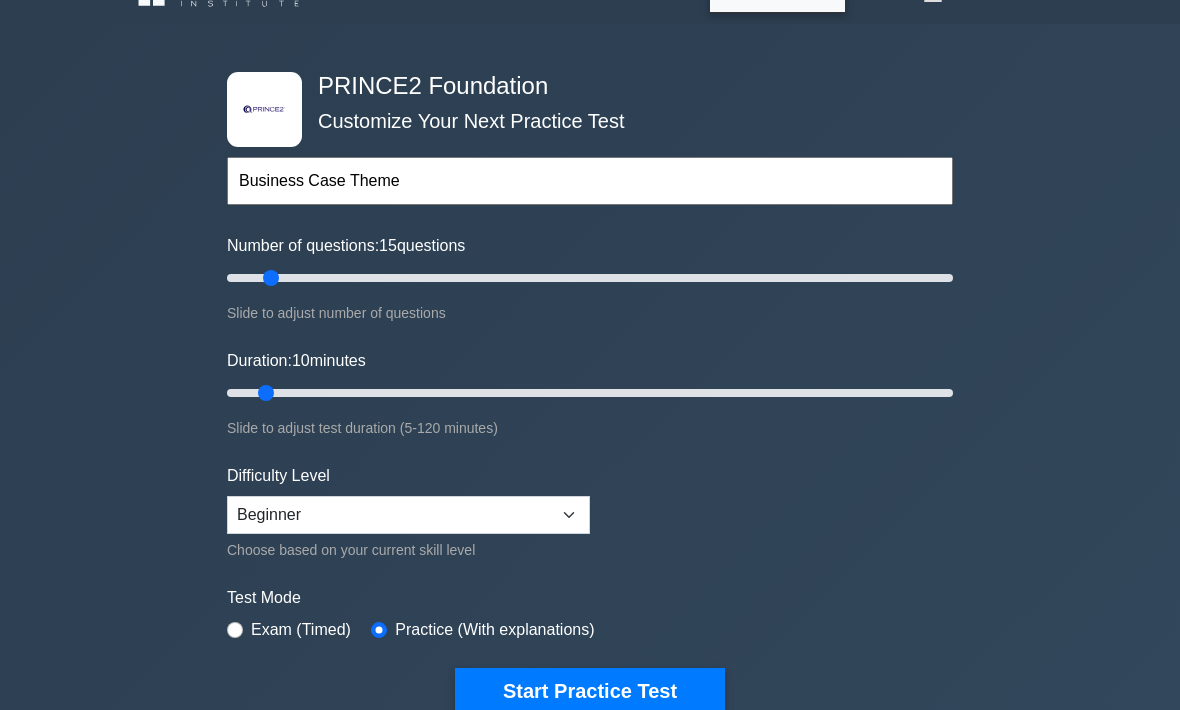 scroll, scrollTop: 42, scrollLeft: 0, axis: vertical 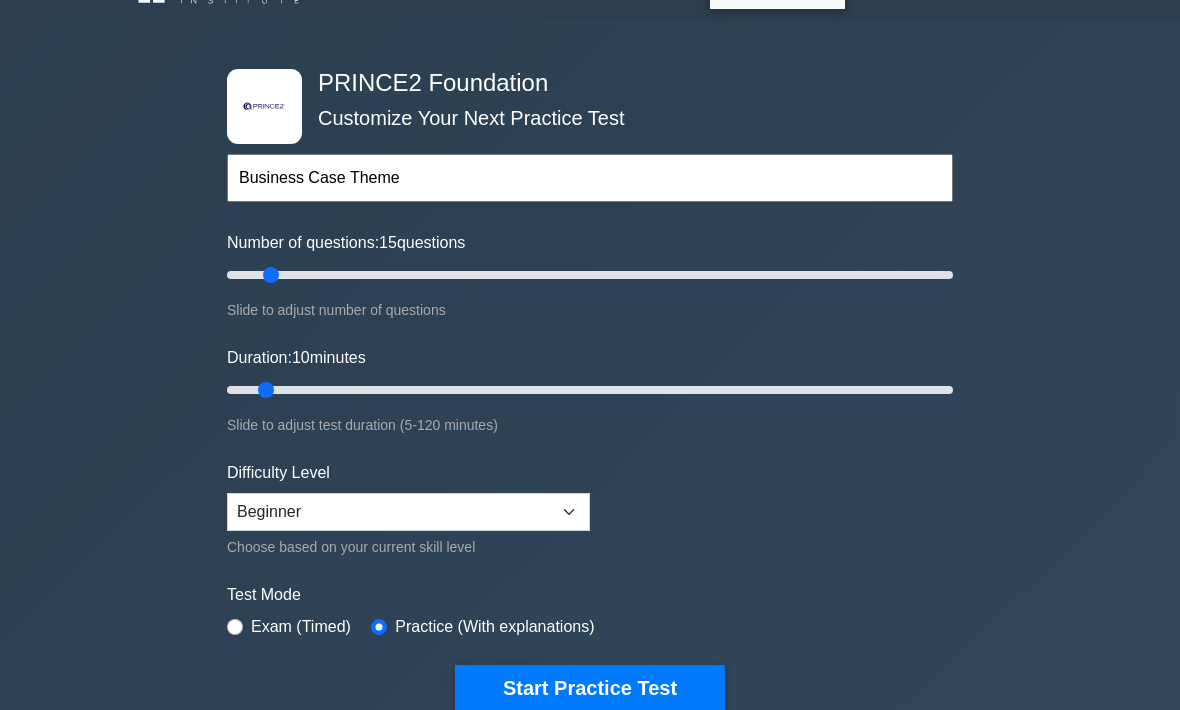click on "Start Practice Test" at bounding box center (590, 689) 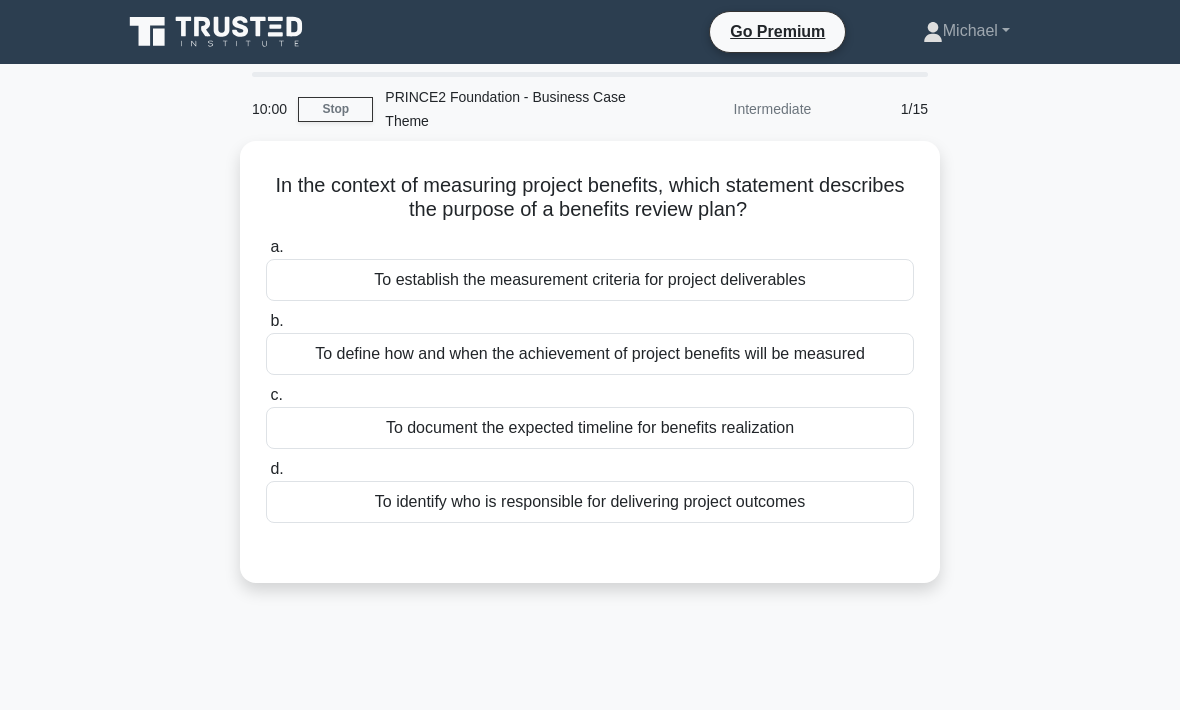scroll, scrollTop: 0, scrollLeft: 0, axis: both 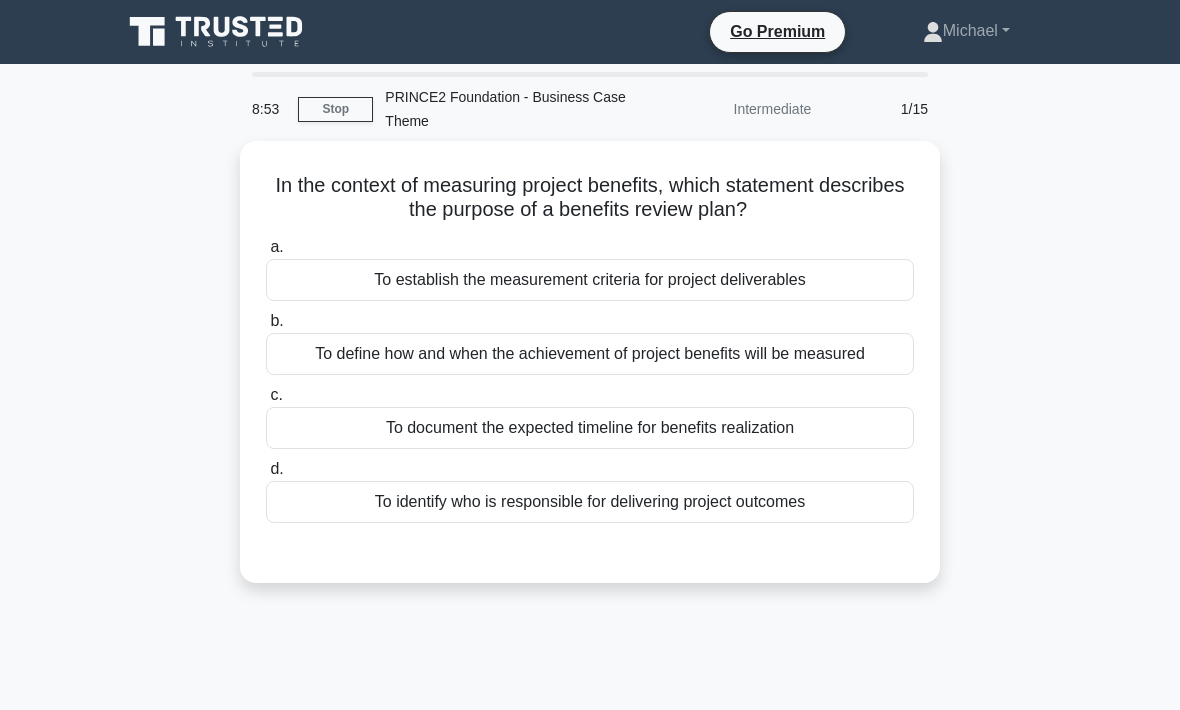 click on "To document the expected timeline for benefits realization" at bounding box center (590, 428) 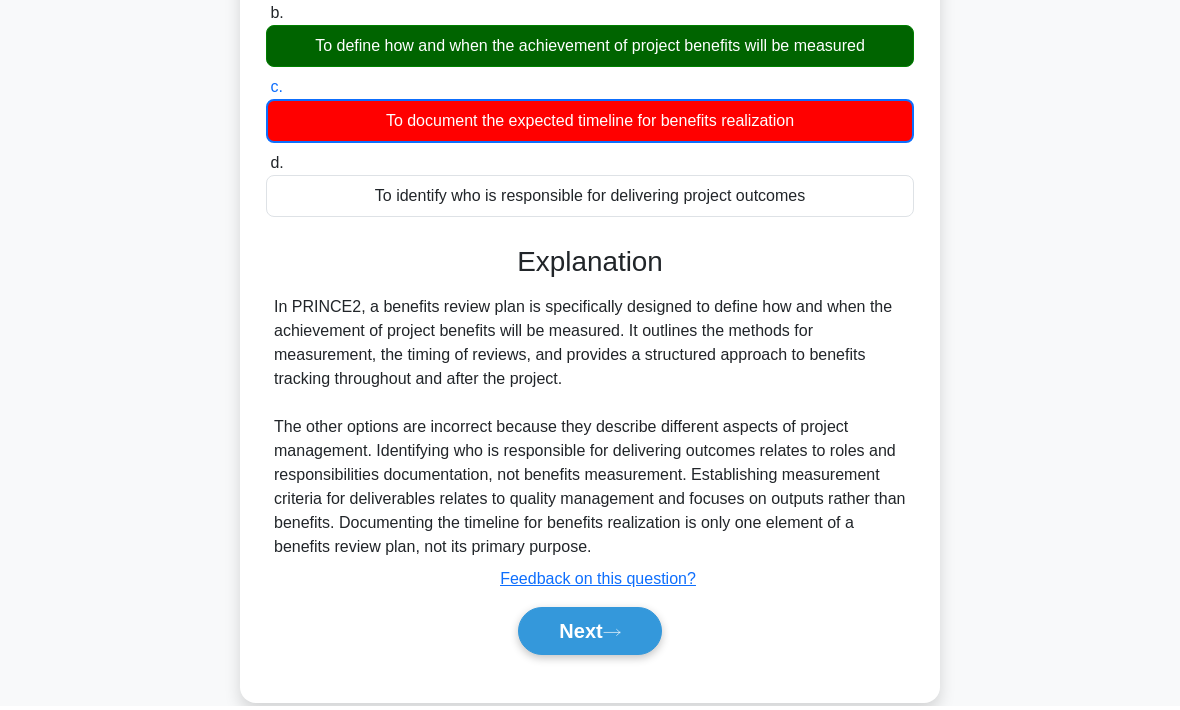 scroll, scrollTop: 304, scrollLeft: 0, axis: vertical 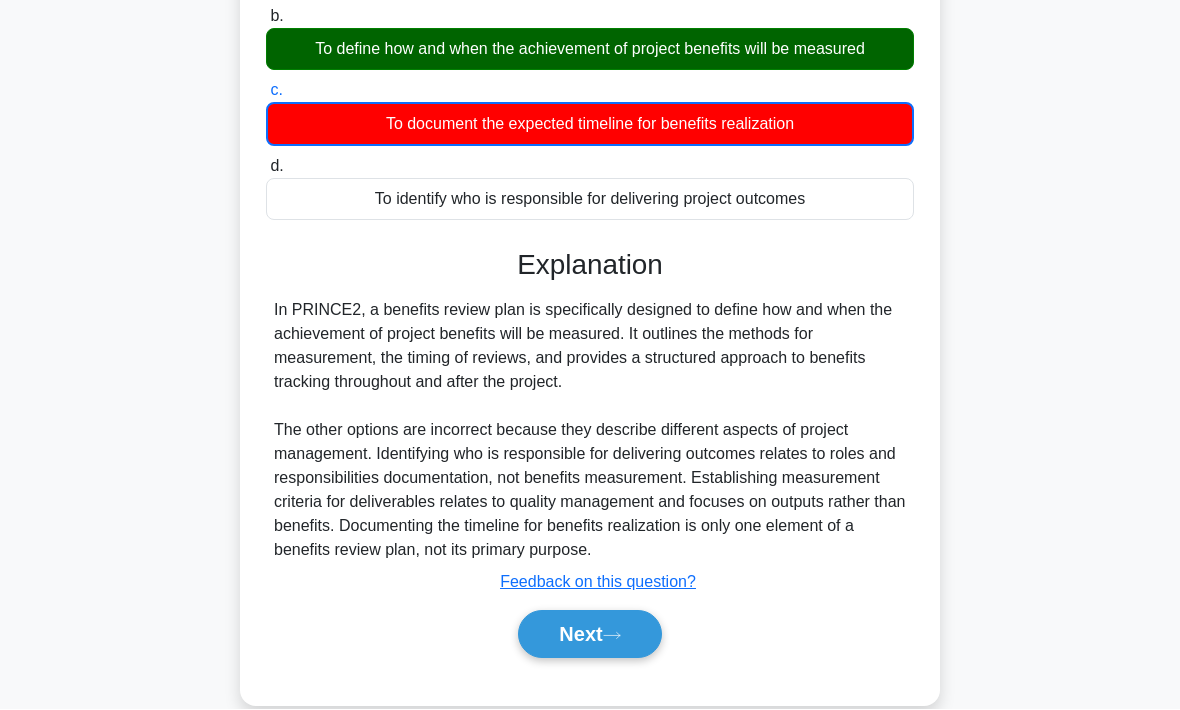 click on "Next" at bounding box center [589, 635] 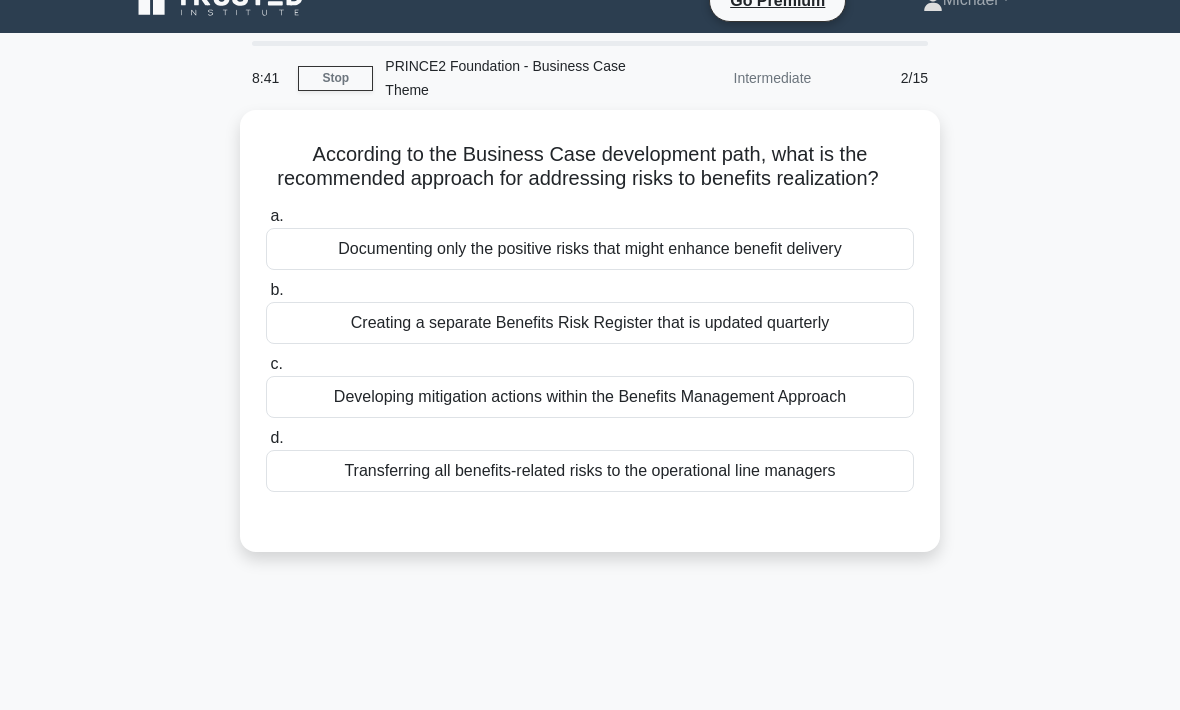 scroll, scrollTop: 0, scrollLeft: 0, axis: both 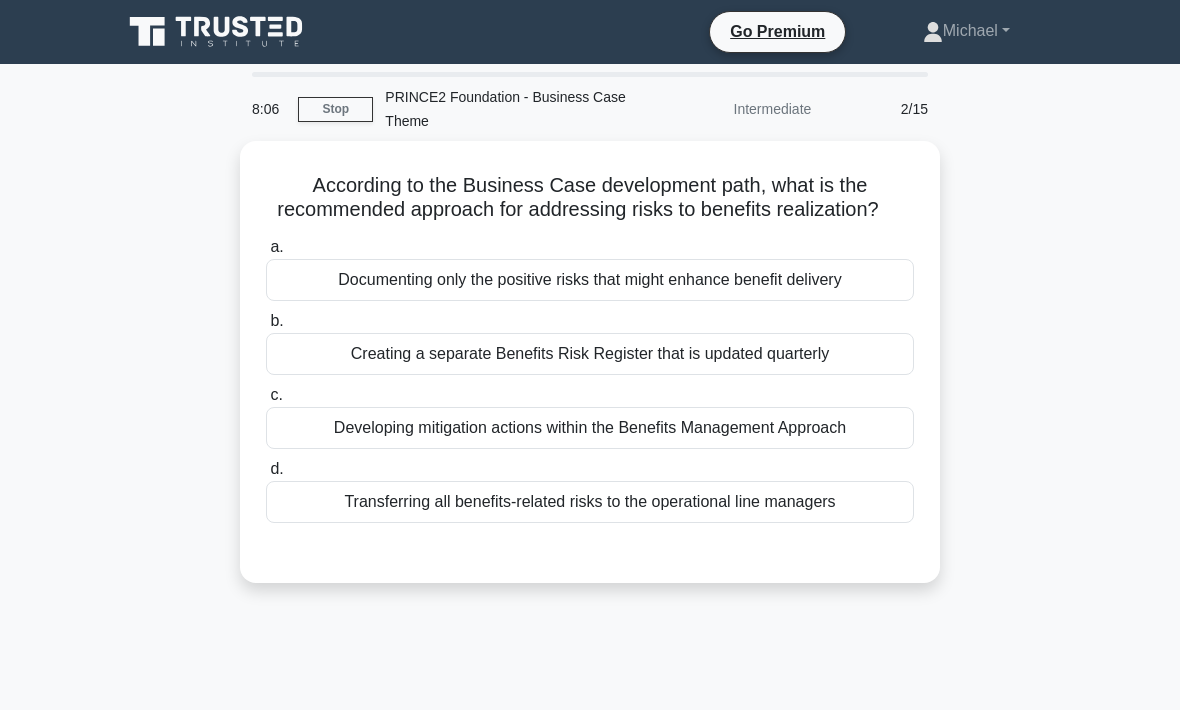 click on "Developing mitigation actions within the Benefits Management Approach" at bounding box center [590, 428] 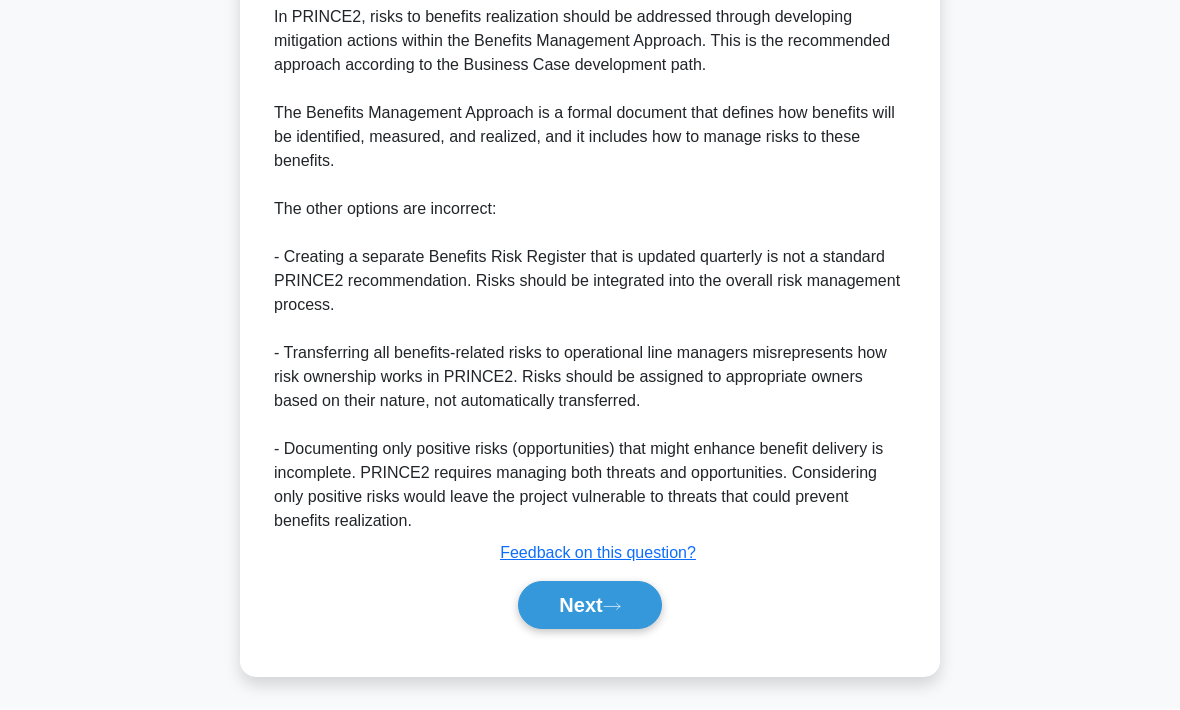 click on "Next" at bounding box center (589, 606) 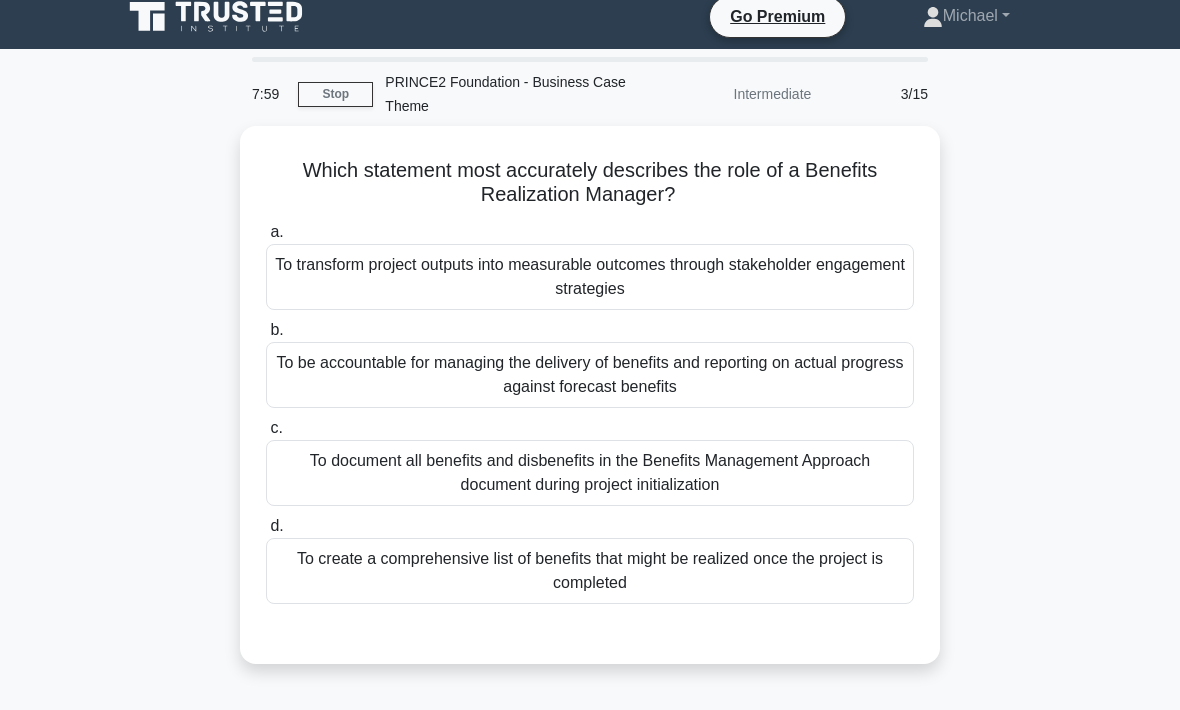 scroll, scrollTop: 0, scrollLeft: 0, axis: both 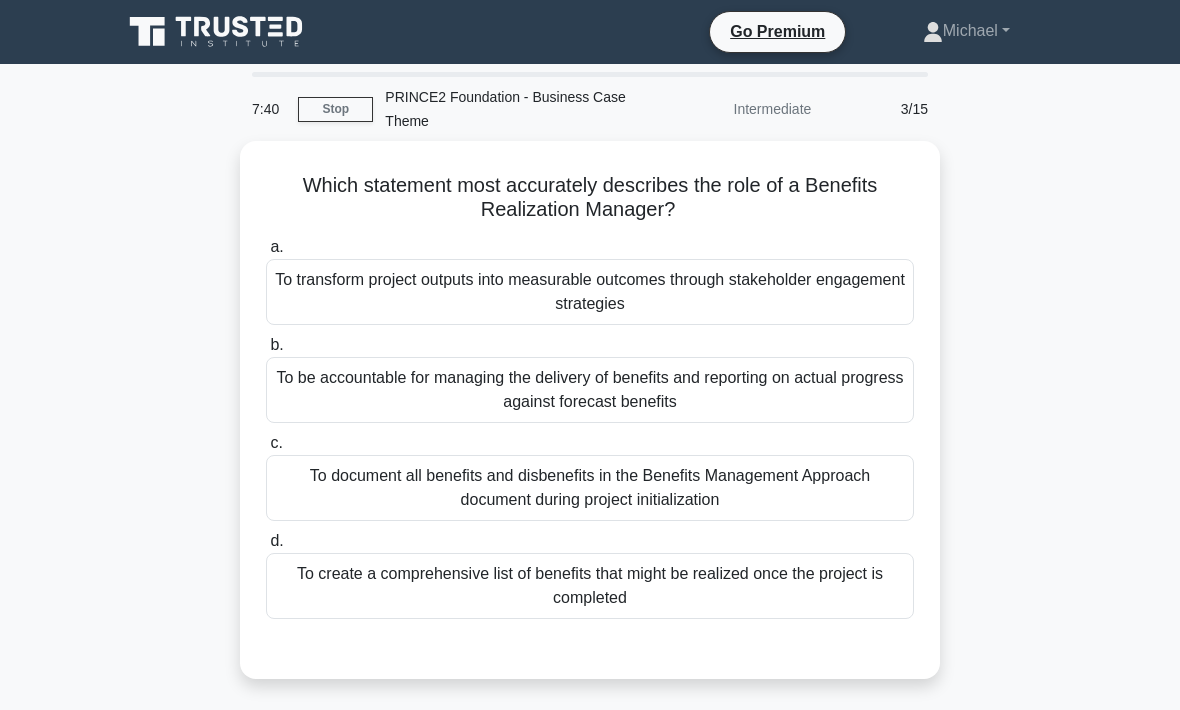 click on "To transform project outputs into measurable outcomes through stakeholder engagement strategies" at bounding box center [590, 292] 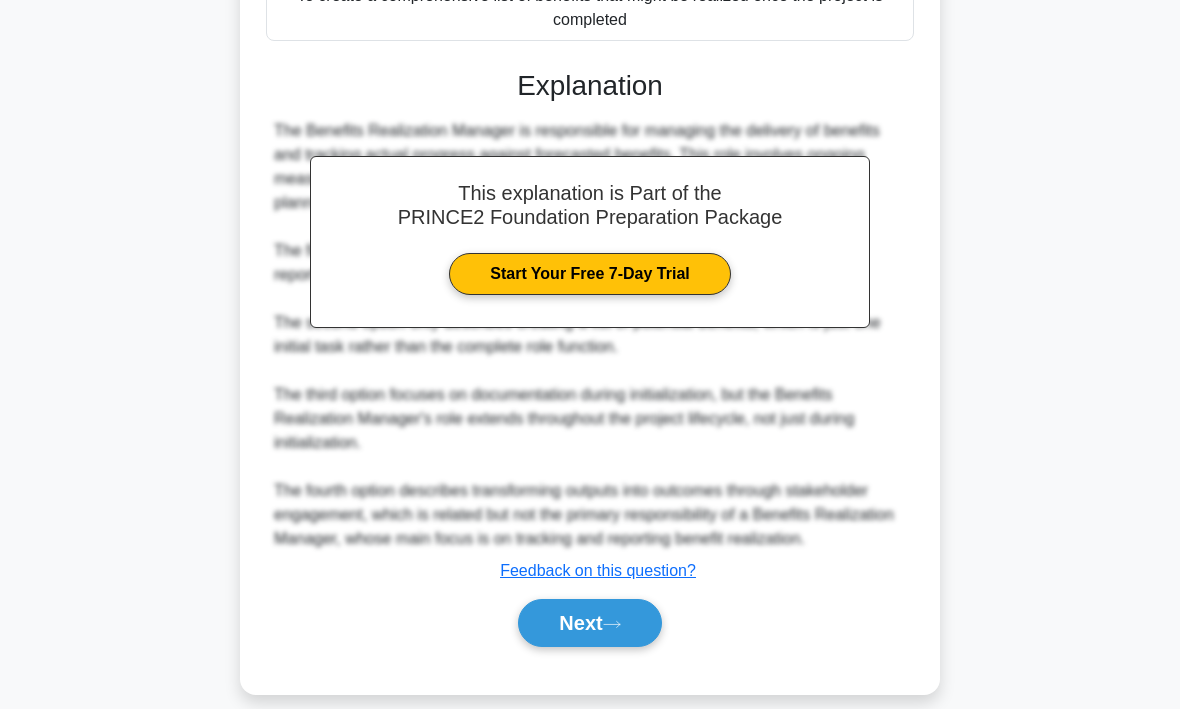 click 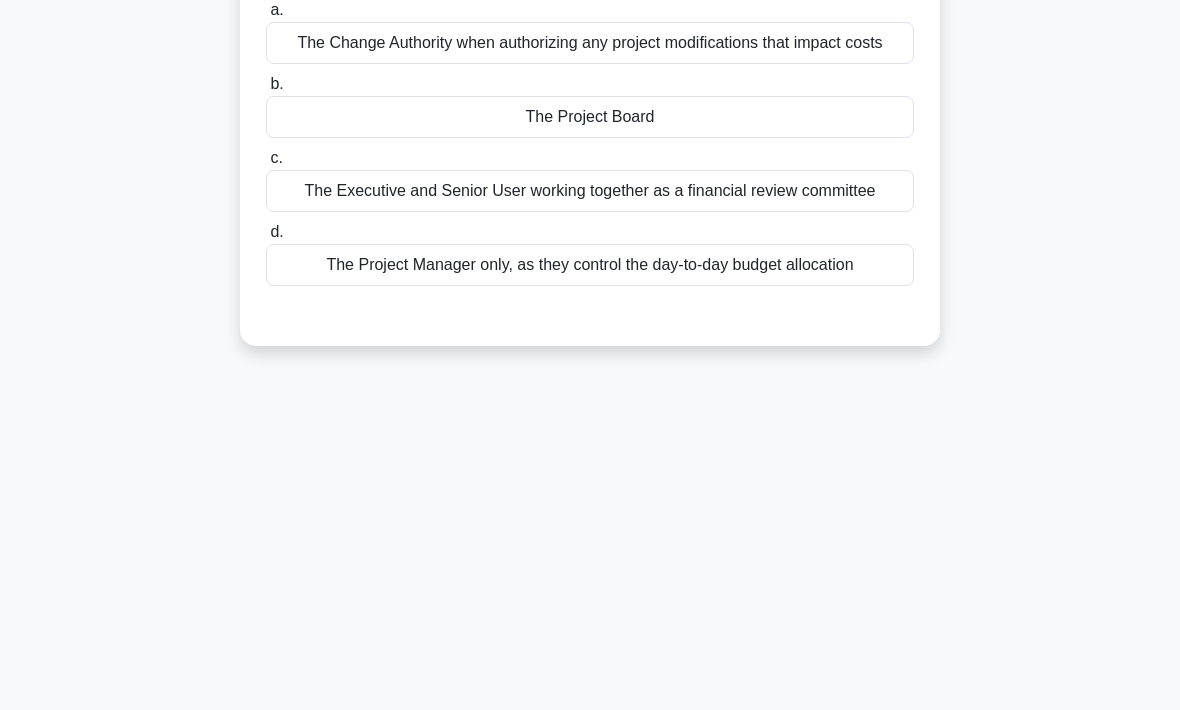scroll, scrollTop: 0, scrollLeft: 0, axis: both 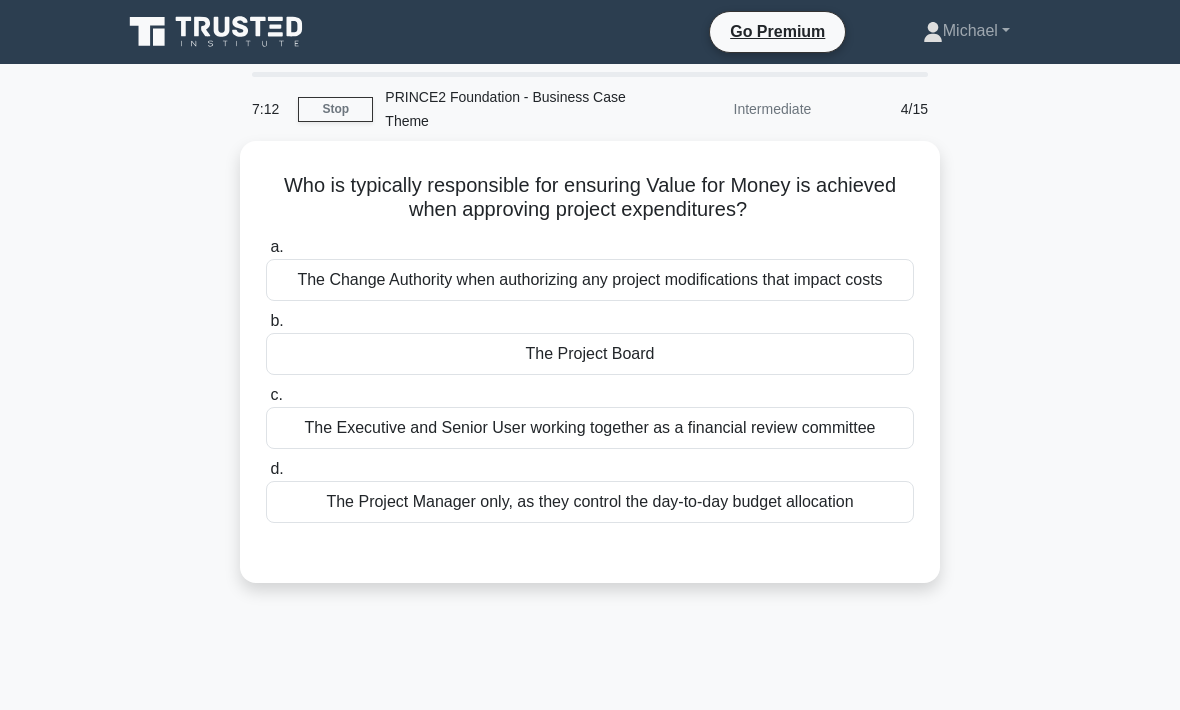 click on "The Project Board" at bounding box center [590, 354] 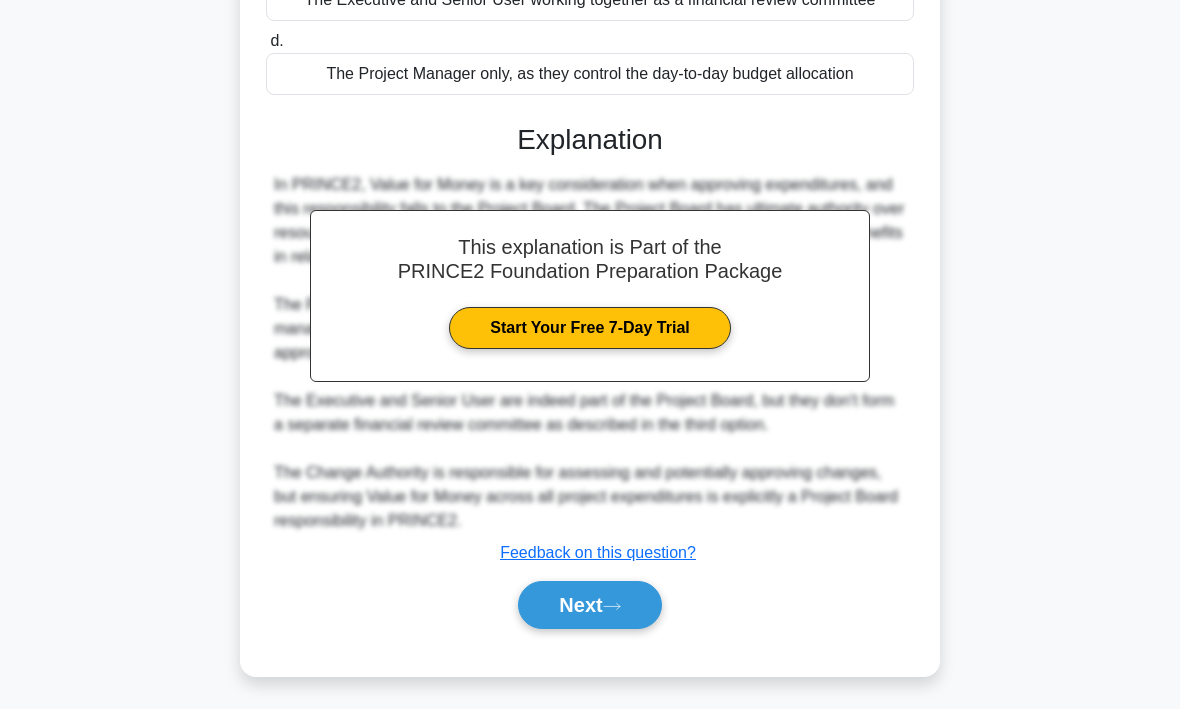 click on "Next" at bounding box center (589, 606) 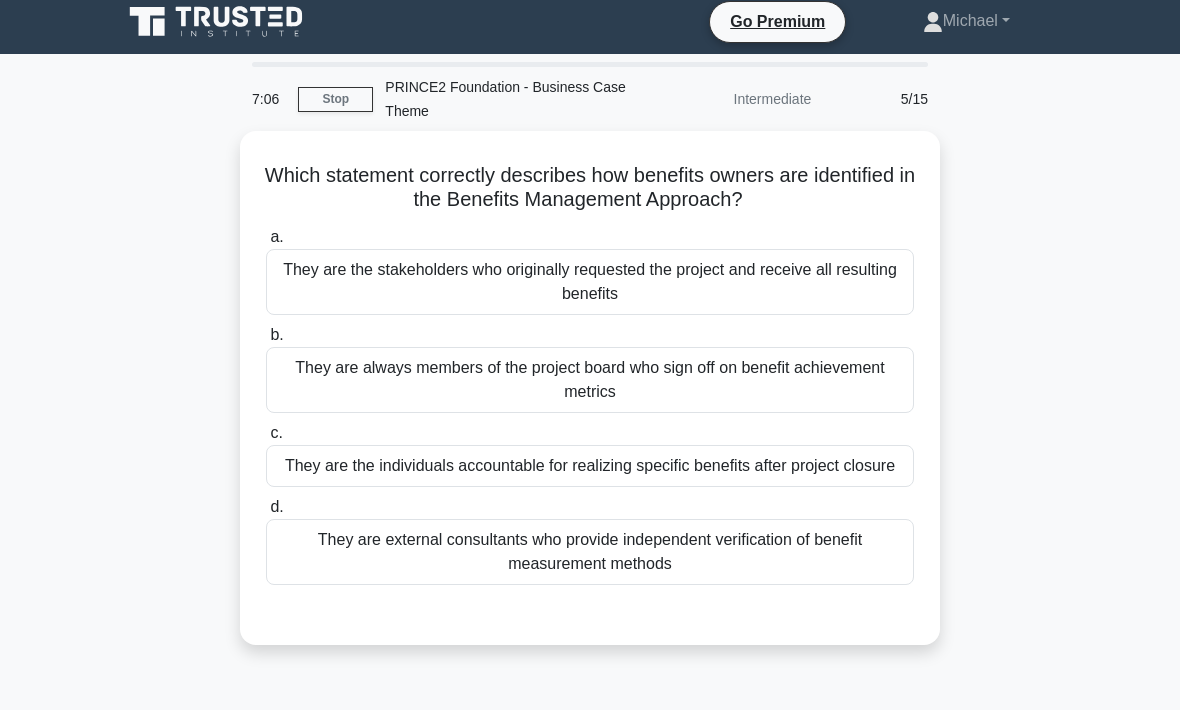 scroll, scrollTop: 0, scrollLeft: 0, axis: both 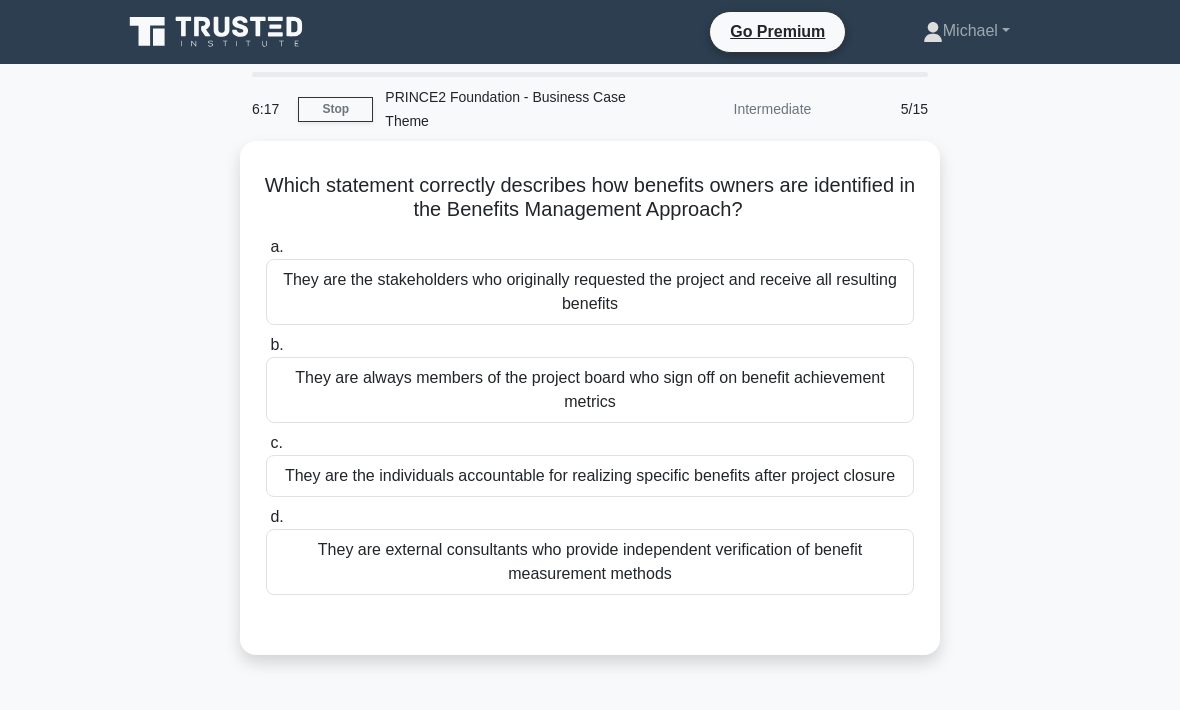 click on "They are the individuals accountable for realizing specific benefits after project closure" at bounding box center (590, 476) 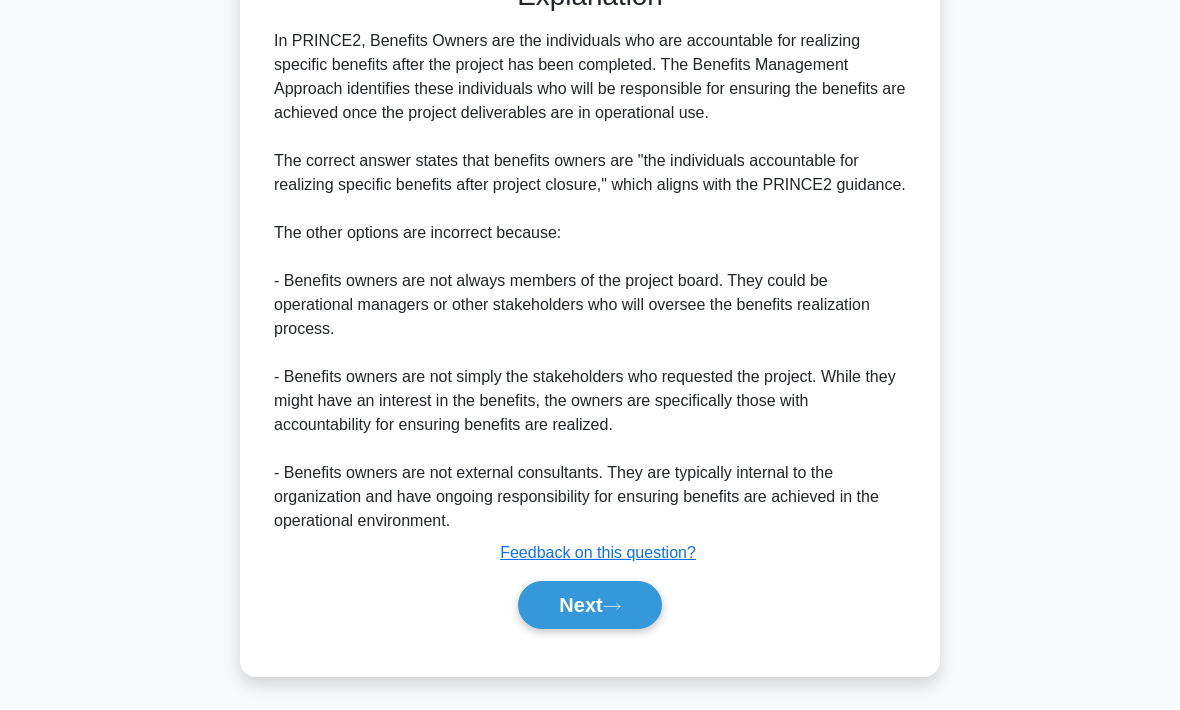click on "Next" at bounding box center [589, 606] 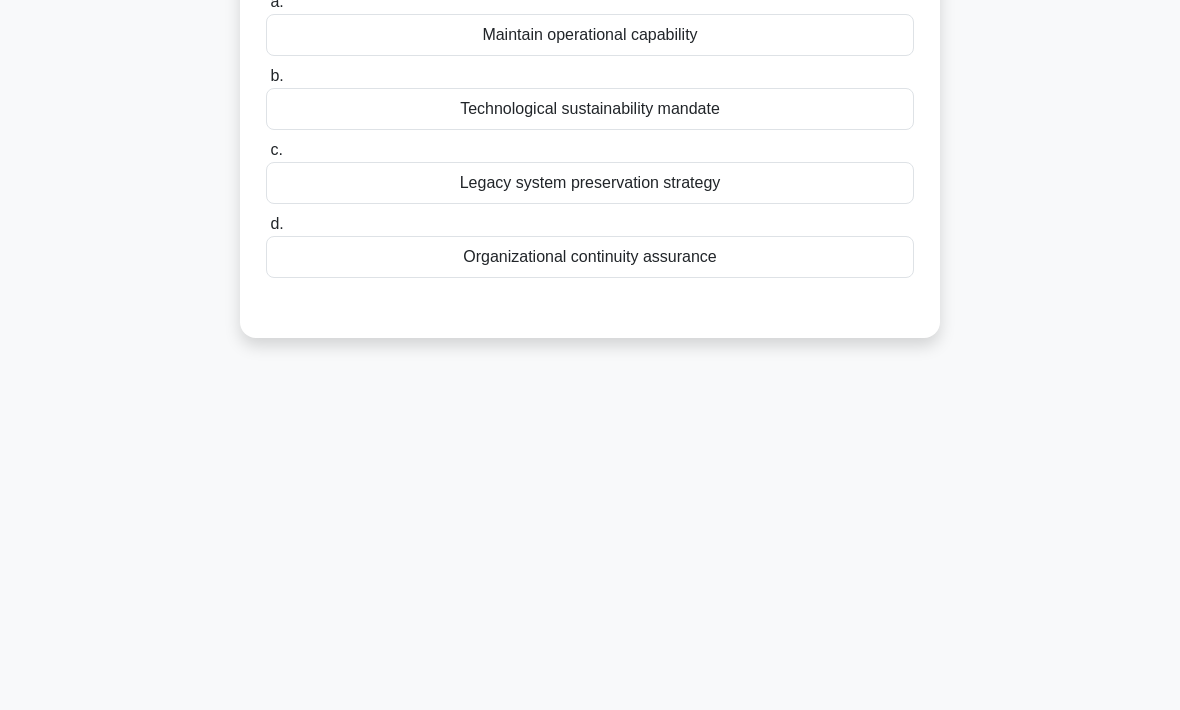 scroll, scrollTop: 0, scrollLeft: 0, axis: both 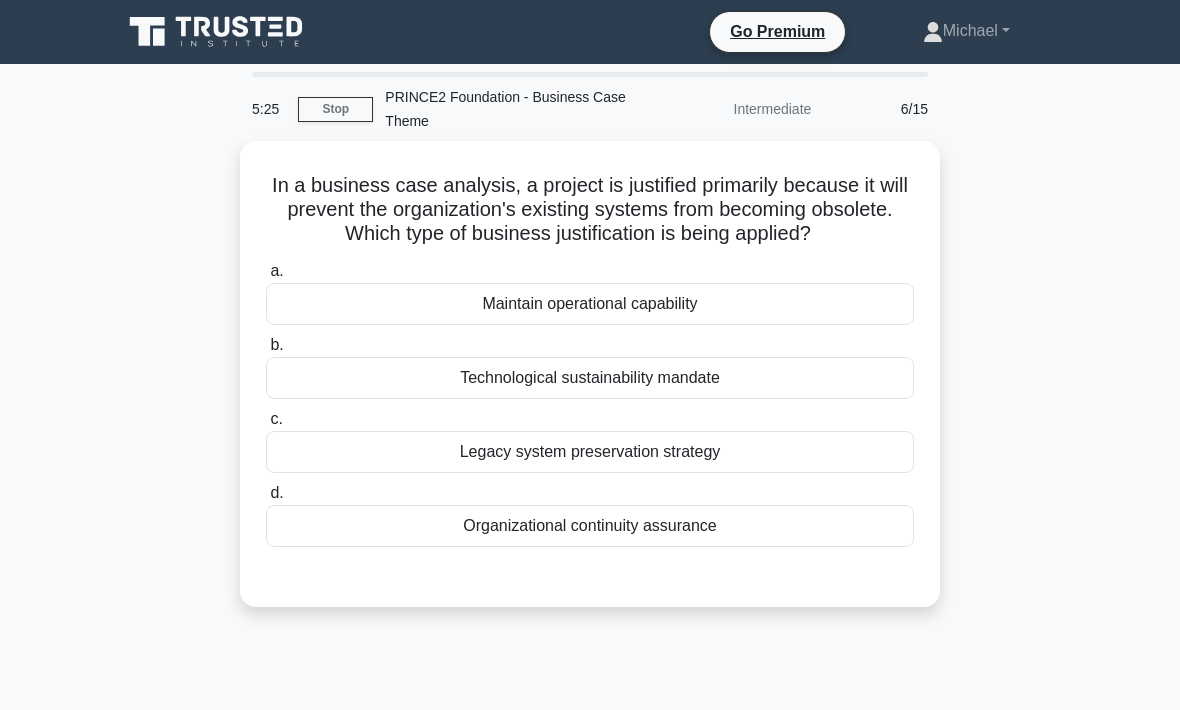 click on "Maintain operational capability" at bounding box center [590, 304] 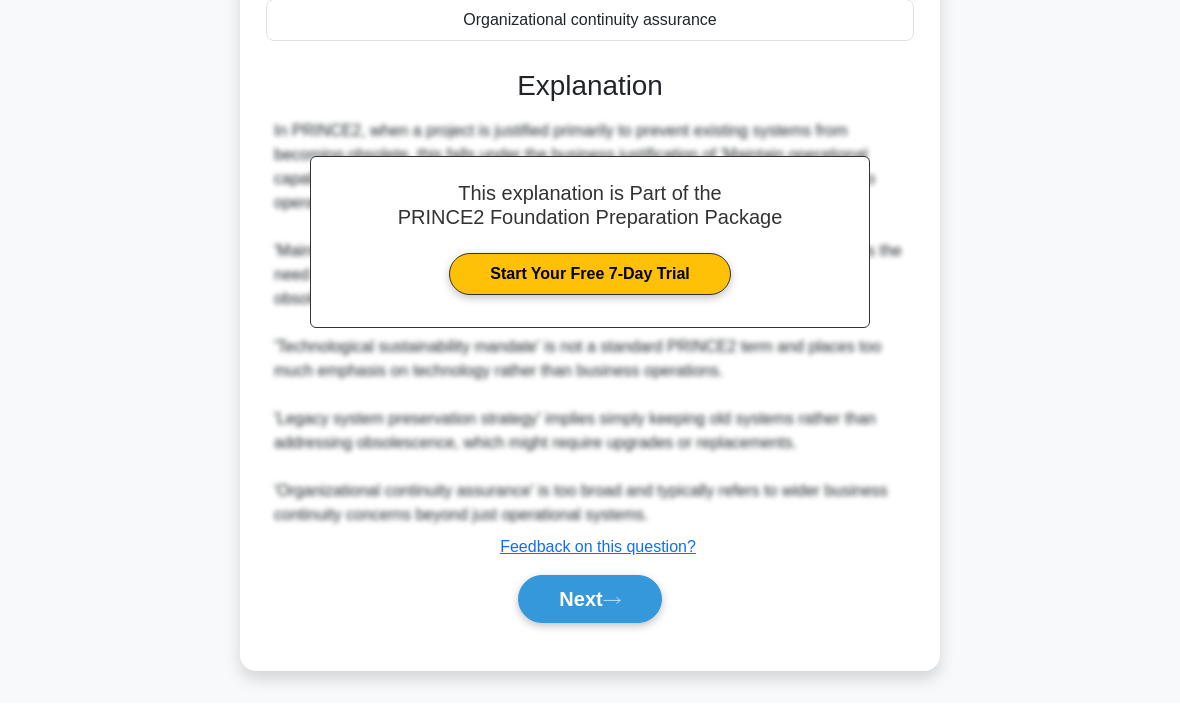 scroll, scrollTop: 505, scrollLeft: 0, axis: vertical 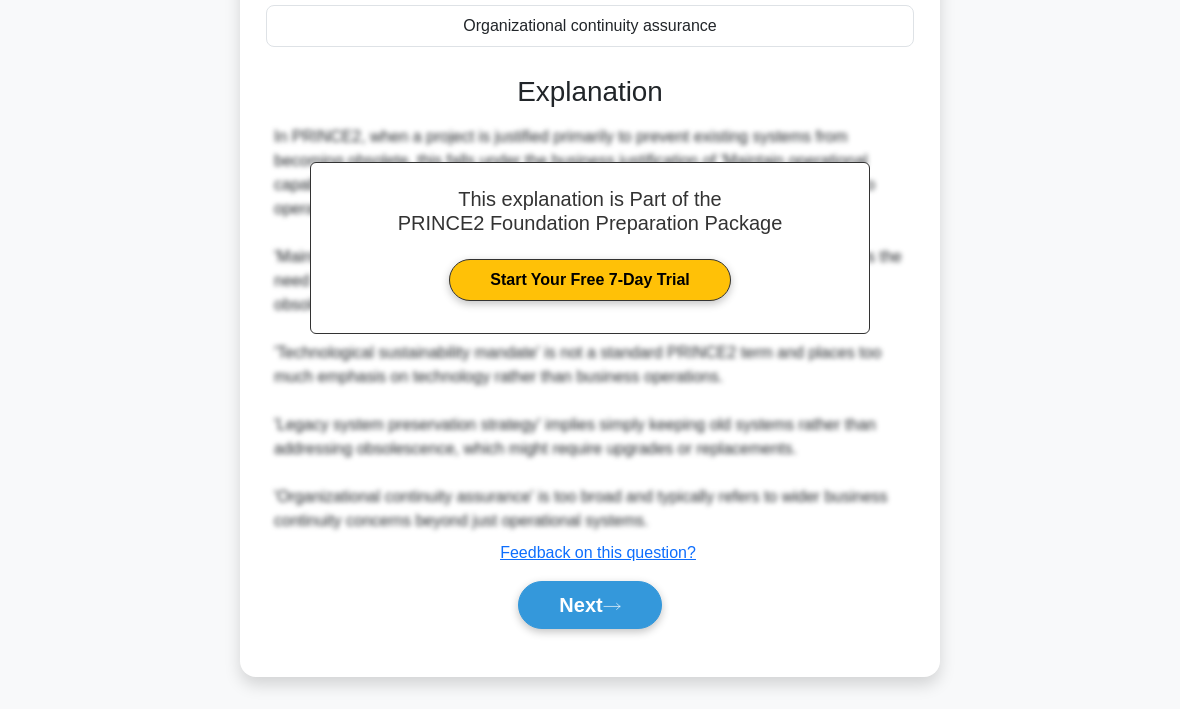 click on "Next" at bounding box center [589, 606] 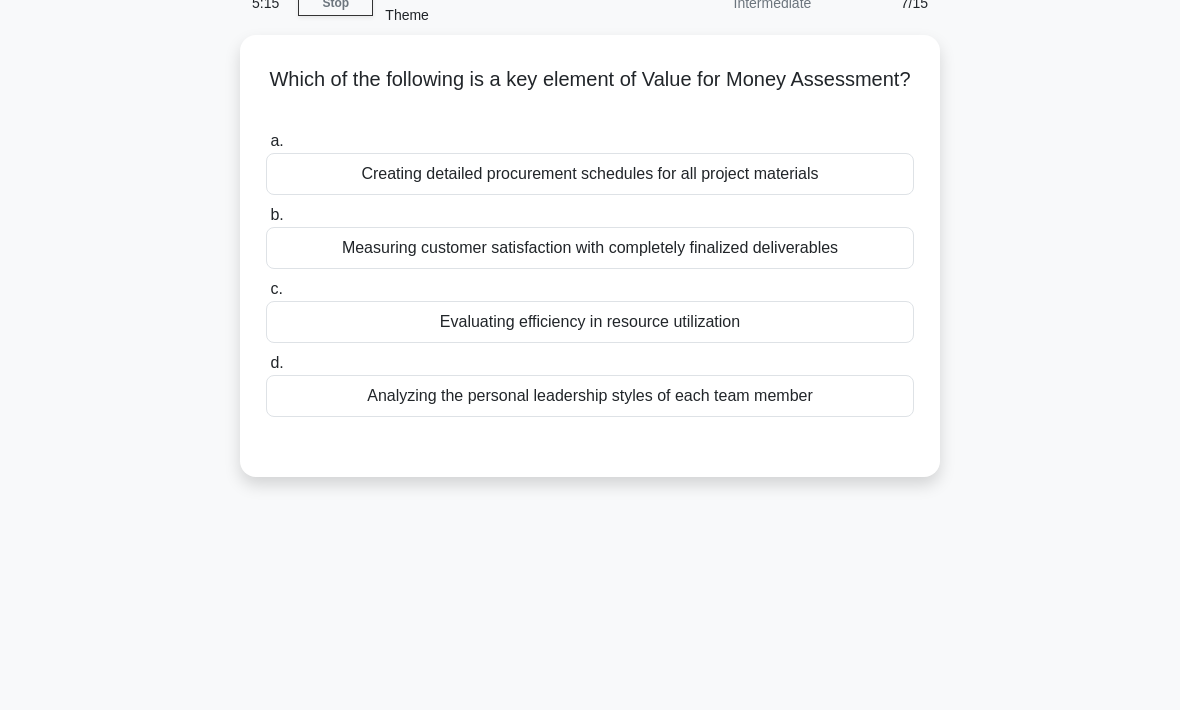 scroll, scrollTop: 0, scrollLeft: 0, axis: both 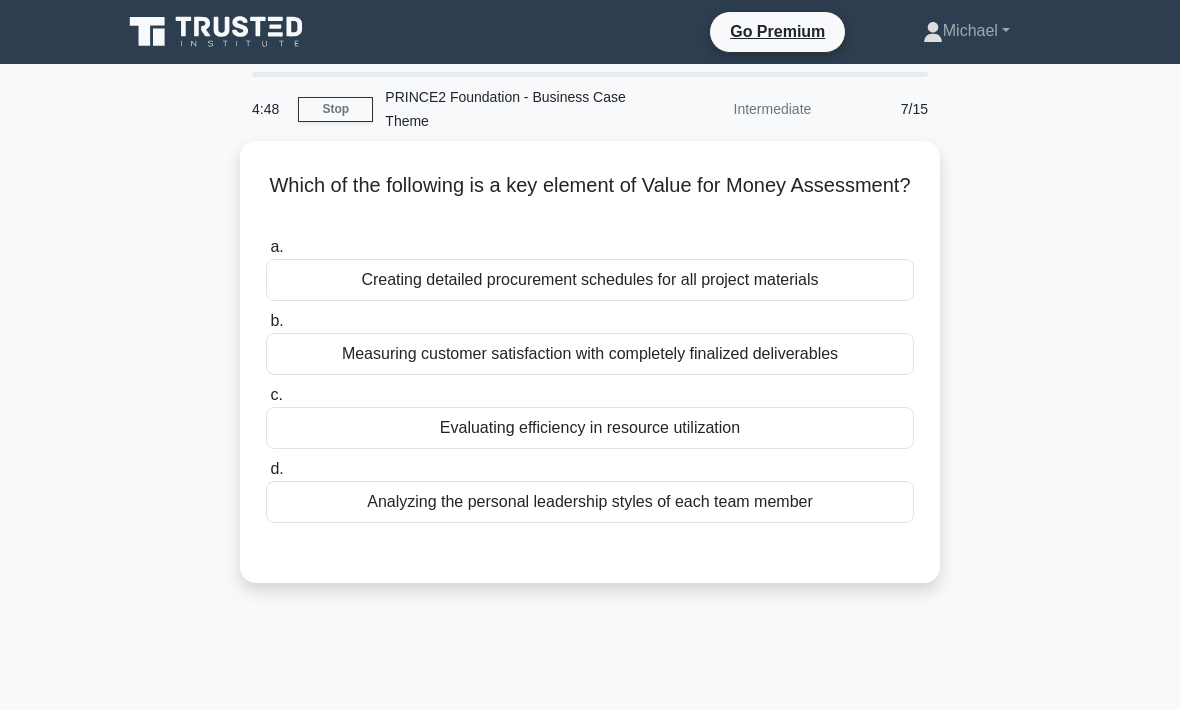 click on "Creating detailed procurement schedules for all project materials" at bounding box center (590, 280) 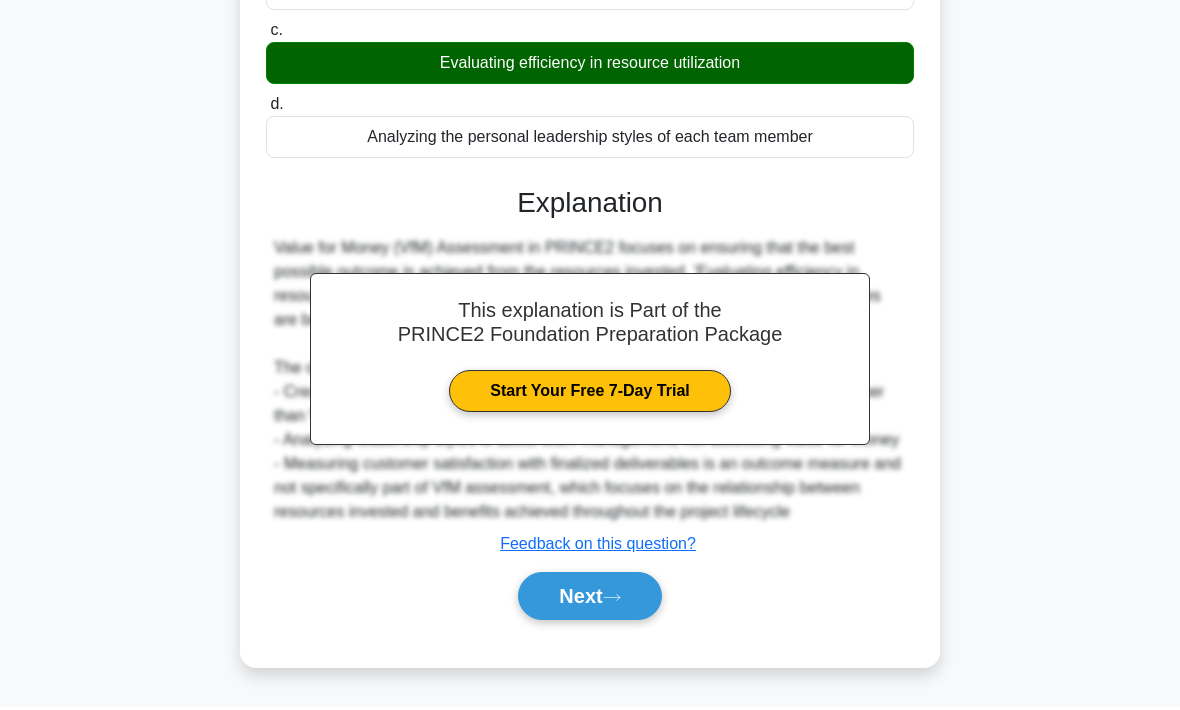 scroll, scrollTop: 363, scrollLeft: 0, axis: vertical 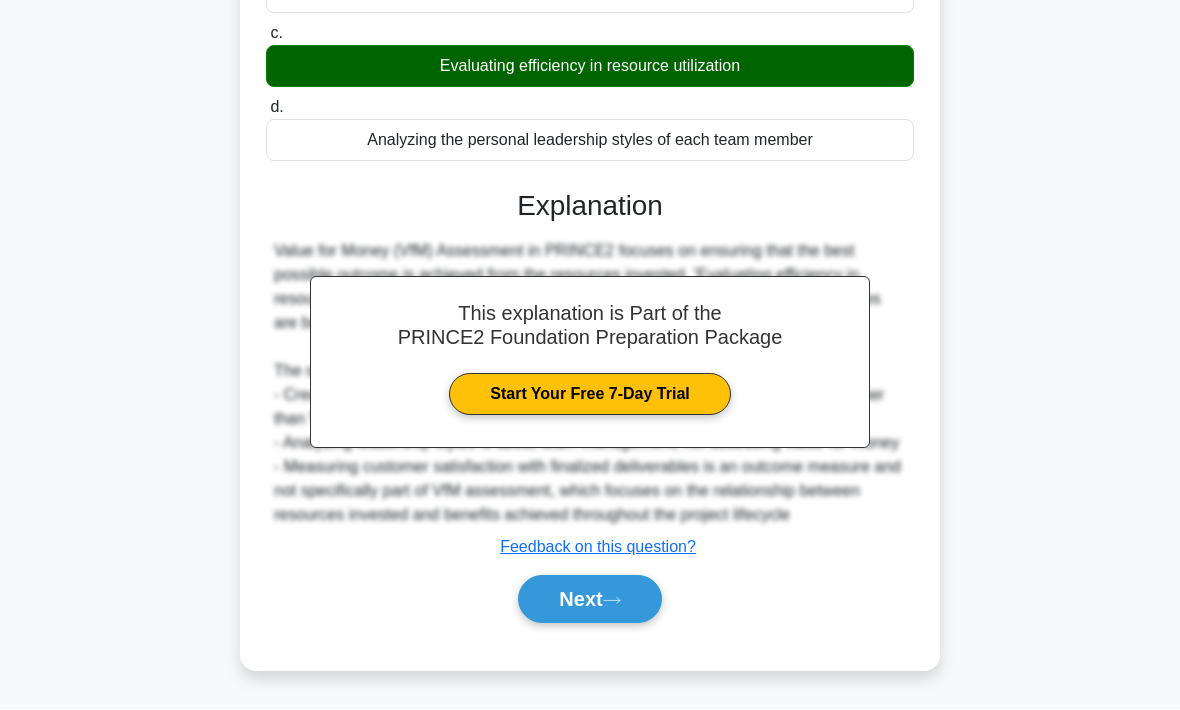 click on "Next" at bounding box center (589, 600) 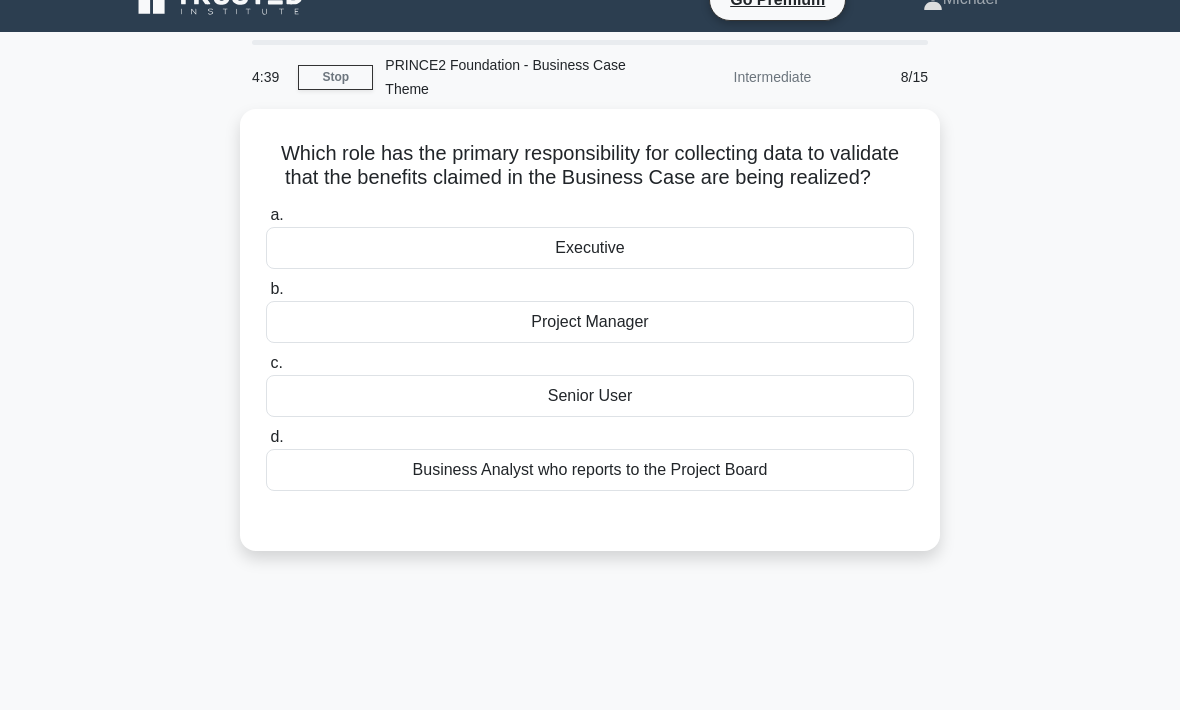 scroll, scrollTop: 0, scrollLeft: 0, axis: both 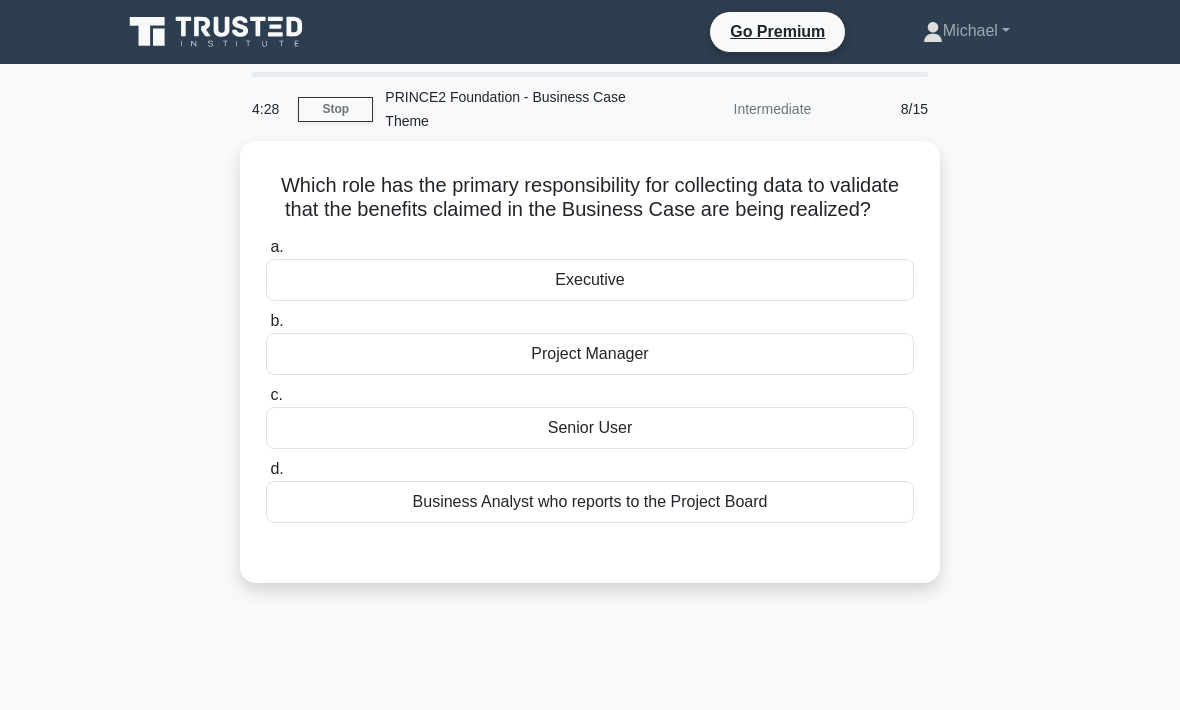 click on "Project Manager" at bounding box center [590, 354] 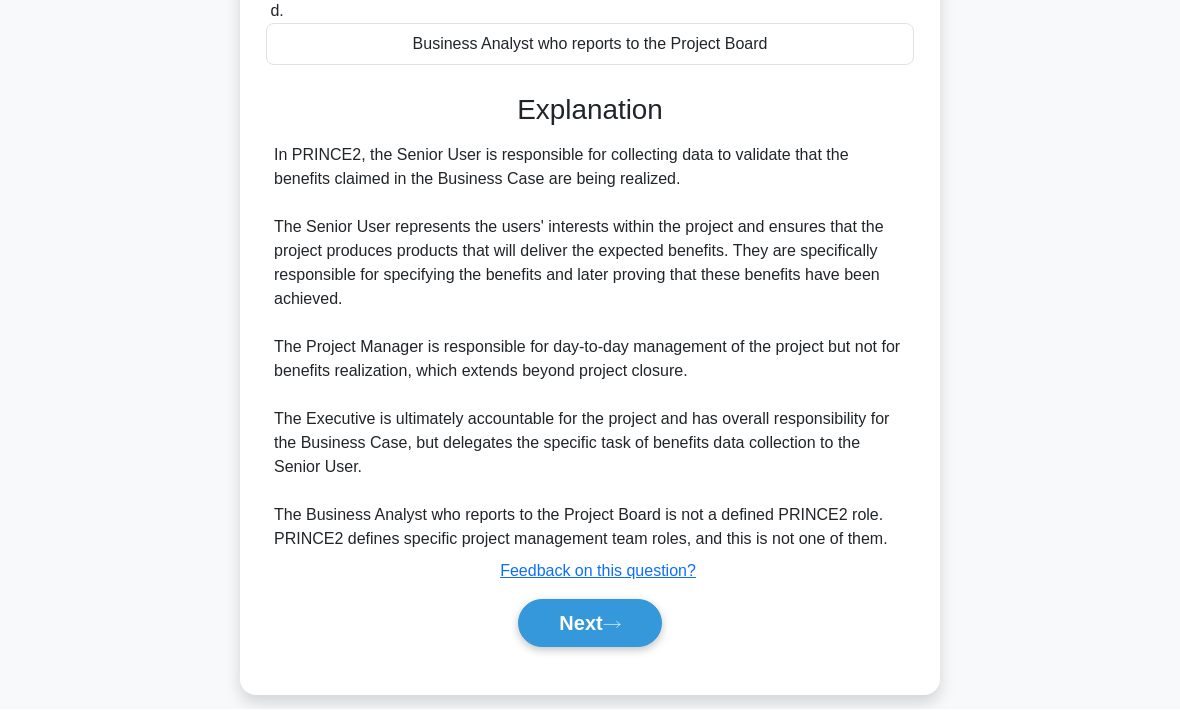 click on "Next" at bounding box center (589, 624) 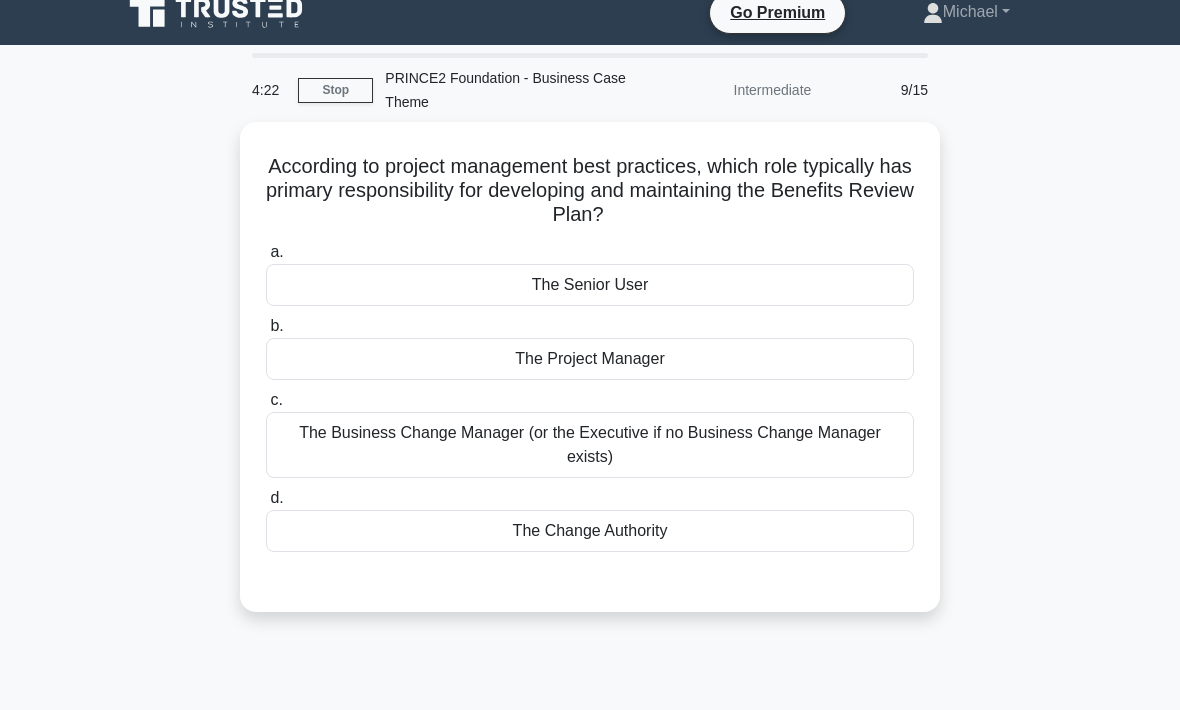 scroll, scrollTop: 0, scrollLeft: 0, axis: both 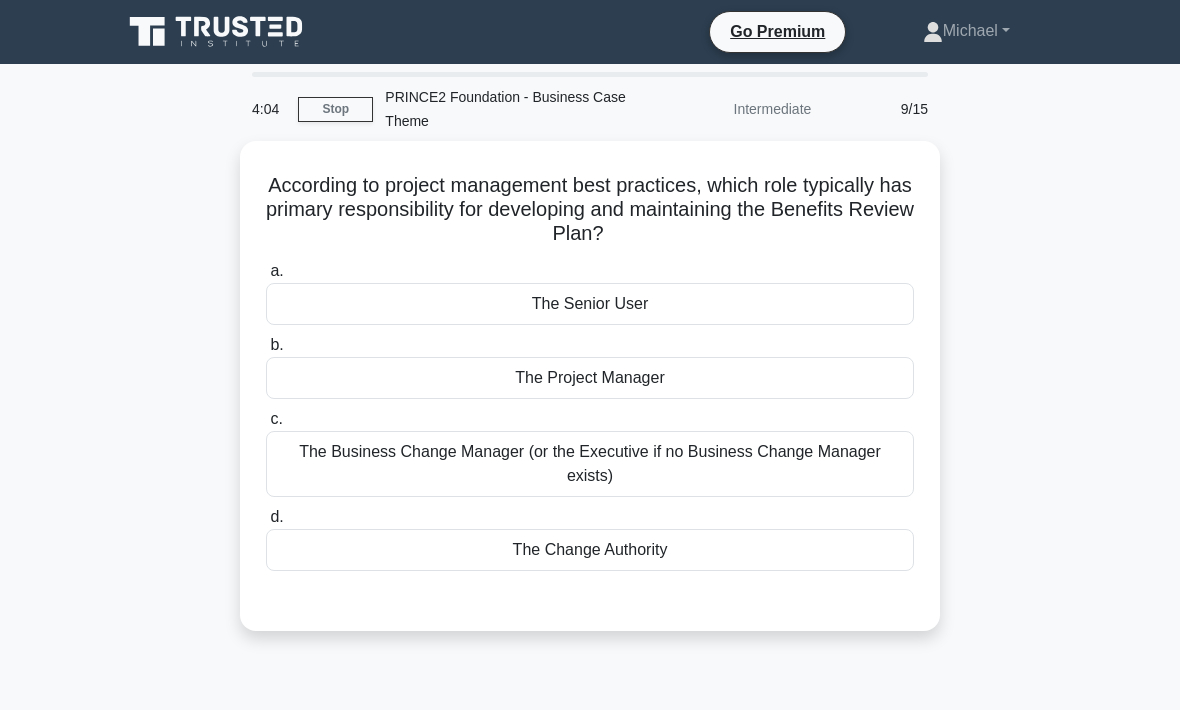 click on "The Senior User" at bounding box center (590, 304) 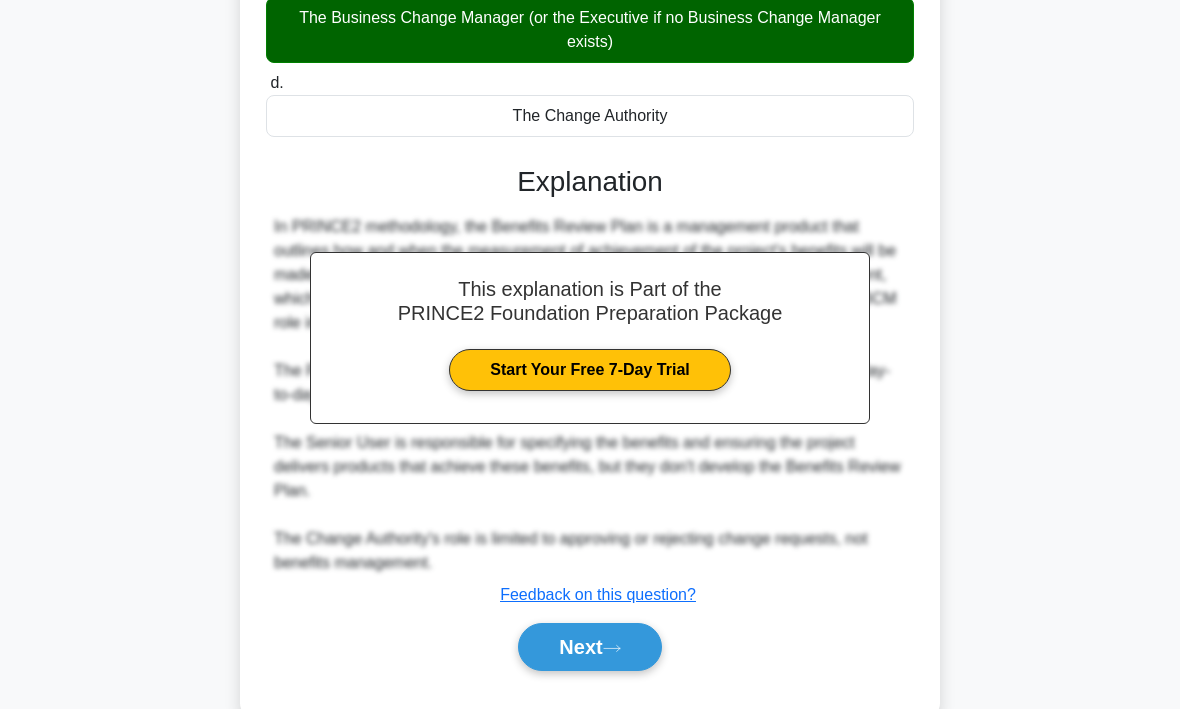 click on "Next" at bounding box center [589, 648] 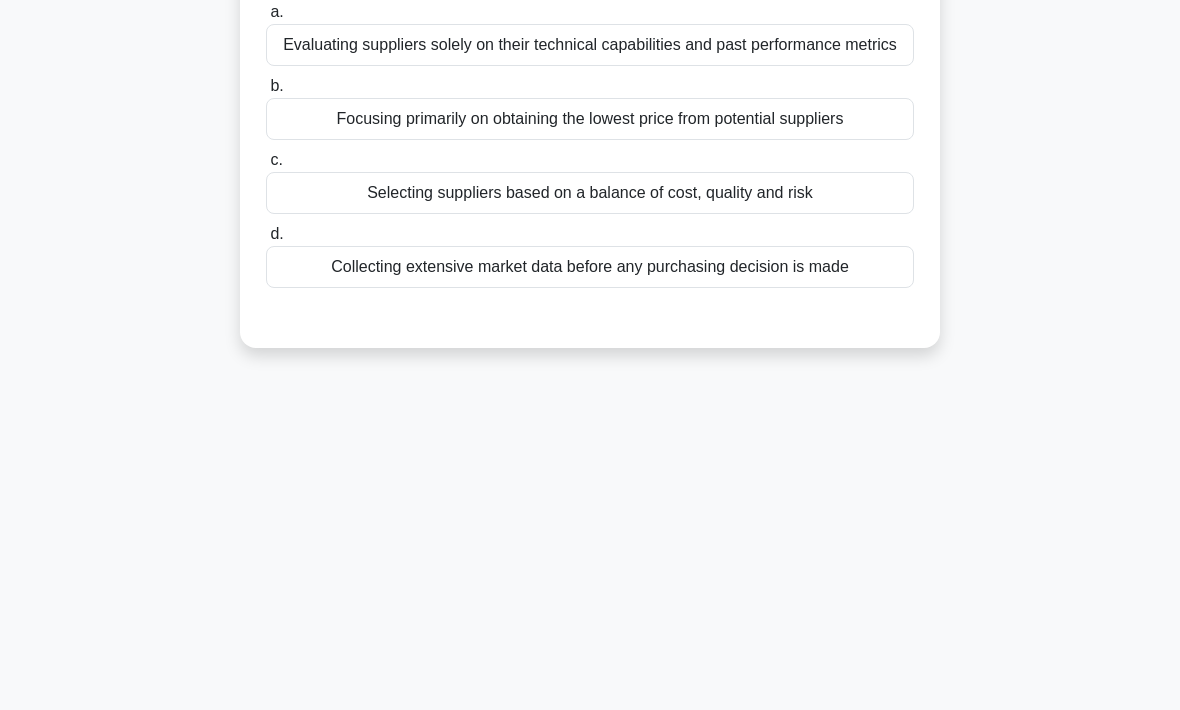 scroll, scrollTop: 0, scrollLeft: 0, axis: both 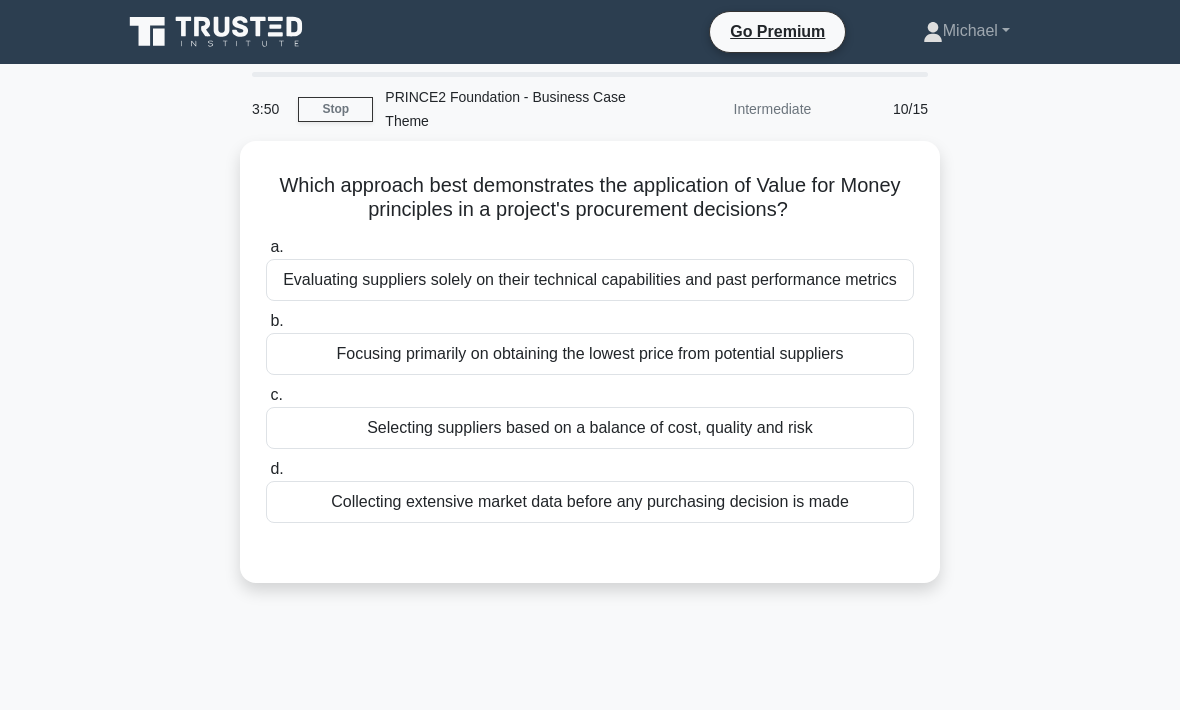 click on "Selecting suppliers based on a balance of cost, quality and risk" at bounding box center (590, 428) 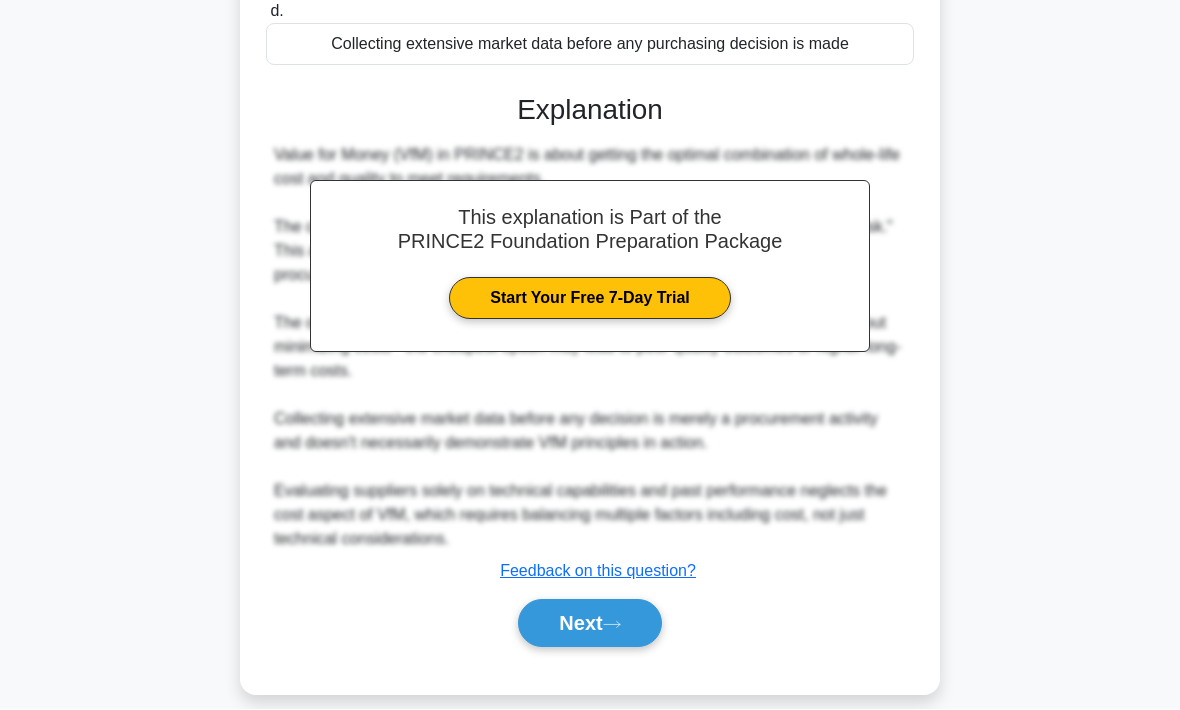click on "Next" at bounding box center (589, 624) 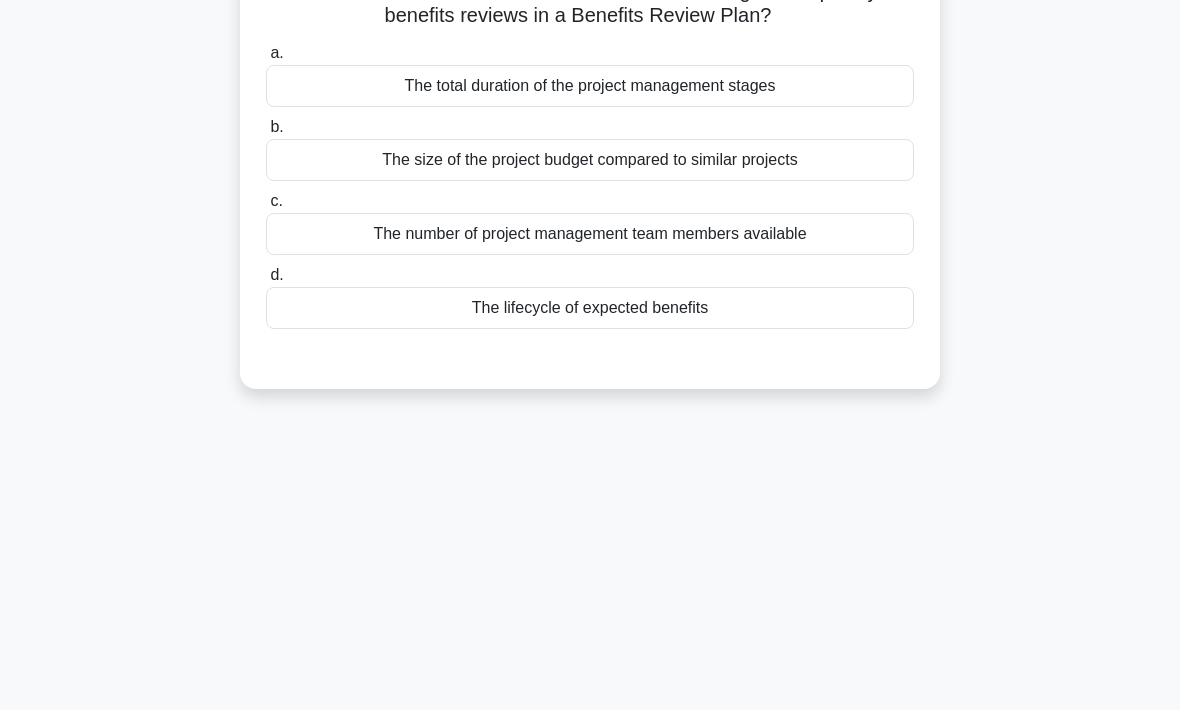 scroll, scrollTop: 0, scrollLeft: 0, axis: both 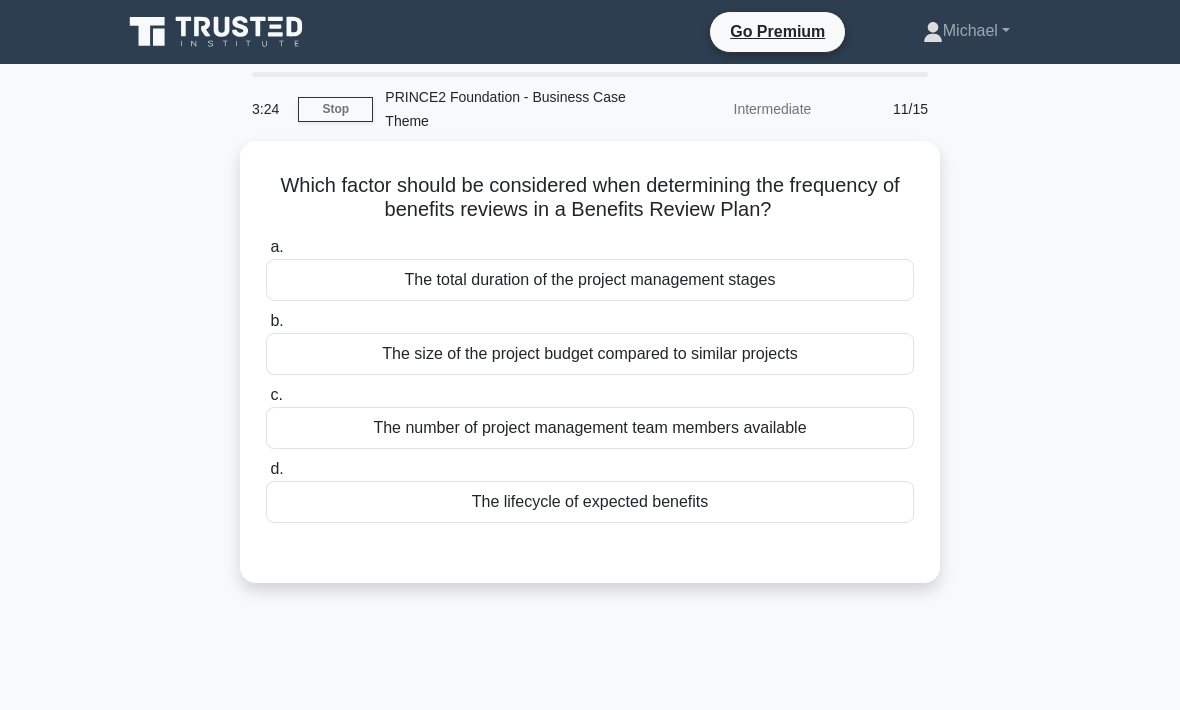 click on "The size of the project budget compared to similar projects" at bounding box center [590, 354] 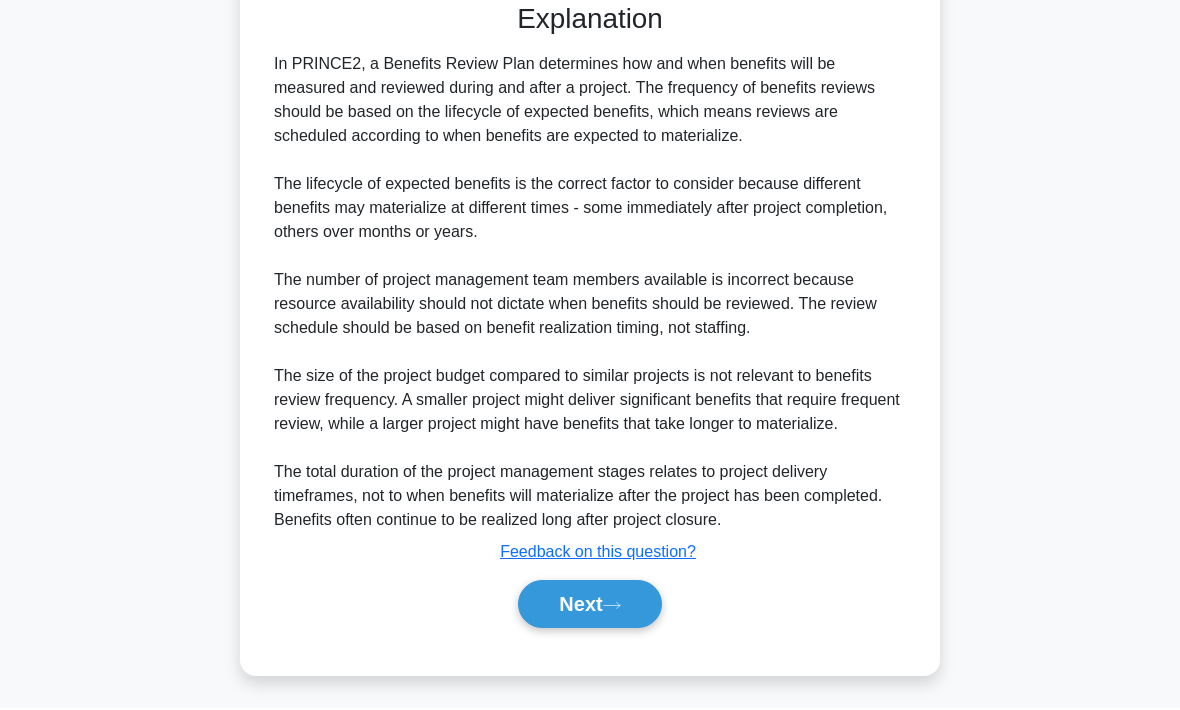 scroll, scrollTop: 579, scrollLeft: 0, axis: vertical 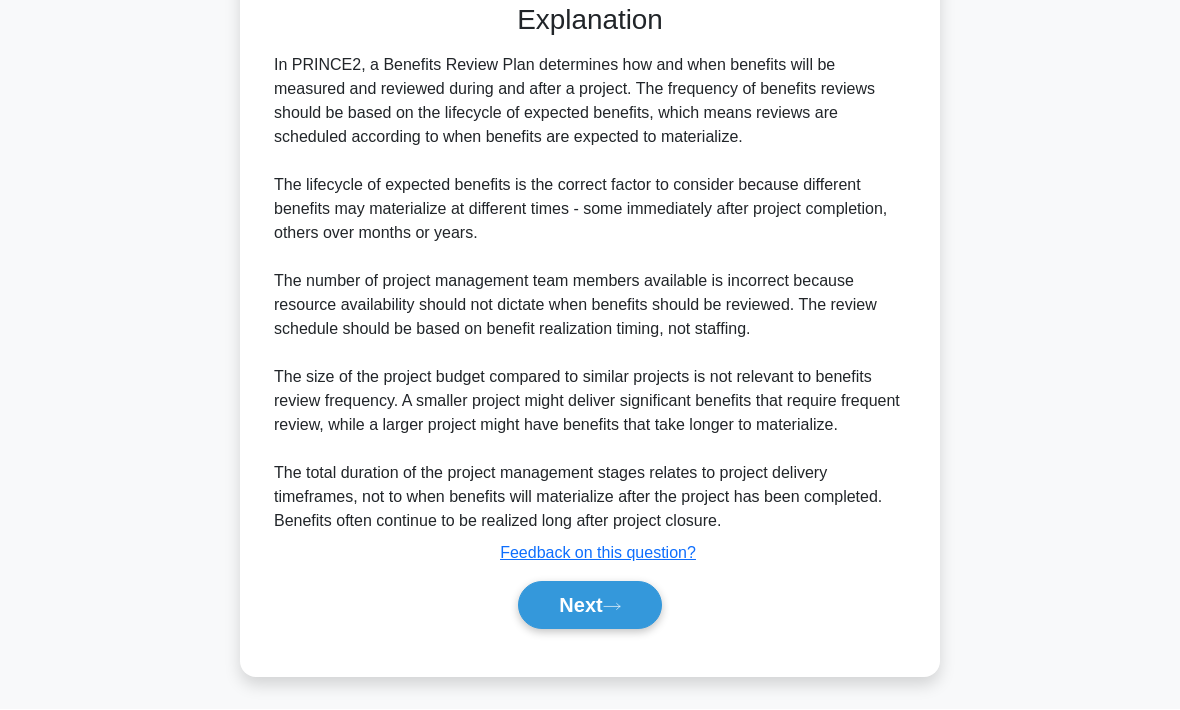 click on "Next" at bounding box center [589, 606] 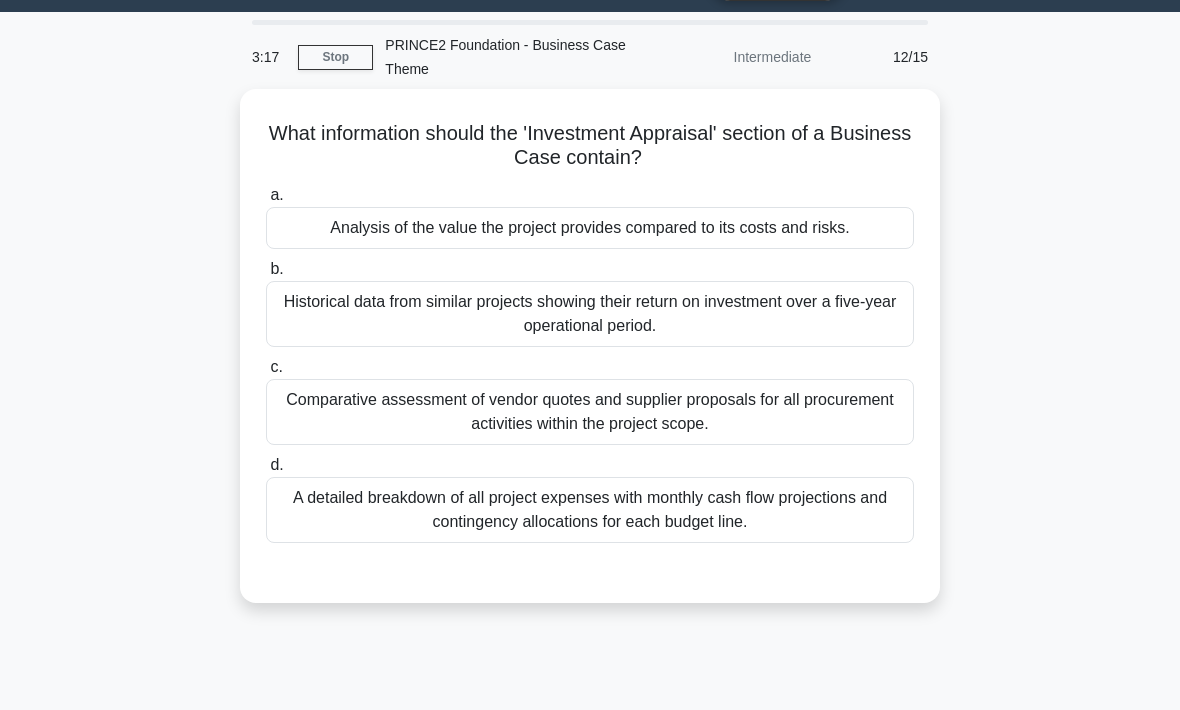 scroll, scrollTop: 0, scrollLeft: 0, axis: both 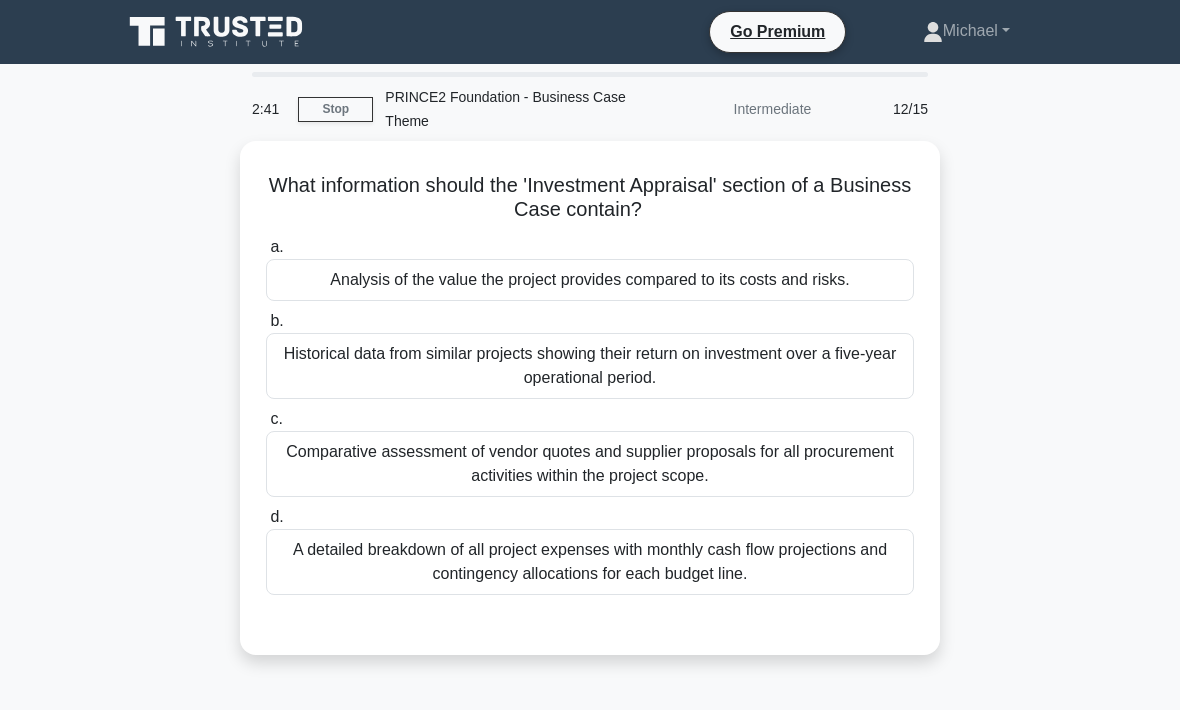 click on "Analysis of the value the project provides compared to its costs and risks." at bounding box center (590, 280) 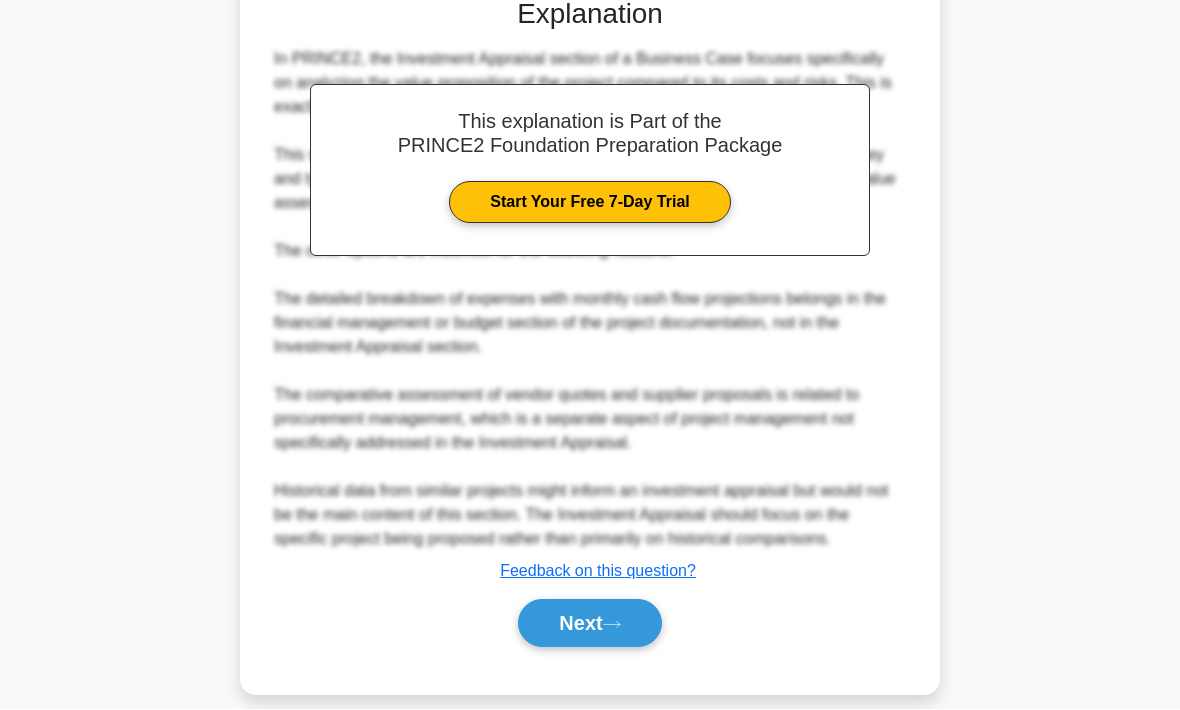 click on "Next" at bounding box center [589, 624] 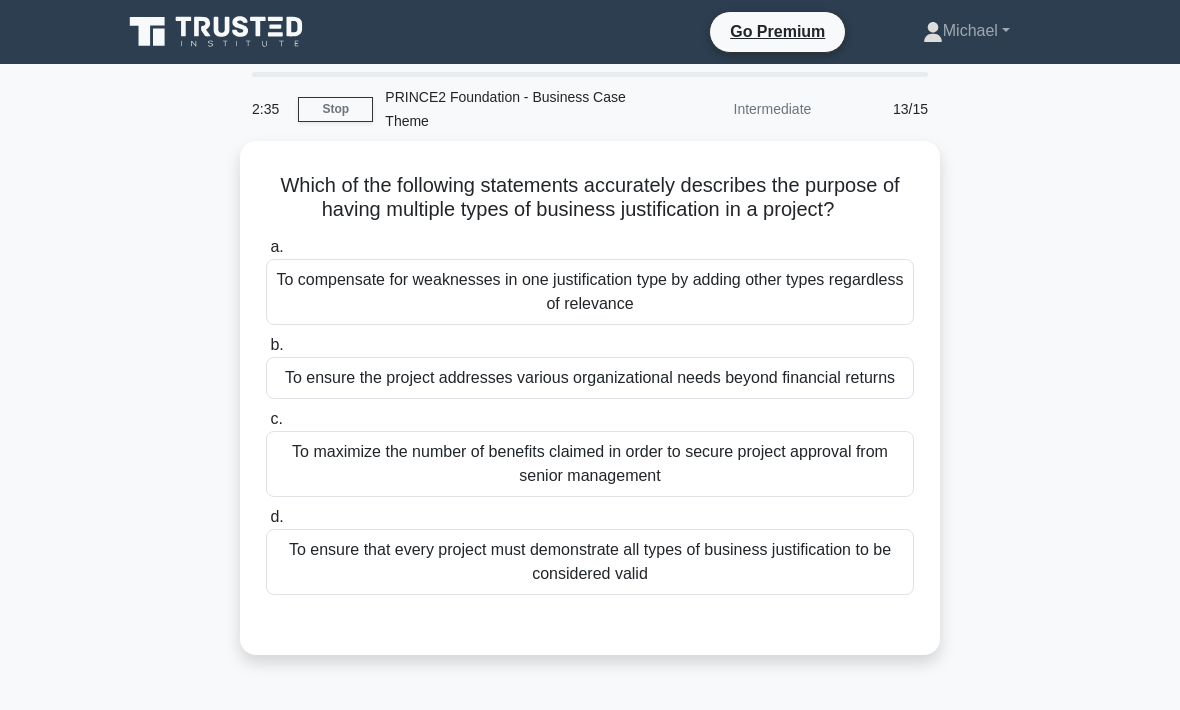 scroll, scrollTop: 19, scrollLeft: 0, axis: vertical 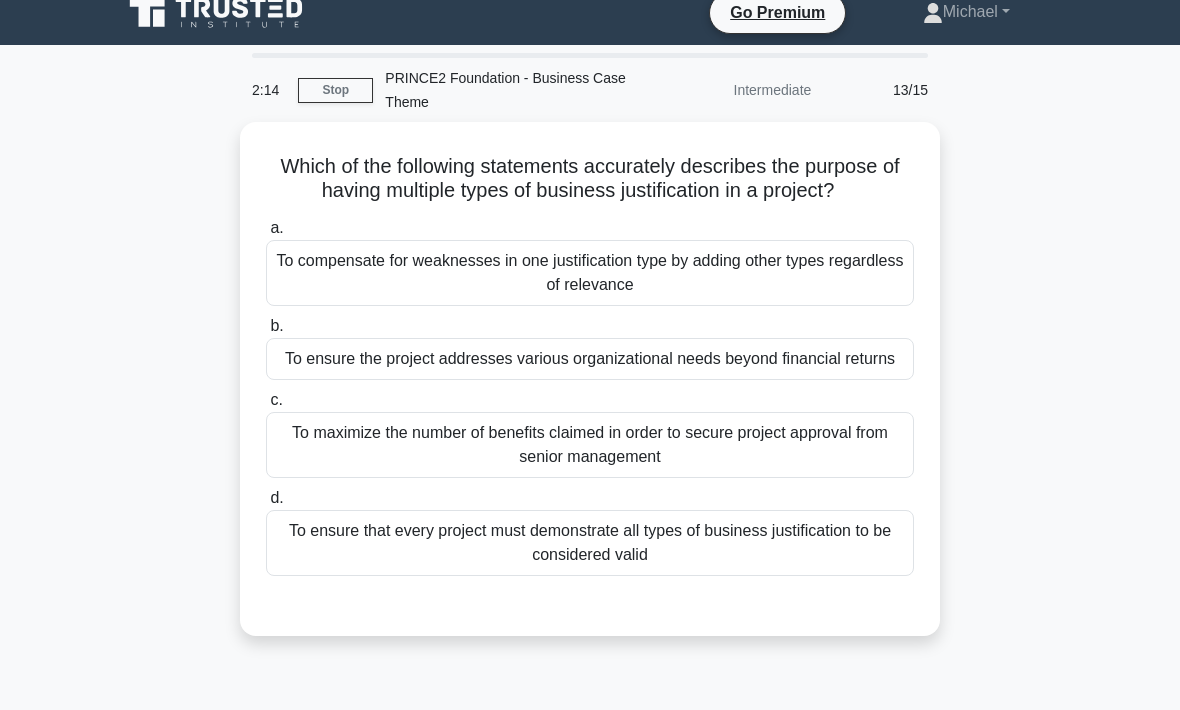 click on "To ensure the project addresses various organizational needs beyond financial returns" at bounding box center [590, 359] 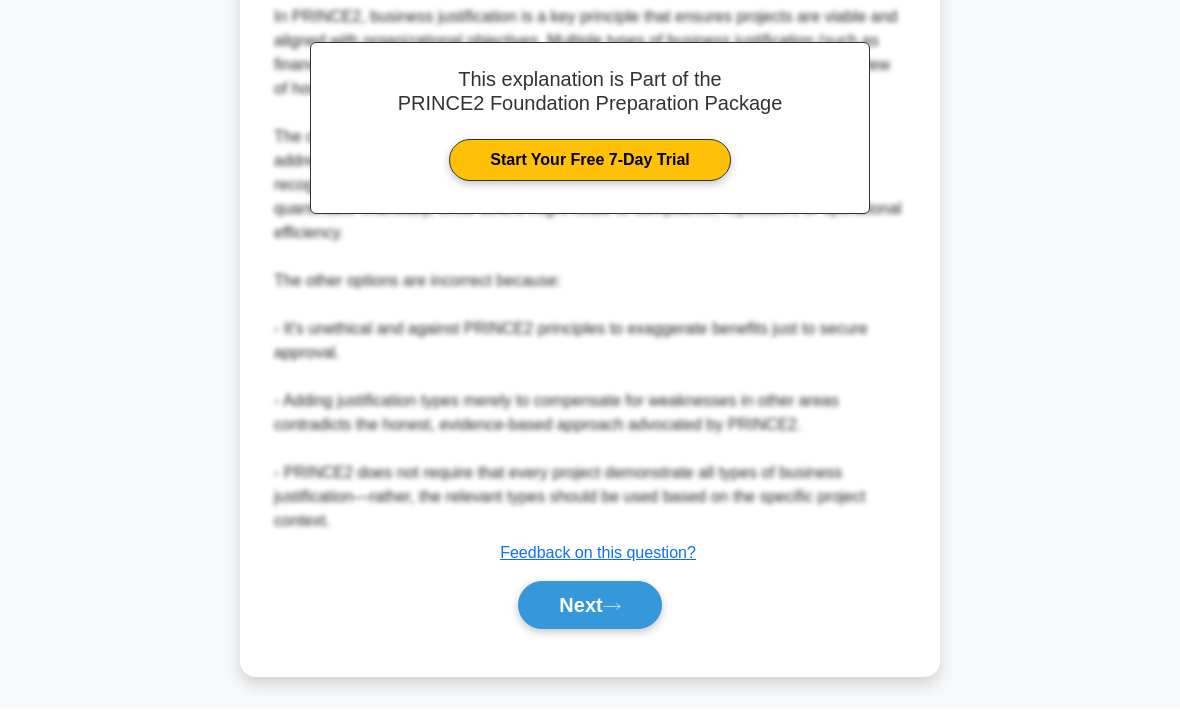 click on "Next" at bounding box center (589, 606) 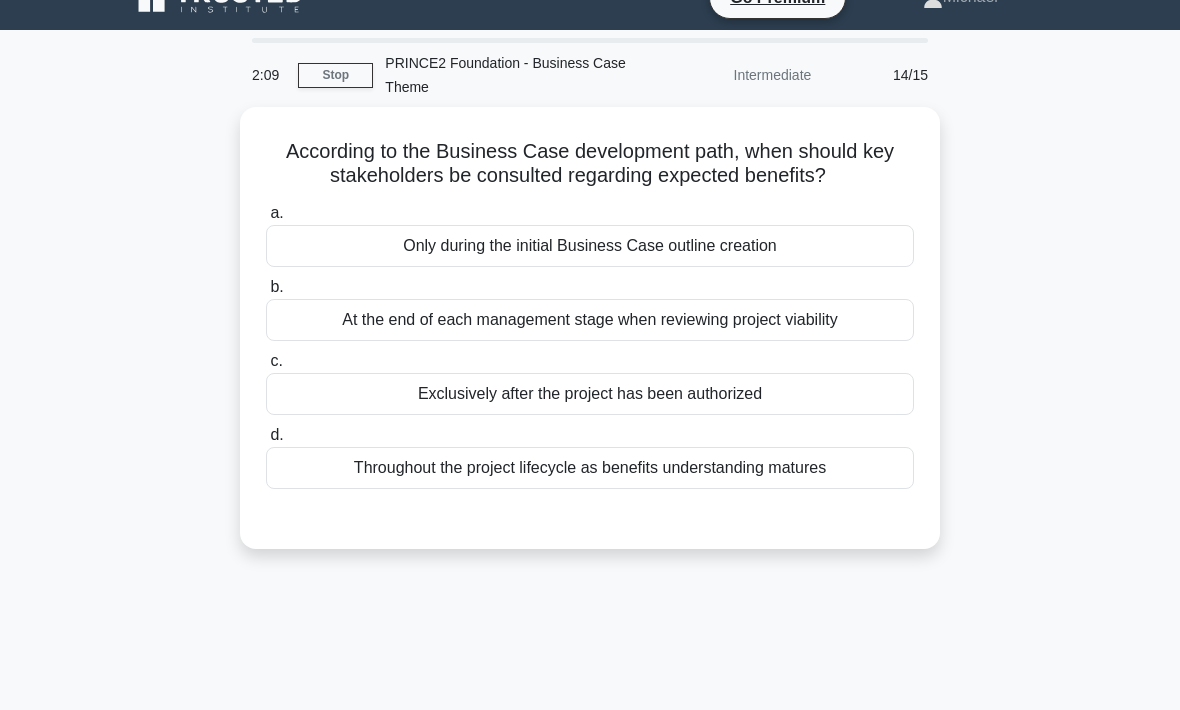 scroll, scrollTop: 0, scrollLeft: 0, axis: both 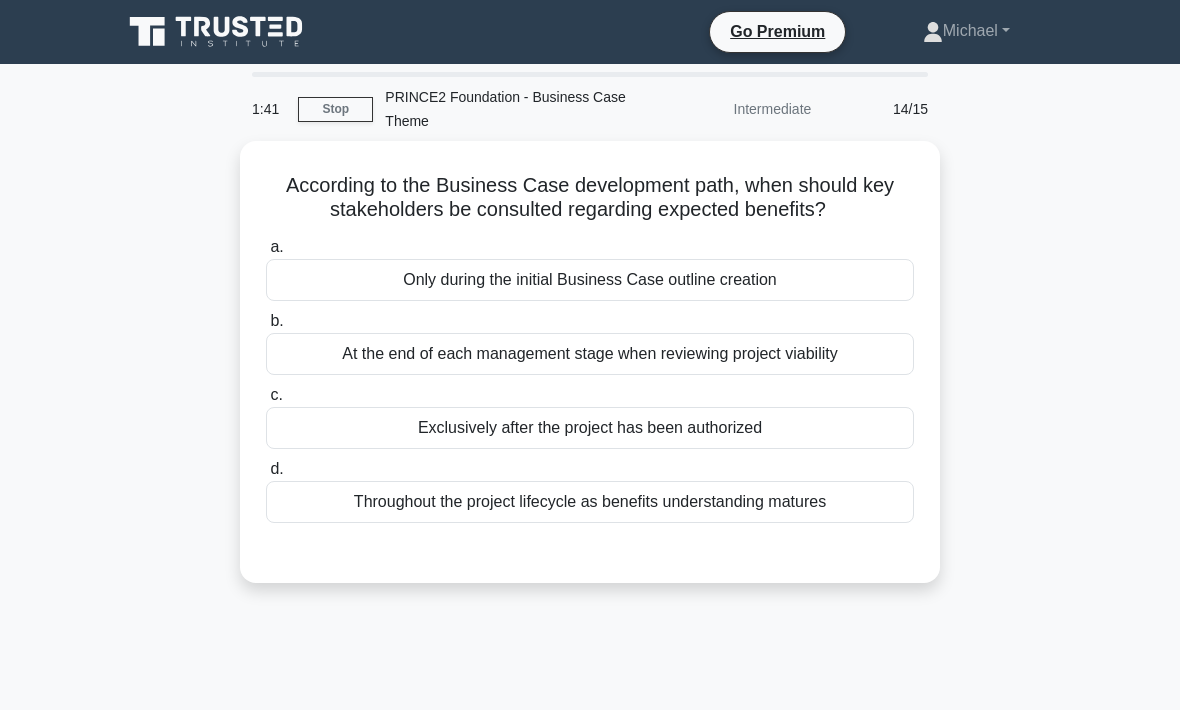 click on "Throughout the project lifecycle as benefits understanding matures" at bounding box center [590, 502] 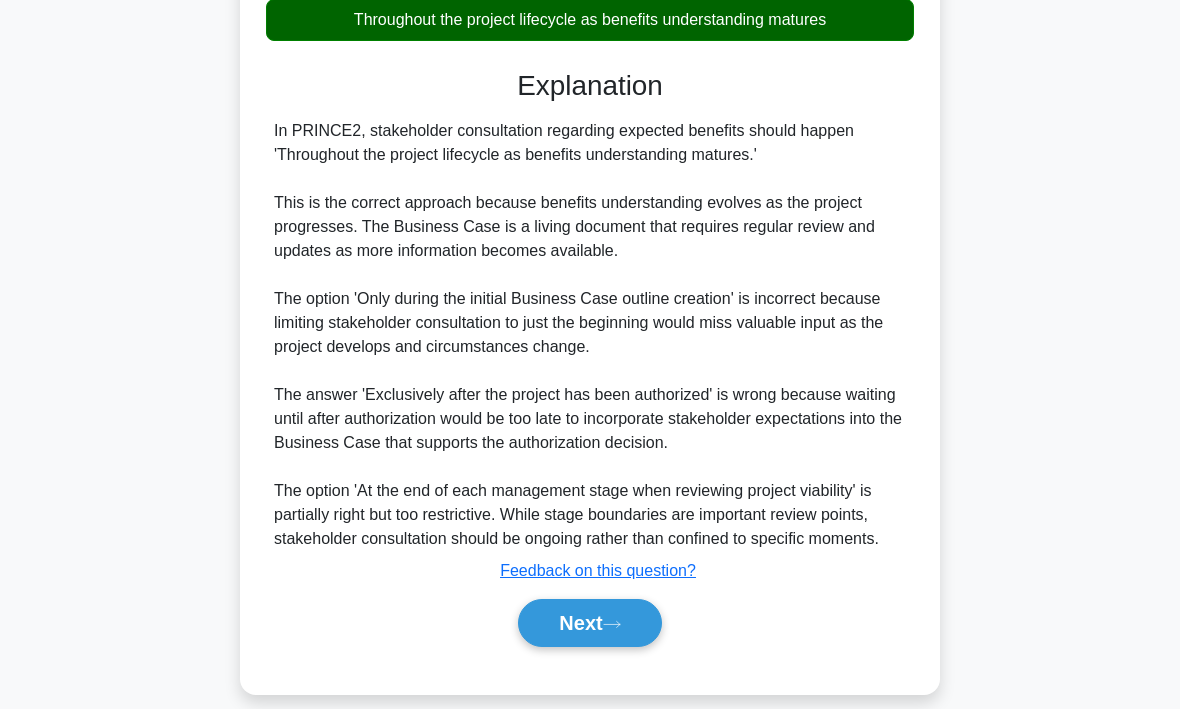 click on "Next" at bounding box center (589, 624) 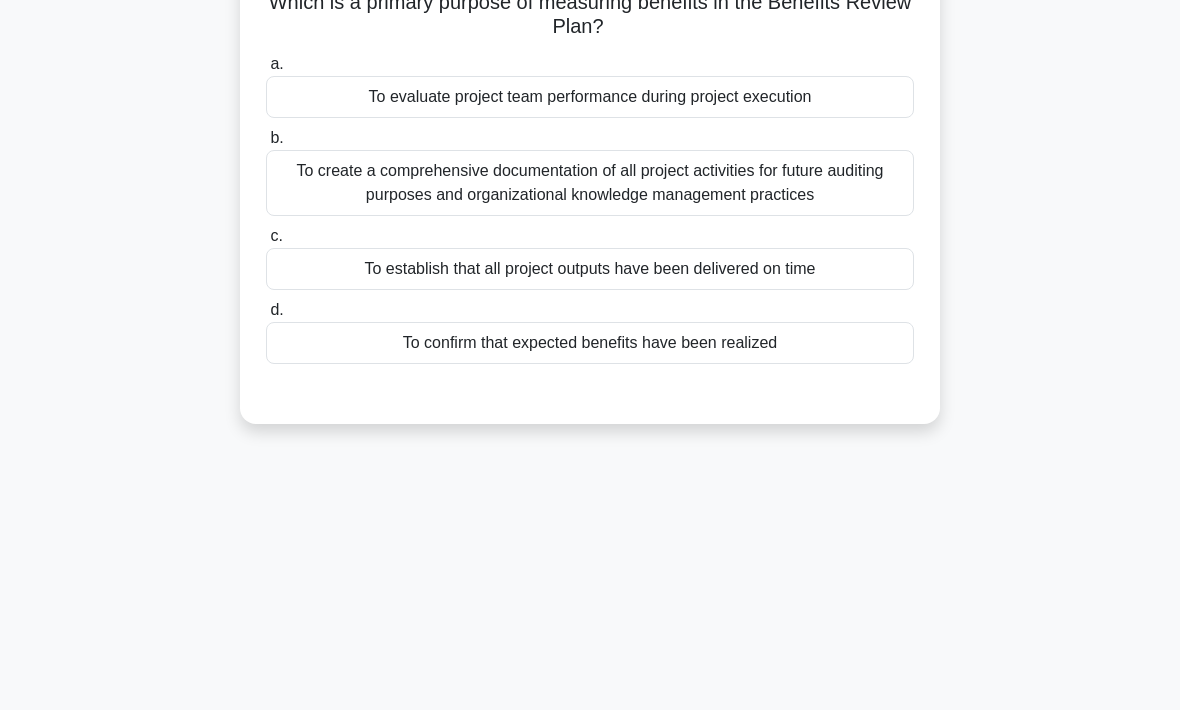 scroll, scrollTop: 0, scrollLeft: 0, axis: both 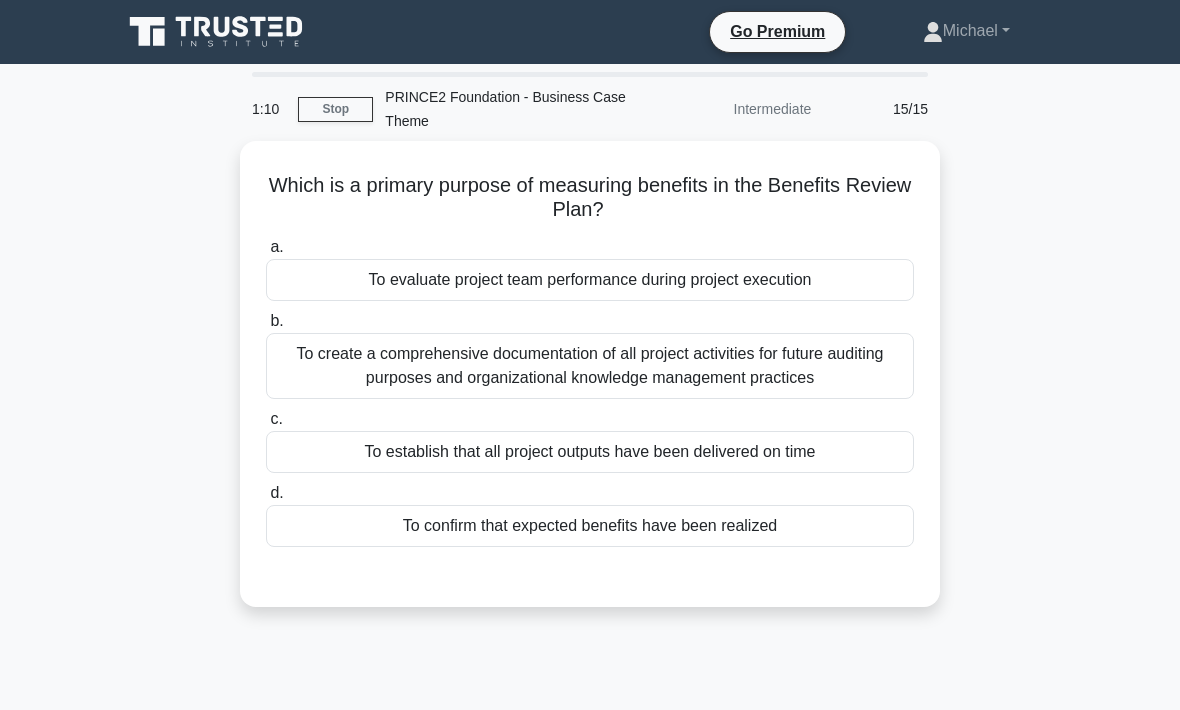 click on "To confirm that expected benefits have been realized" at bounding box center (590, 526) 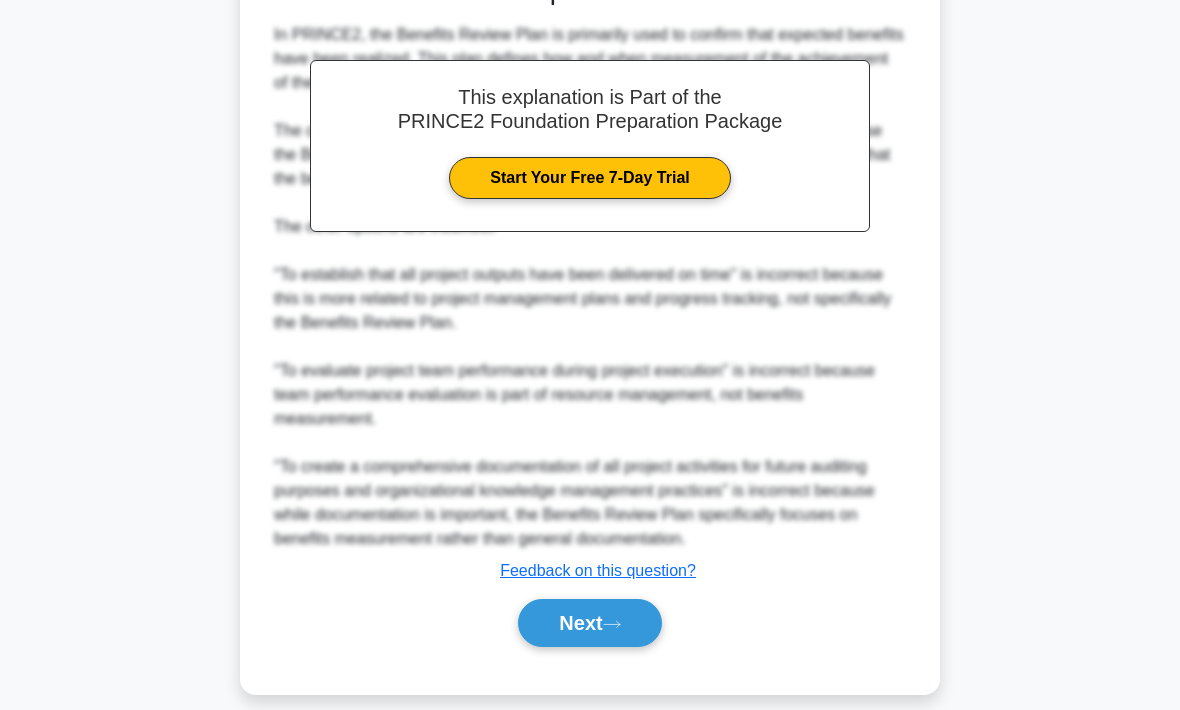 scroll, scrollTop: 601, scrollLeft: 0, axis: vertical 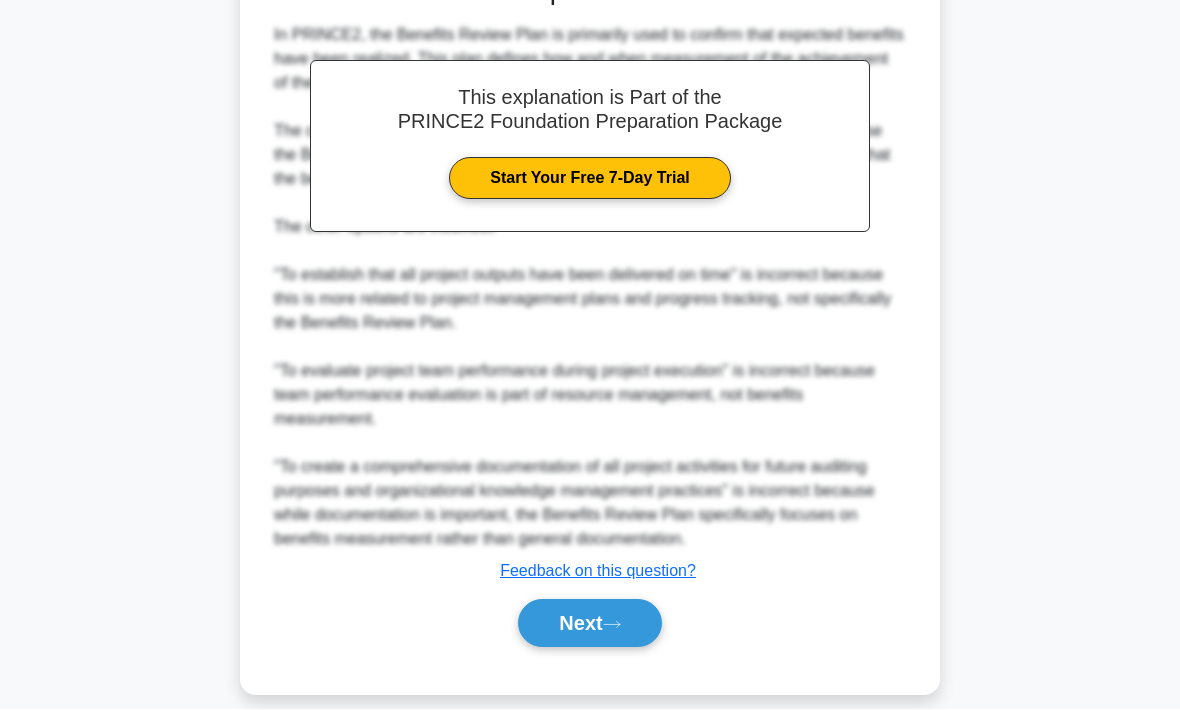 click on "Next" at bounding box center [589, 624] 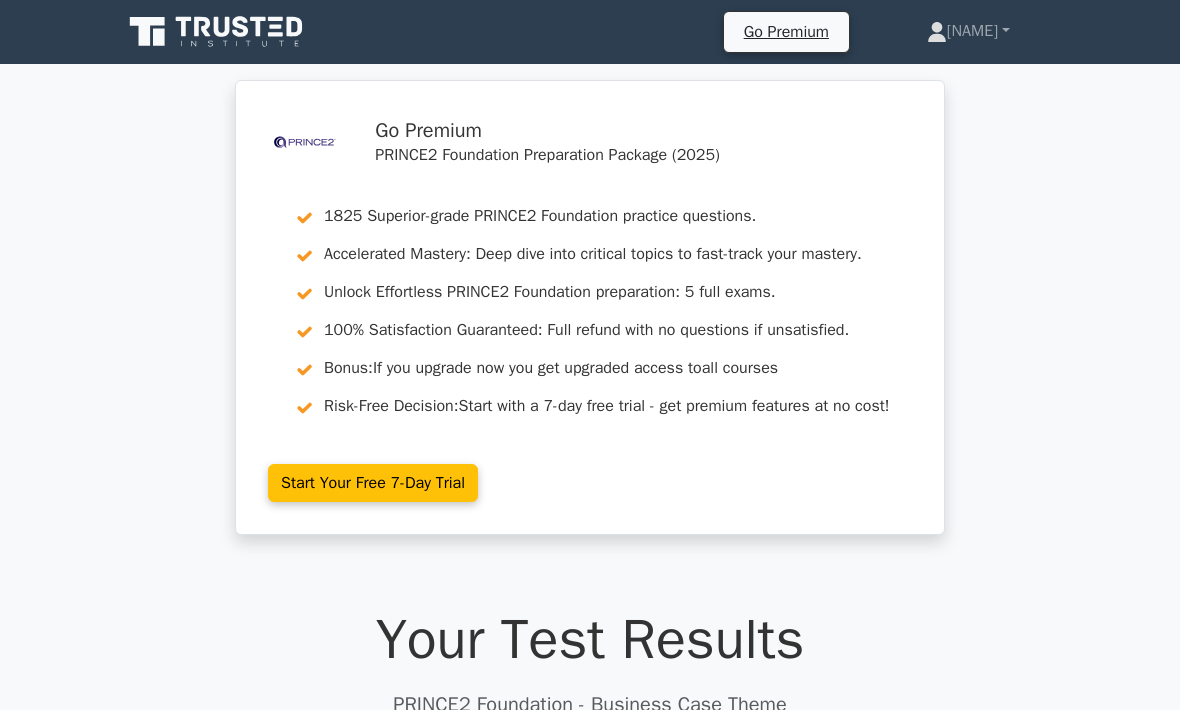 scroll, scrollTop: 0, scrollLeft: 0, axis: both 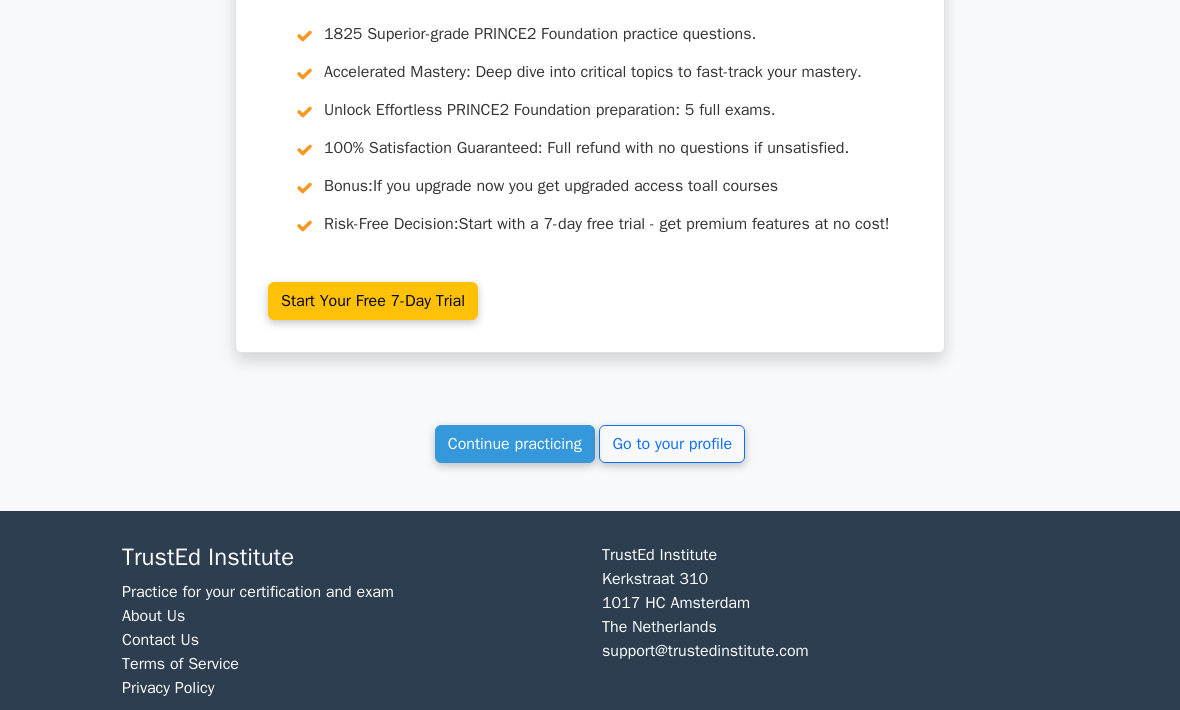 click on "Continue practicing" at bounding box center [515, 445] 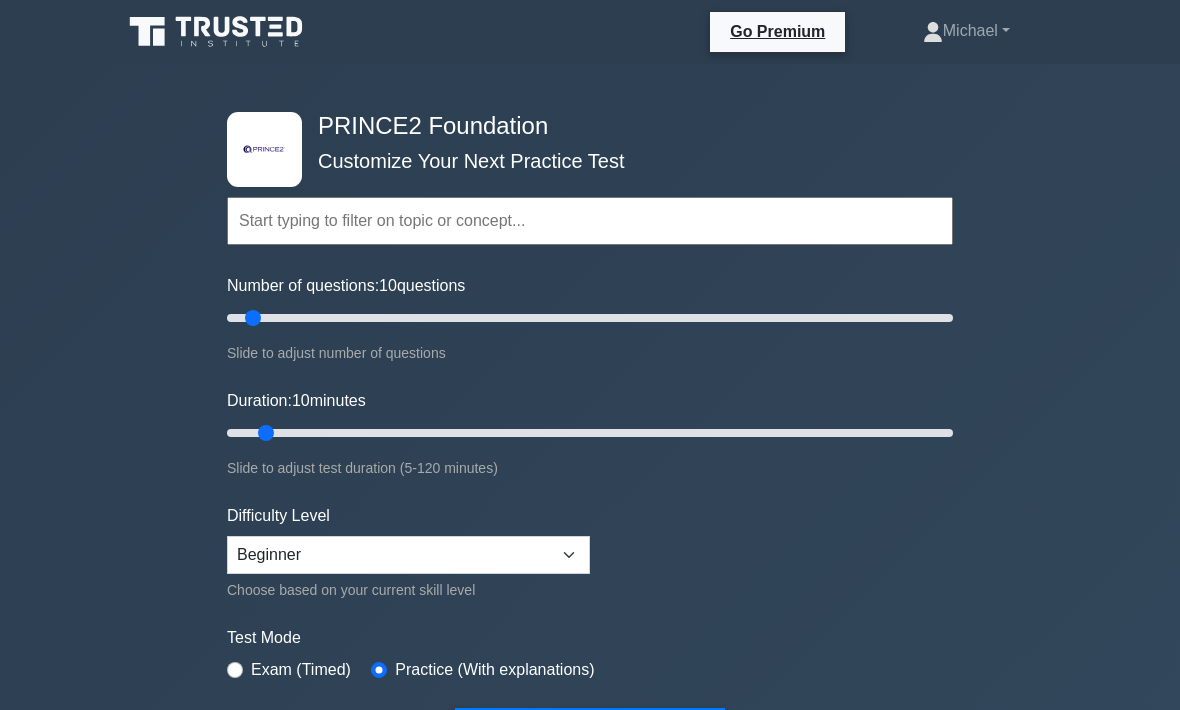 scroll, scrollTop: 0, scrollLeft: 0, axis: both 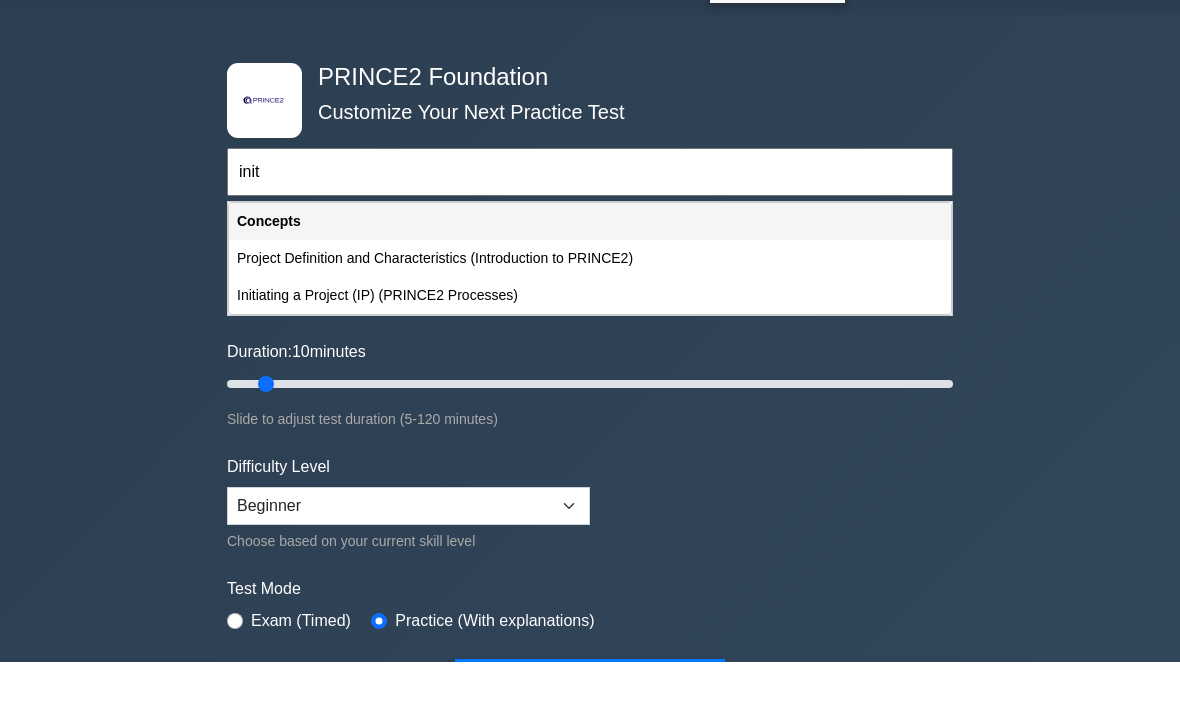 click on "Initiating a Project (IP) (PRINCE2 Processes)" at bounding box center (590, 344) 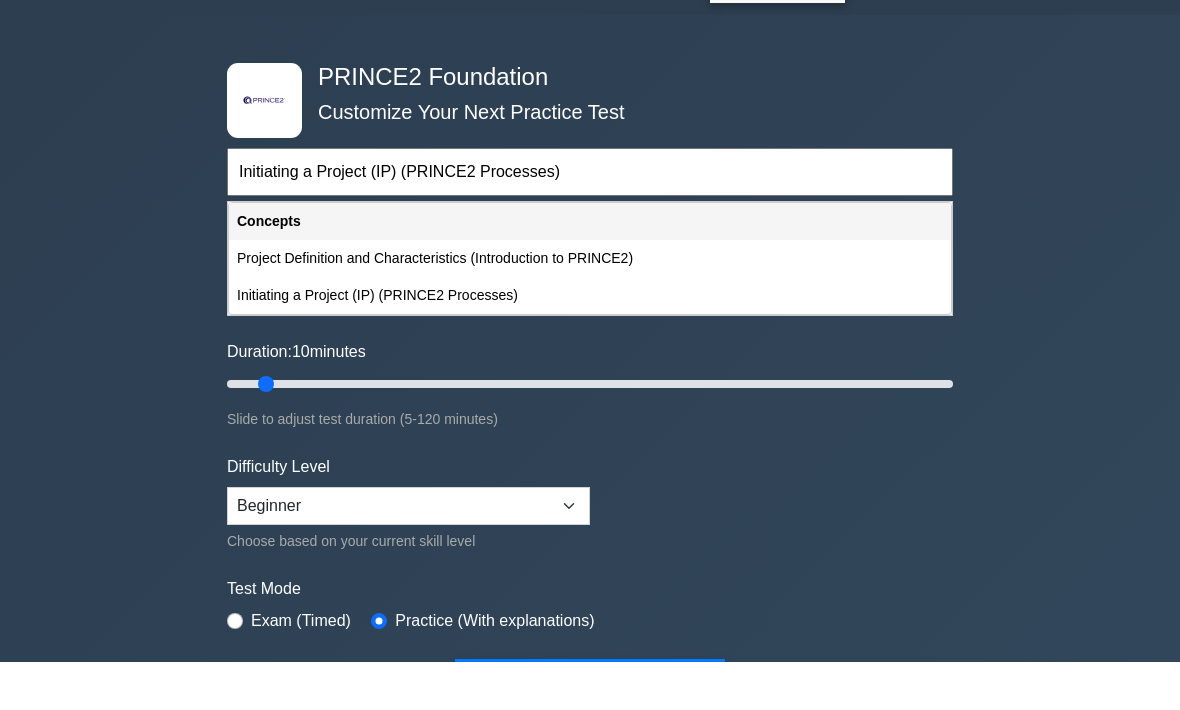 scroll, scrollTop: 48, scrollLeft: 0, axis: vertical 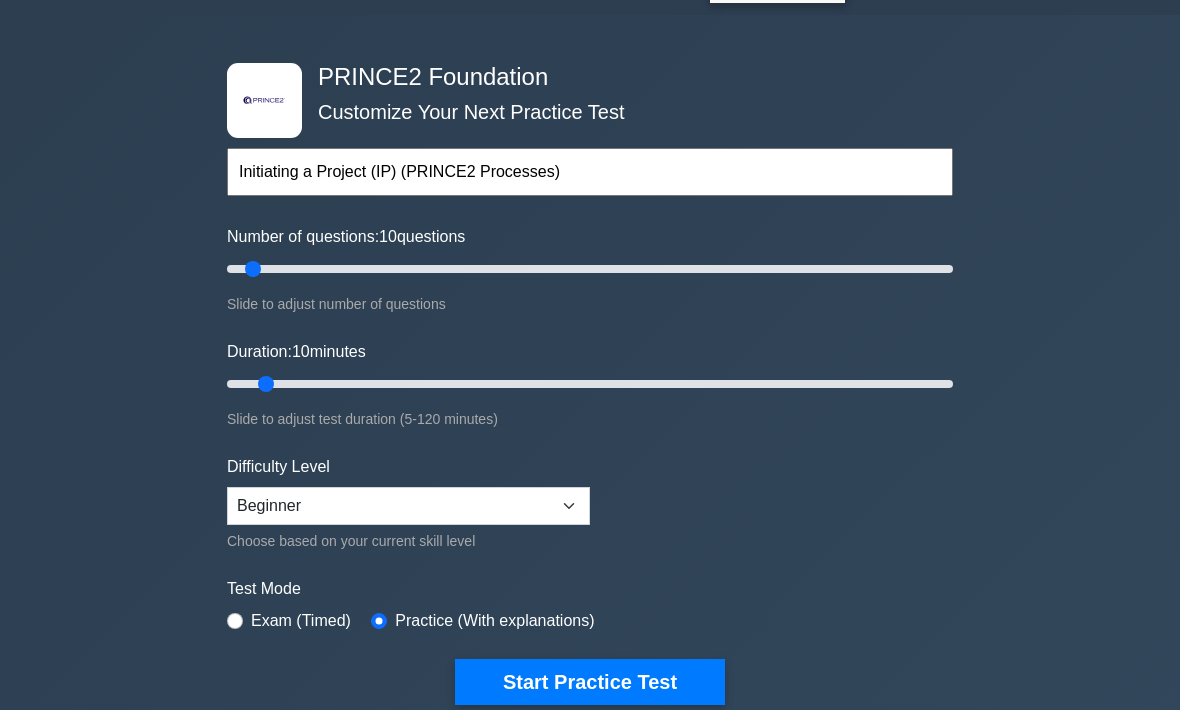 click on "Start Practice Test" at bounding box center (590, 683) 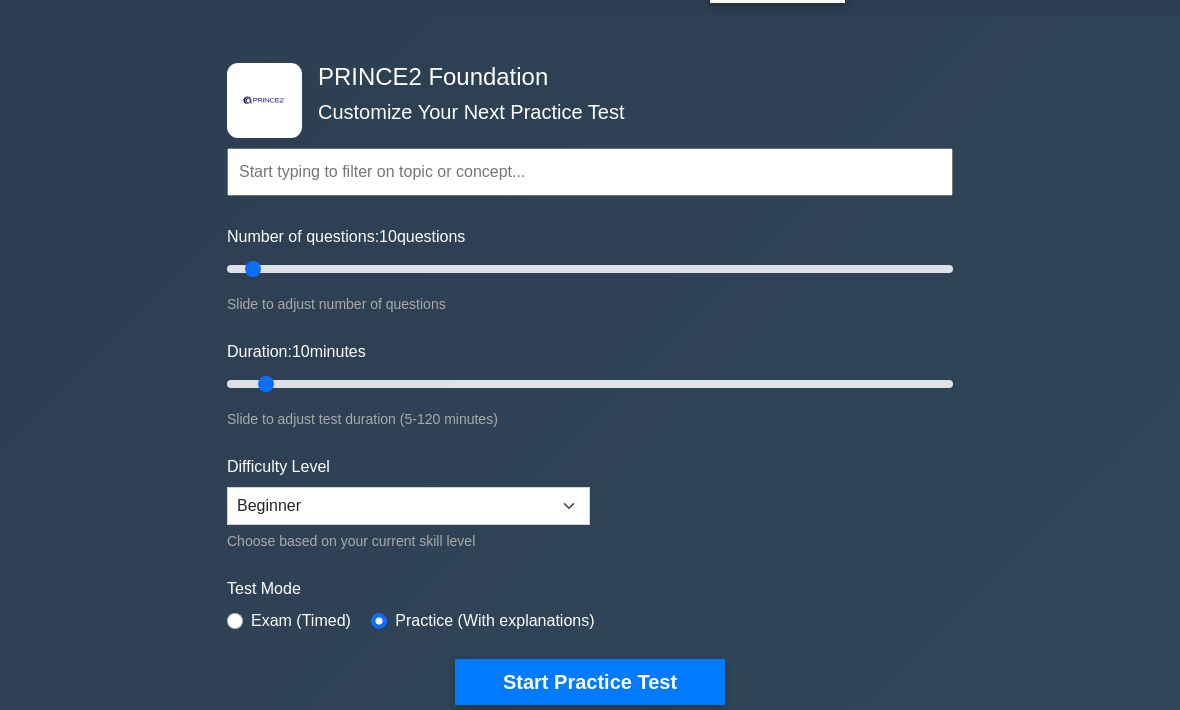 scroll, scrollTop: 114, scrollLeft: 0, axis: vertical 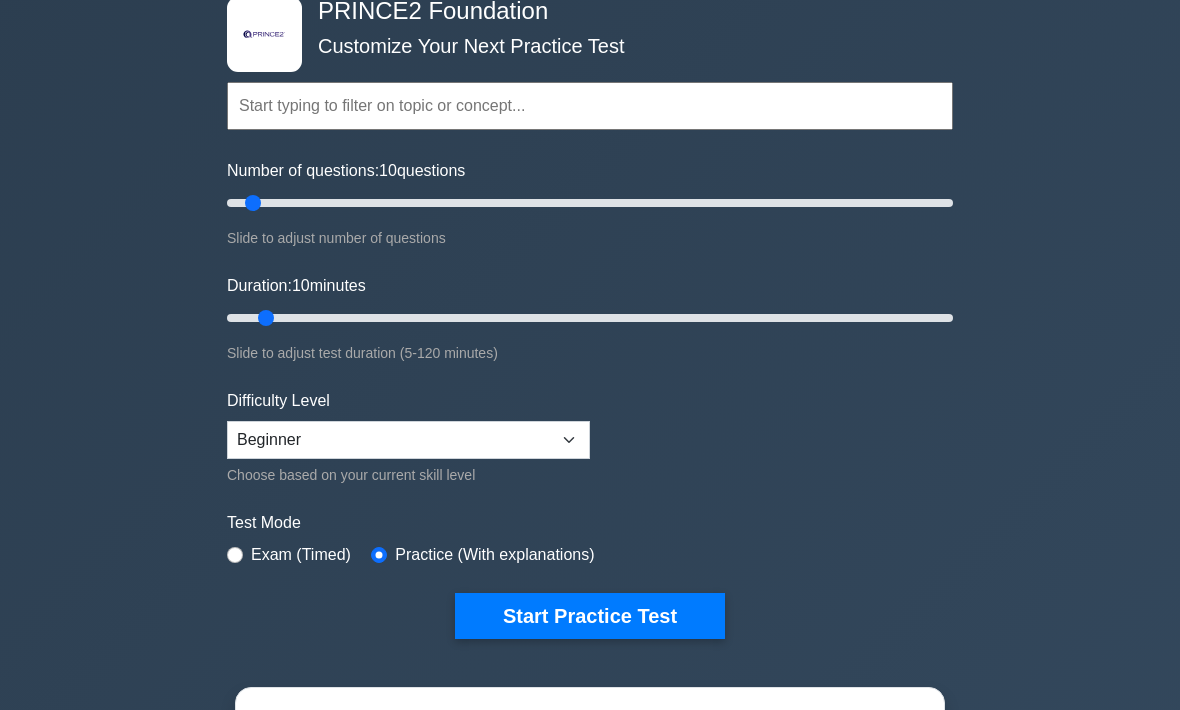click at bounding box center [590, 106] 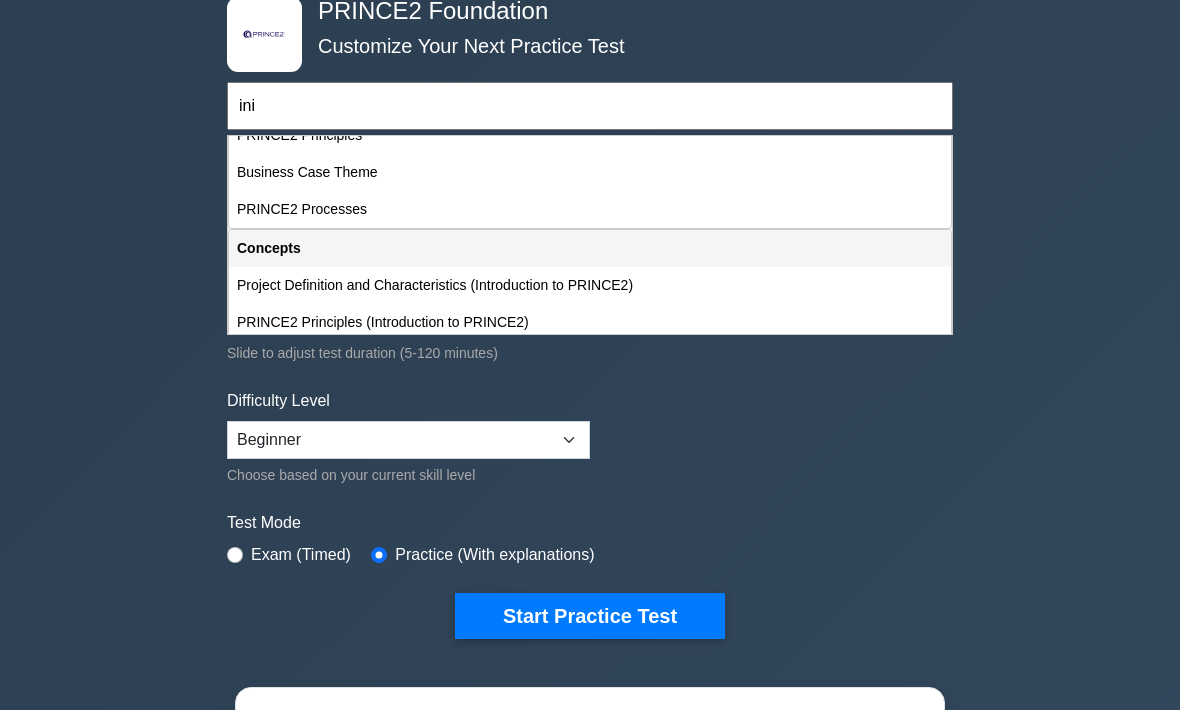 scroll, scrollTop: 0, scrollLeft: 0, axis: both 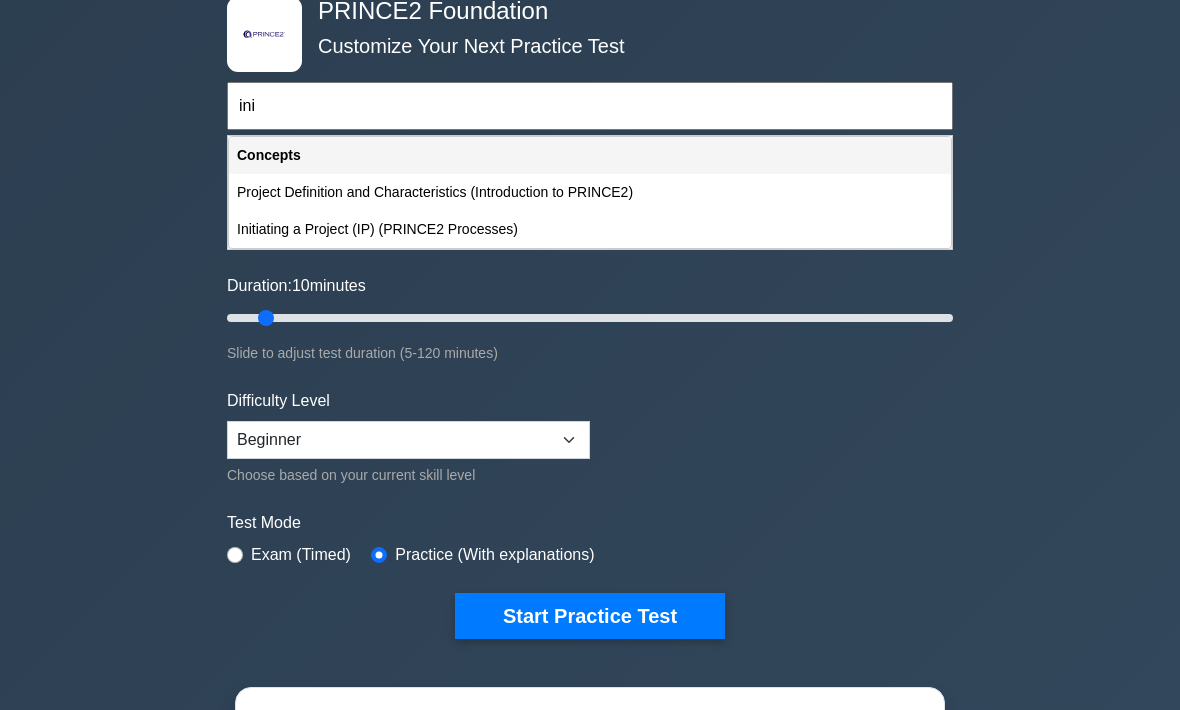 click on "Initiating a Project (IP) (PRINCE2 Processes)" at bounding box center (590, 230) 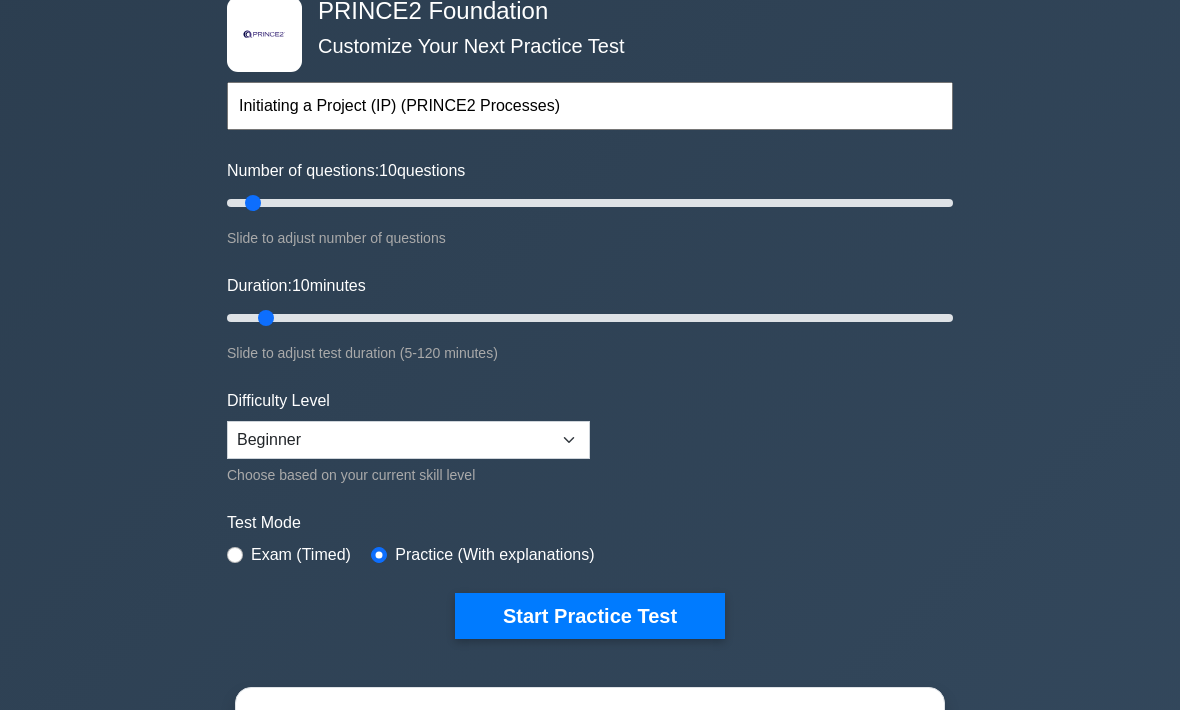 click on "Start Practice Test" at bounding box center [590, 617] 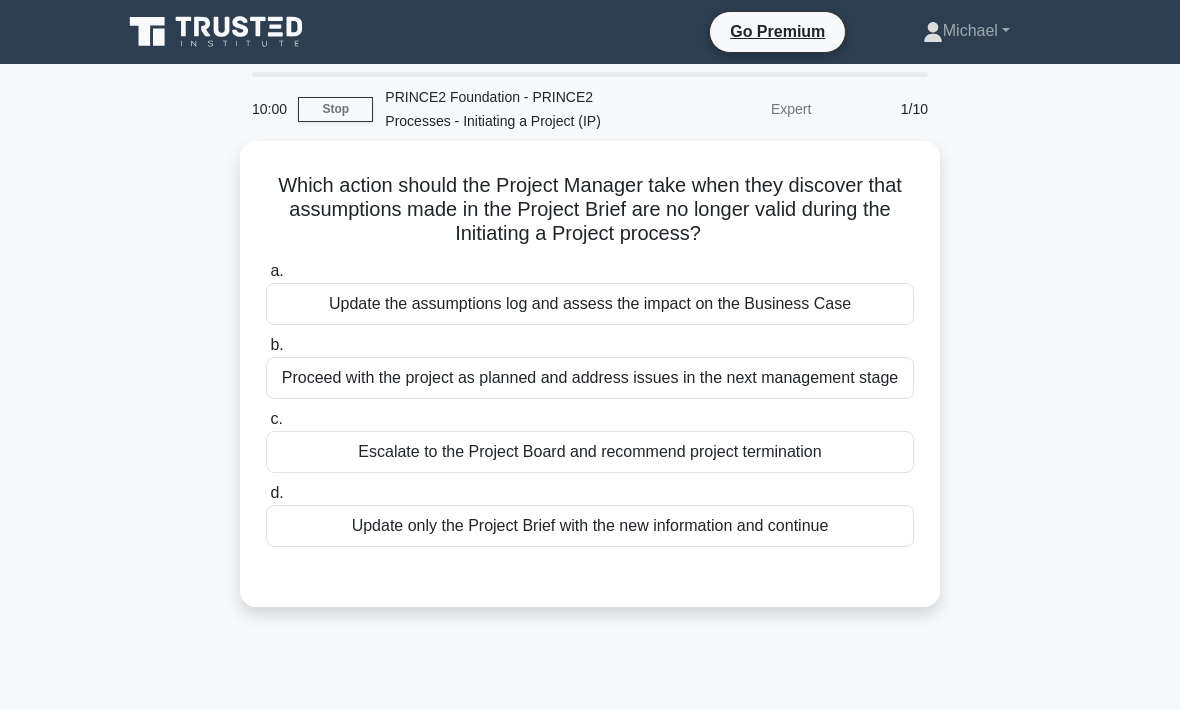scroll, scrollTop: 0, scrollLeft: 0, axis: both 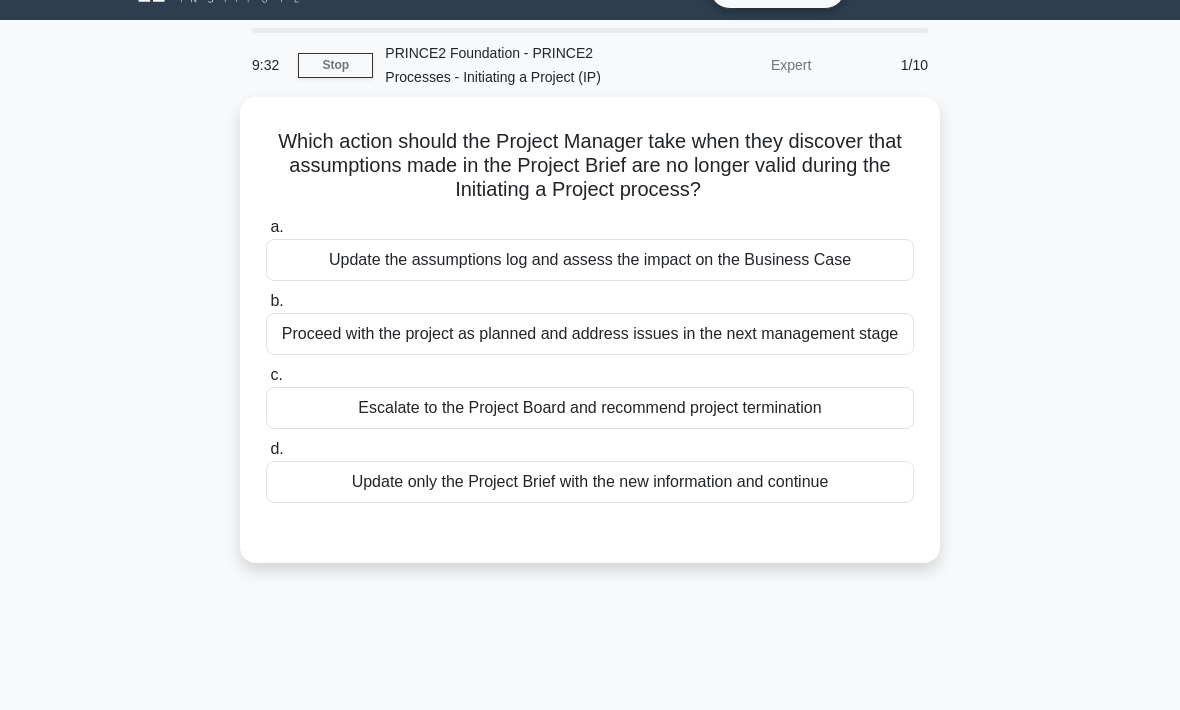 click on "Escalate to the Project Board and recommend project termination" at bounding box center [590, 408] 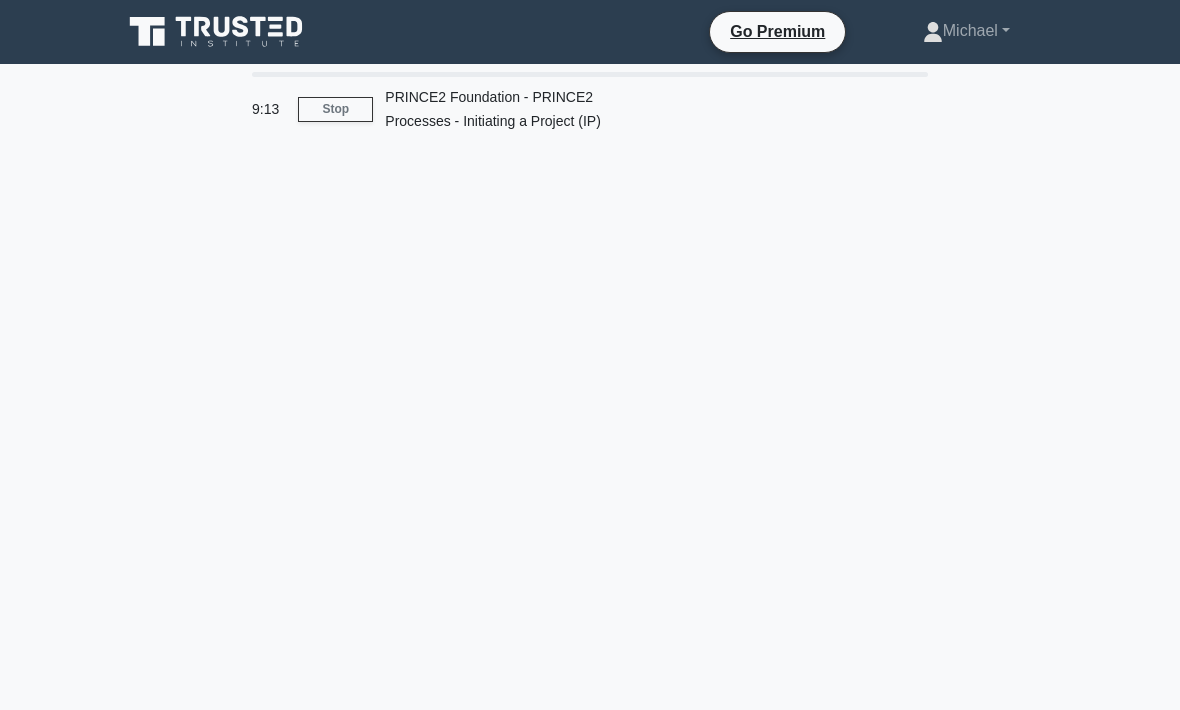 scroll, scrollTop: 0, scrollLeft: 0, axis: both 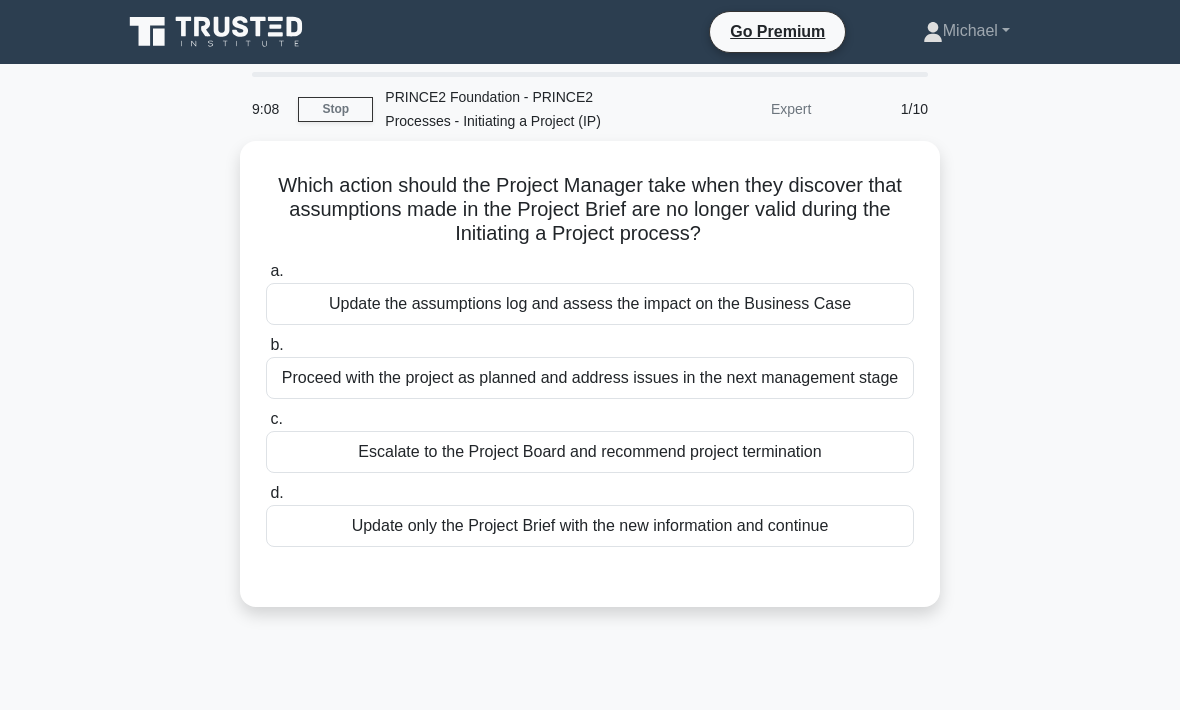 click on "Update the assumptions log and assess the impact on the Business Case" at bounding box center [590, 304] 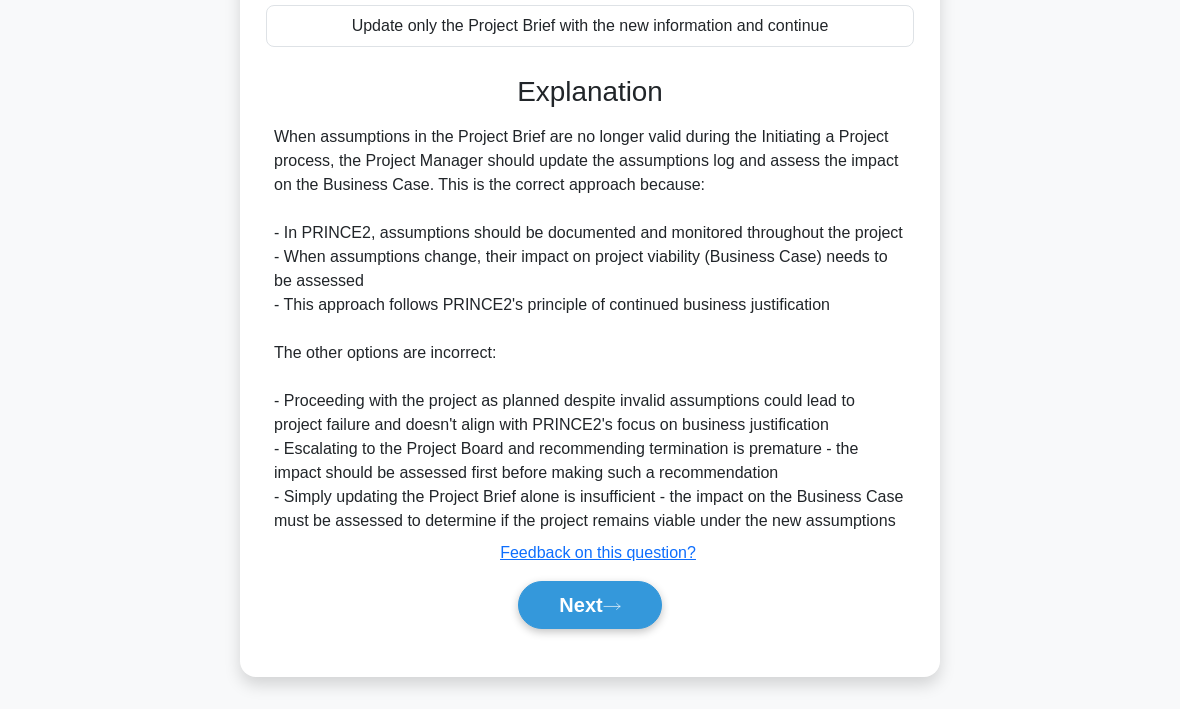click on "Next" at bounding box center [589, 606] 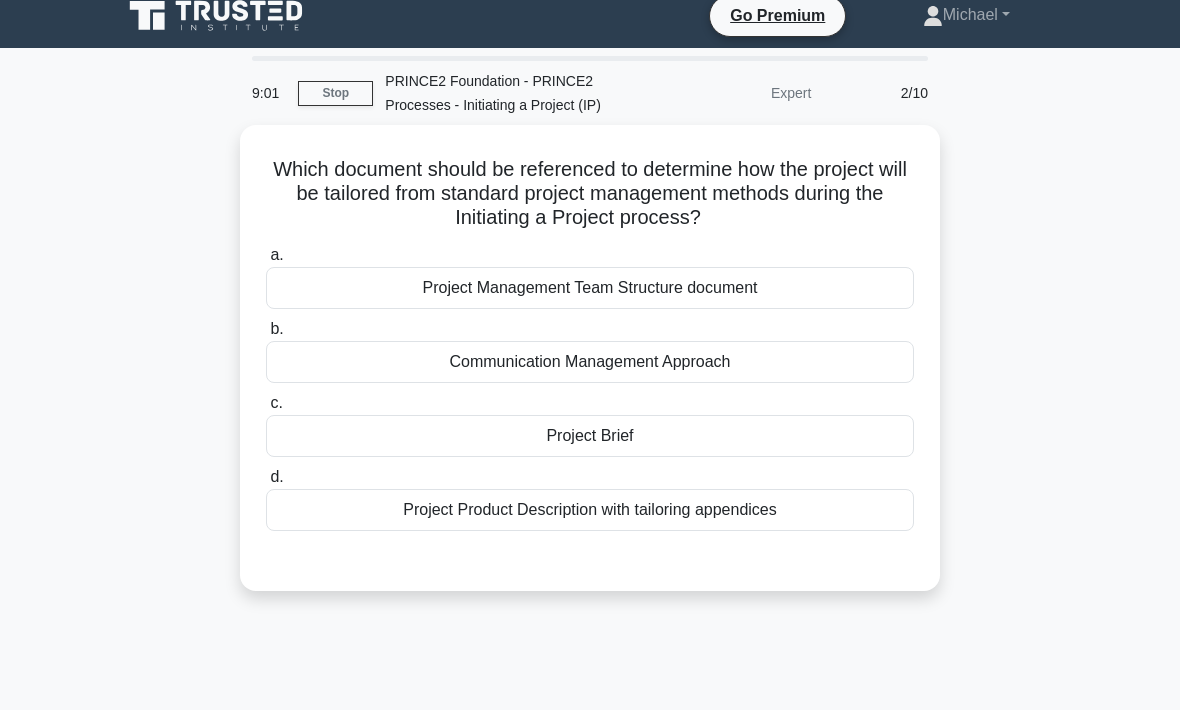 scroll, scrollTop: 17, scrollLeft: 0, axis: vertical 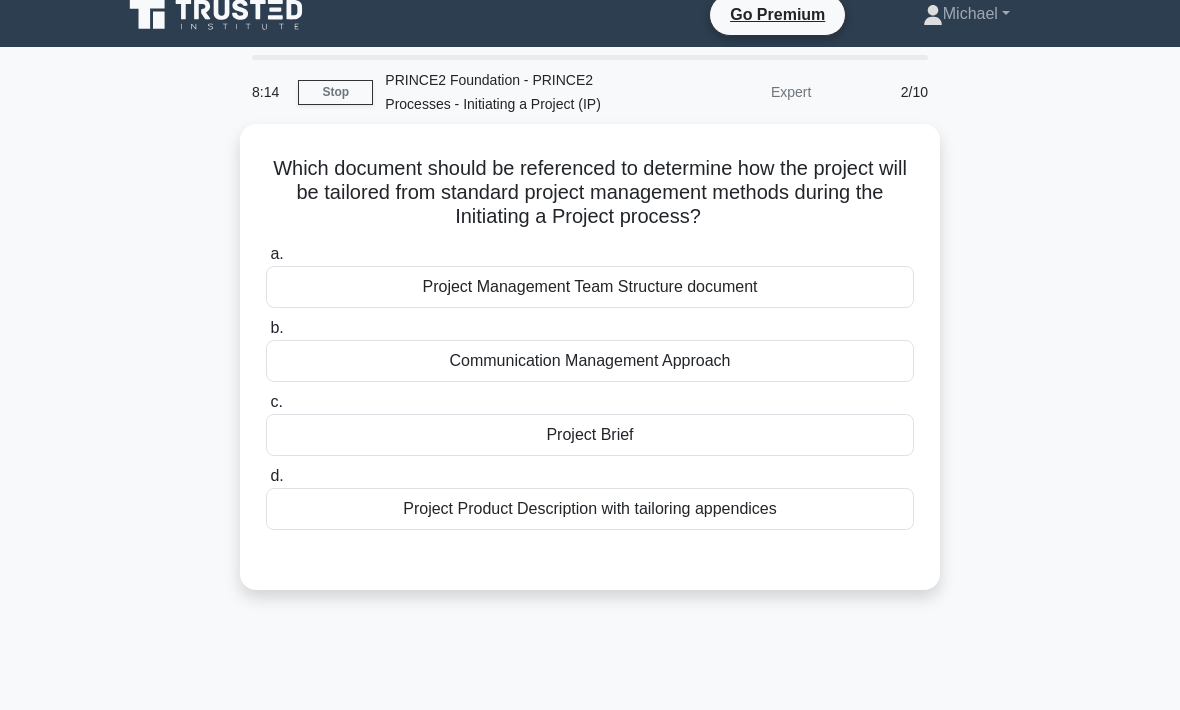 click on "Project Product Description with tailoring appendices" at bounding box center (590, 509) 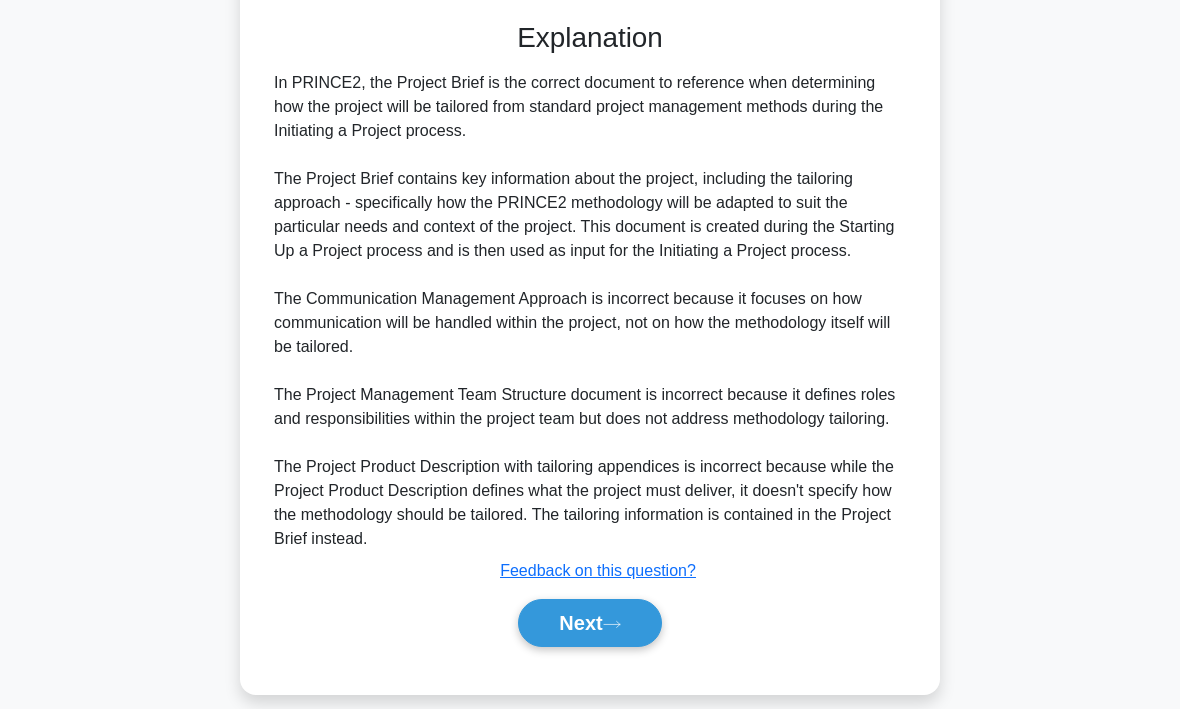 click on "Next" at bounding box center (589, 624) 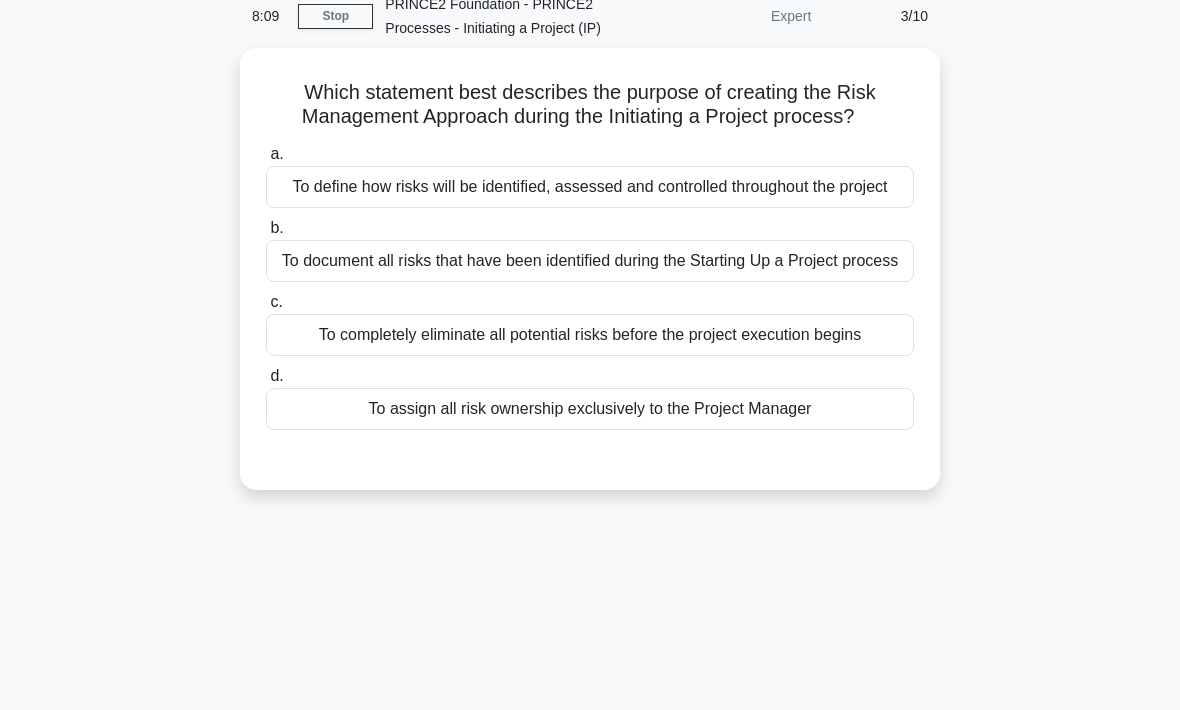 scroll, scrollTop: 0, scrollLeft: 0, axis: both 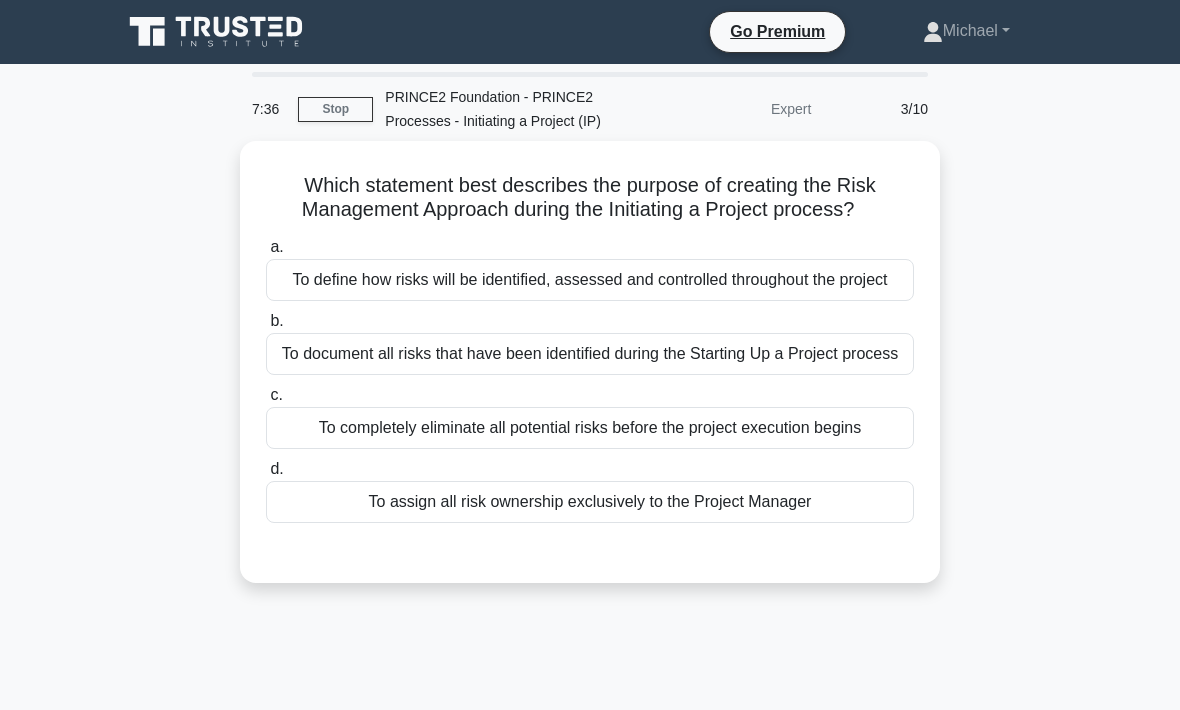 click on "To define how risks will be identified, assessed and controlled throughout the project" at bounding box center (590, 280) 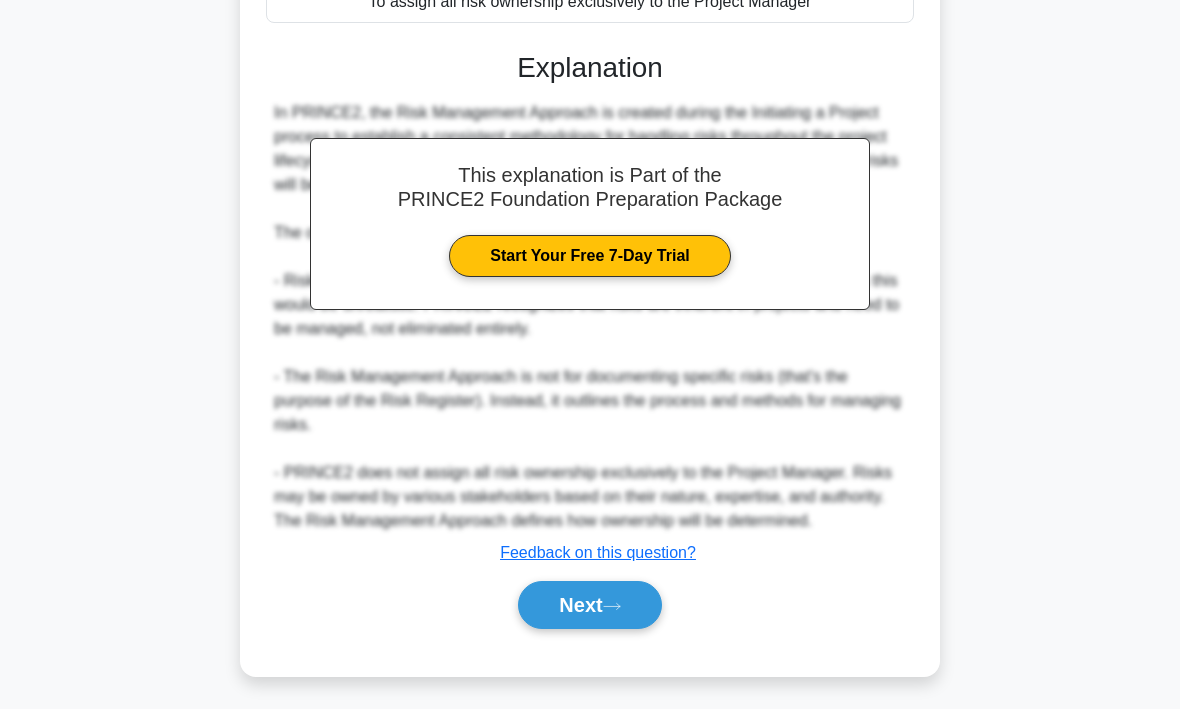 click on "Next" at bounding box center (589, 606) 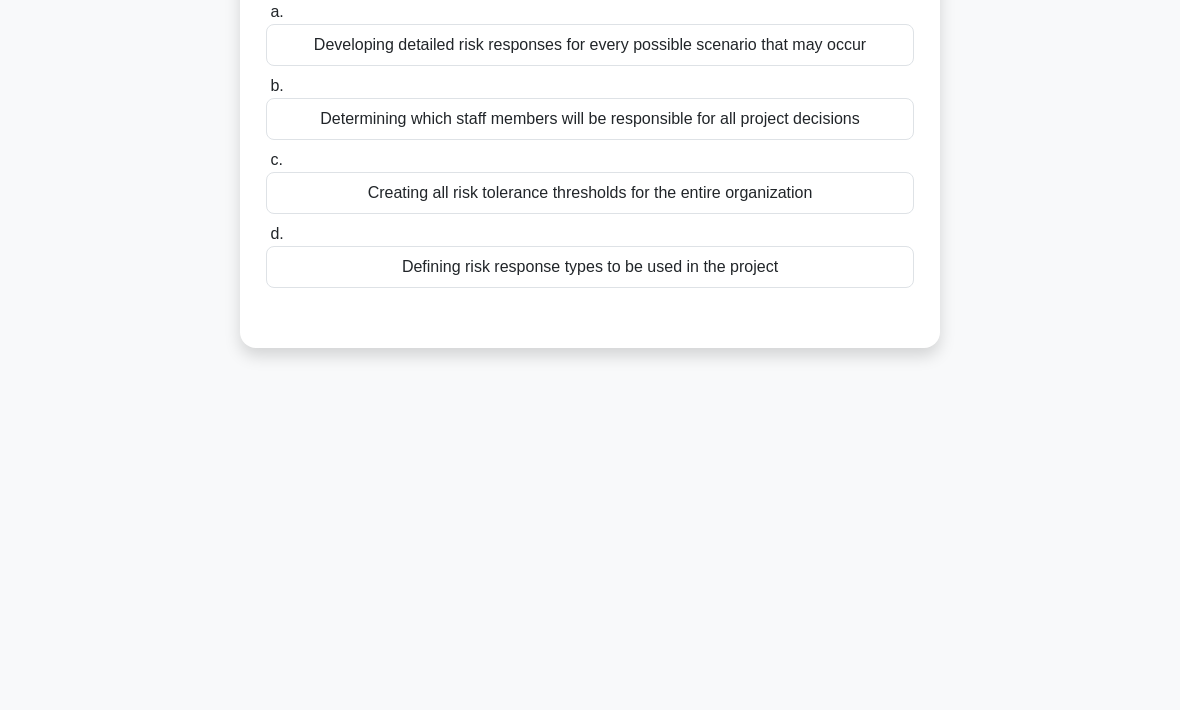 scroll, scrollTop: 0, scrollLeft: 0, axis: both 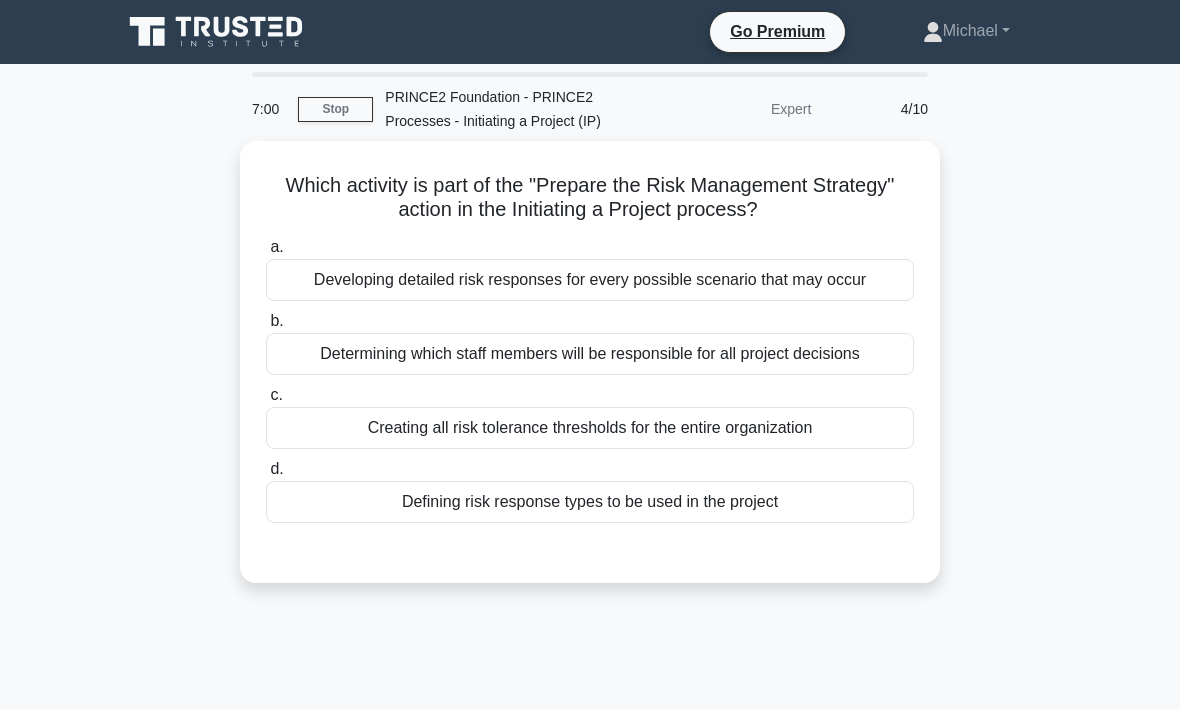 click on "Defining risk response types to be used in the project" at bounding box center (590, 502) 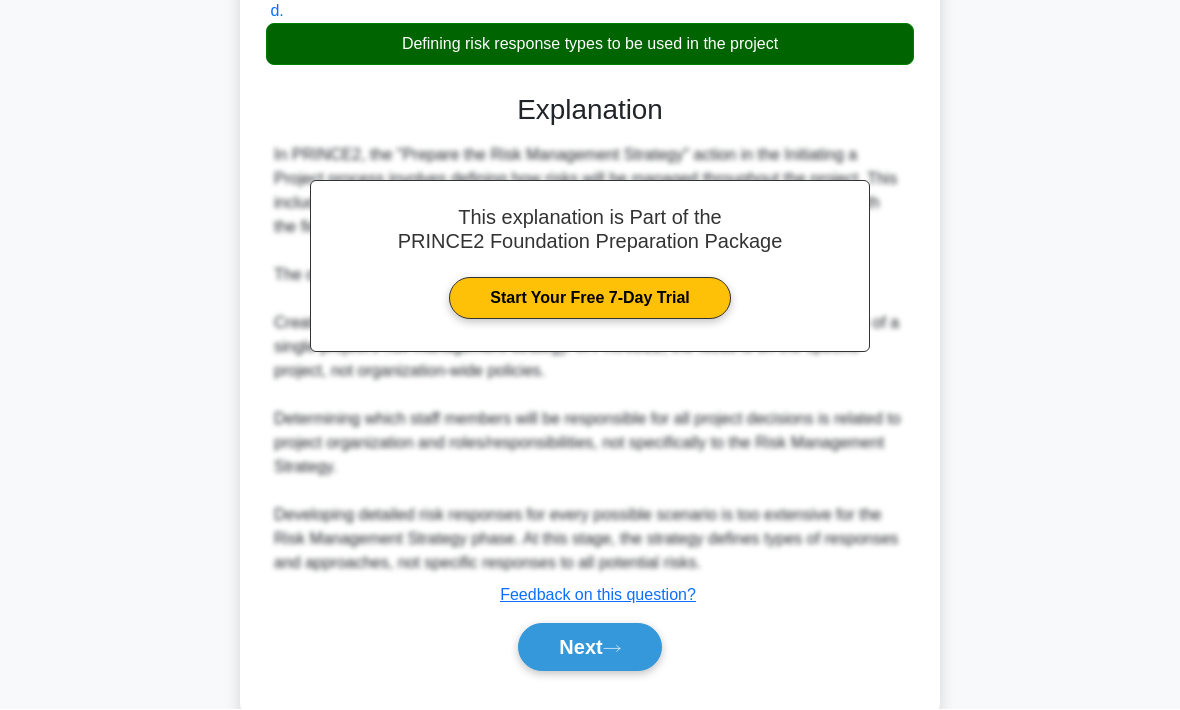 click on "Next" at bounding box center [589, 648] 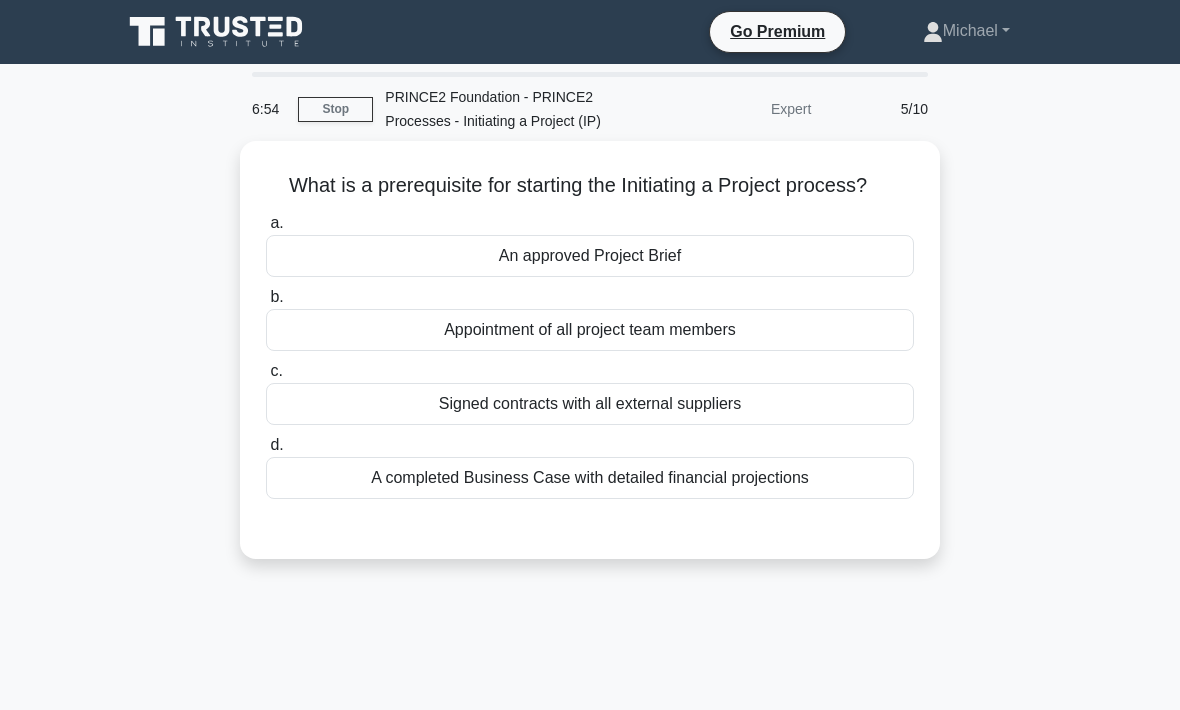 scroll, scrollTop: 7, scrollLeft: 0, axis: vertical 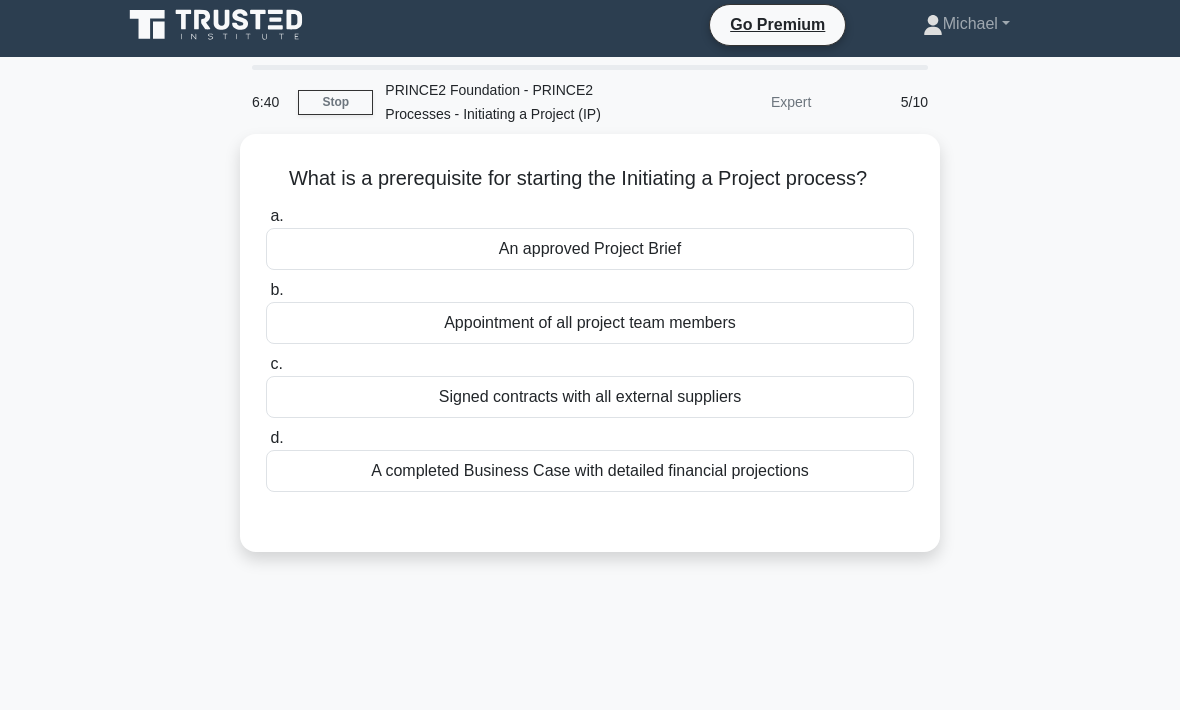 click on "An approved Project Brief" at bounding box center [590, 249] 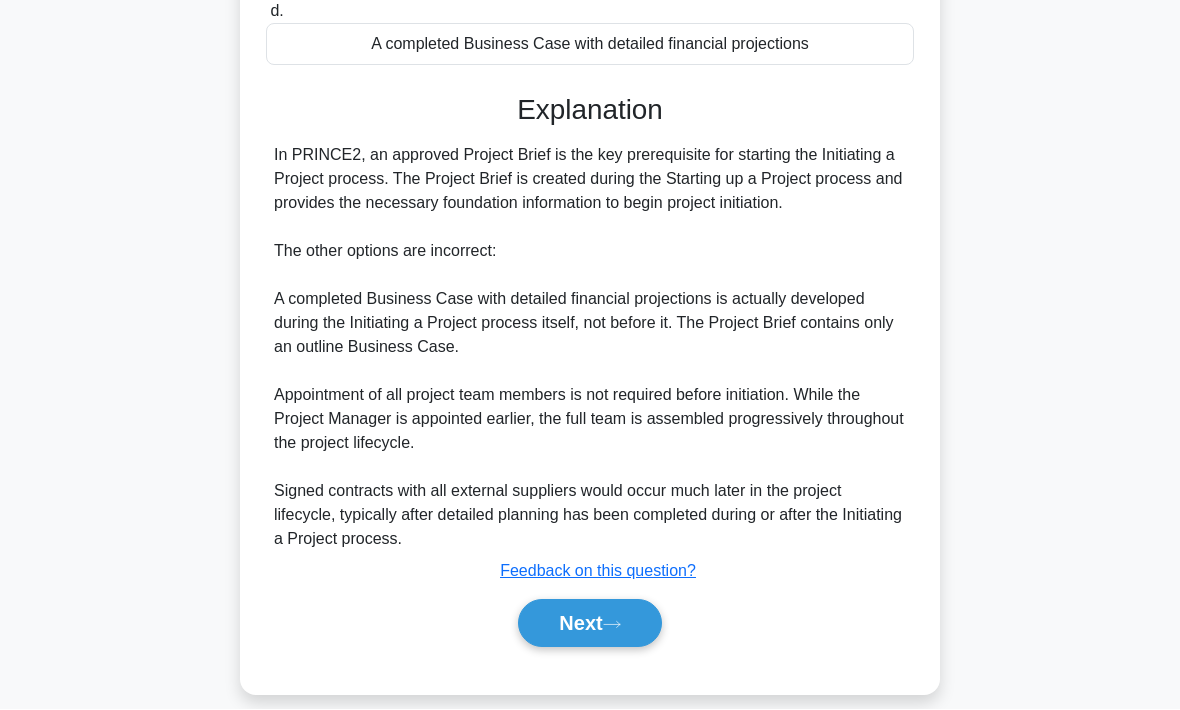 click on "Next" at bounding box center (589, 624) 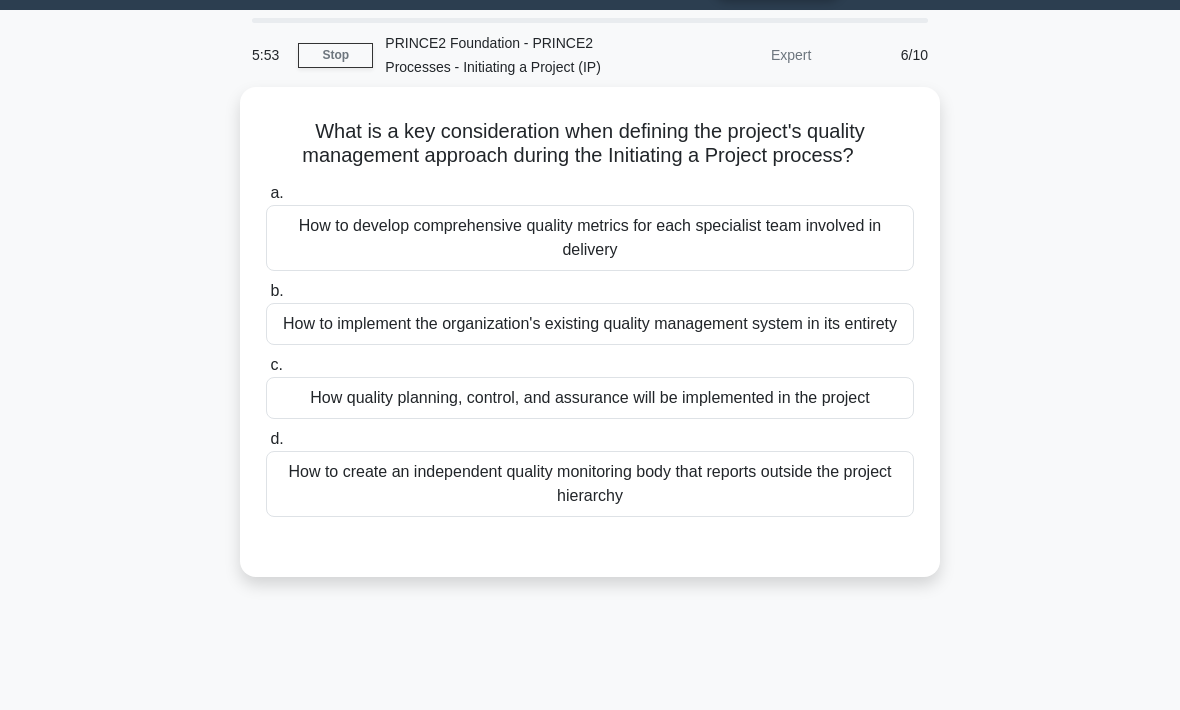 scroll, scrollTop: 55, scrollLeft: 0, axis: vertical 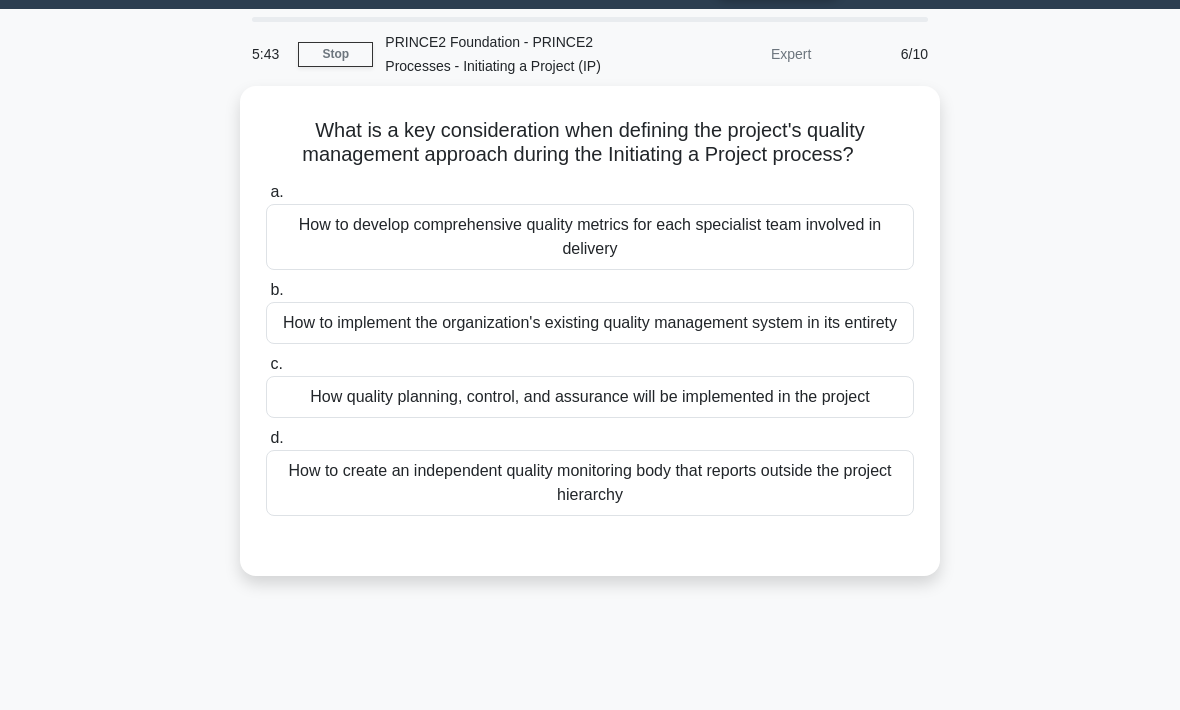 click on "How quality planning, control, and assurance will be implemented in the project" at bounding box center (590, 397) 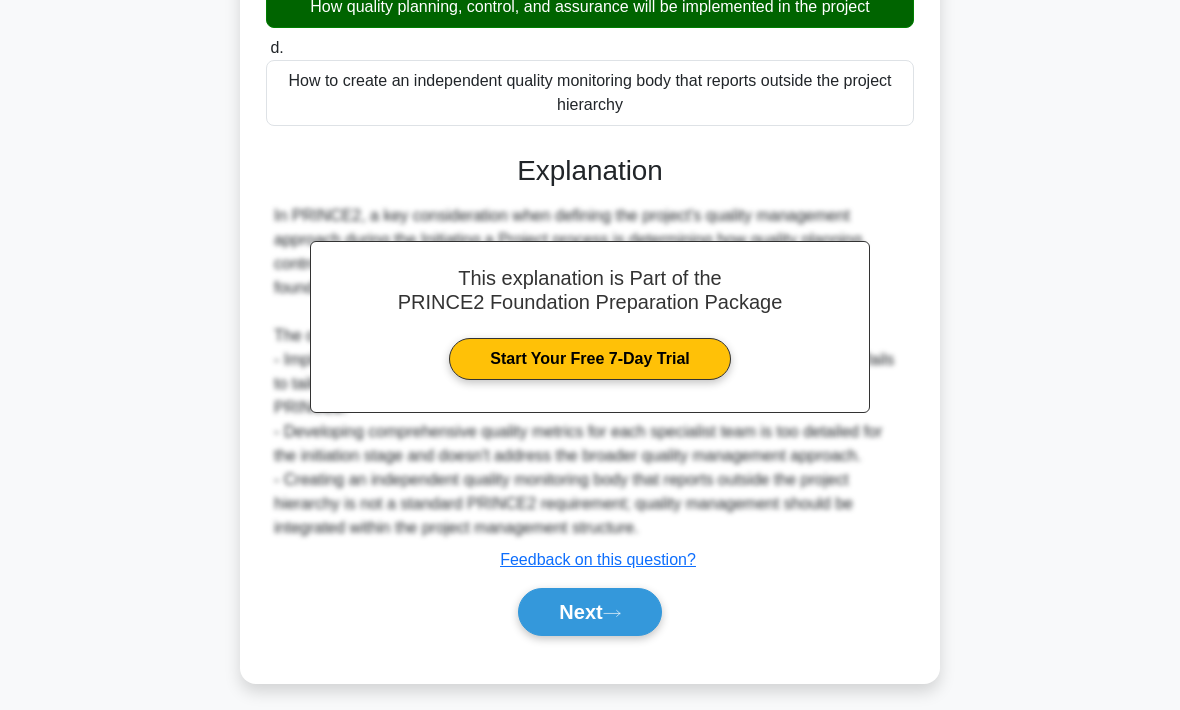 scroll, scrollTop: 505, scrollLeft: 0, axis: vertical 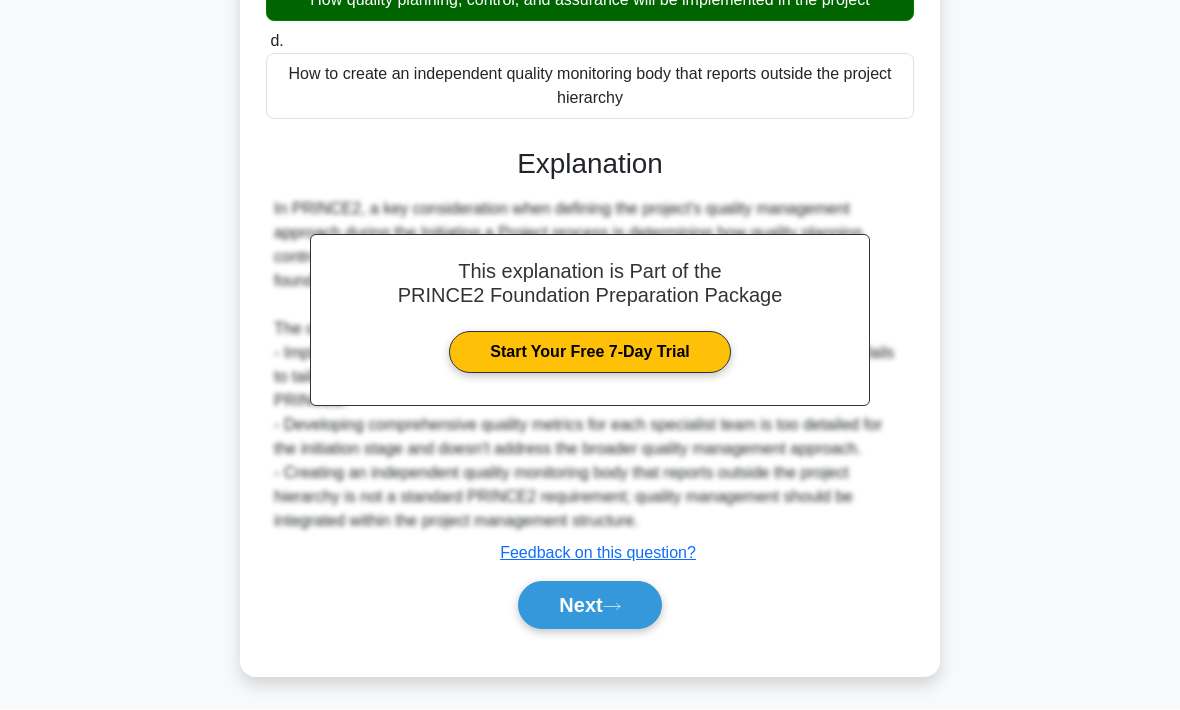 click on "Next" at bounding box center (589, 606) 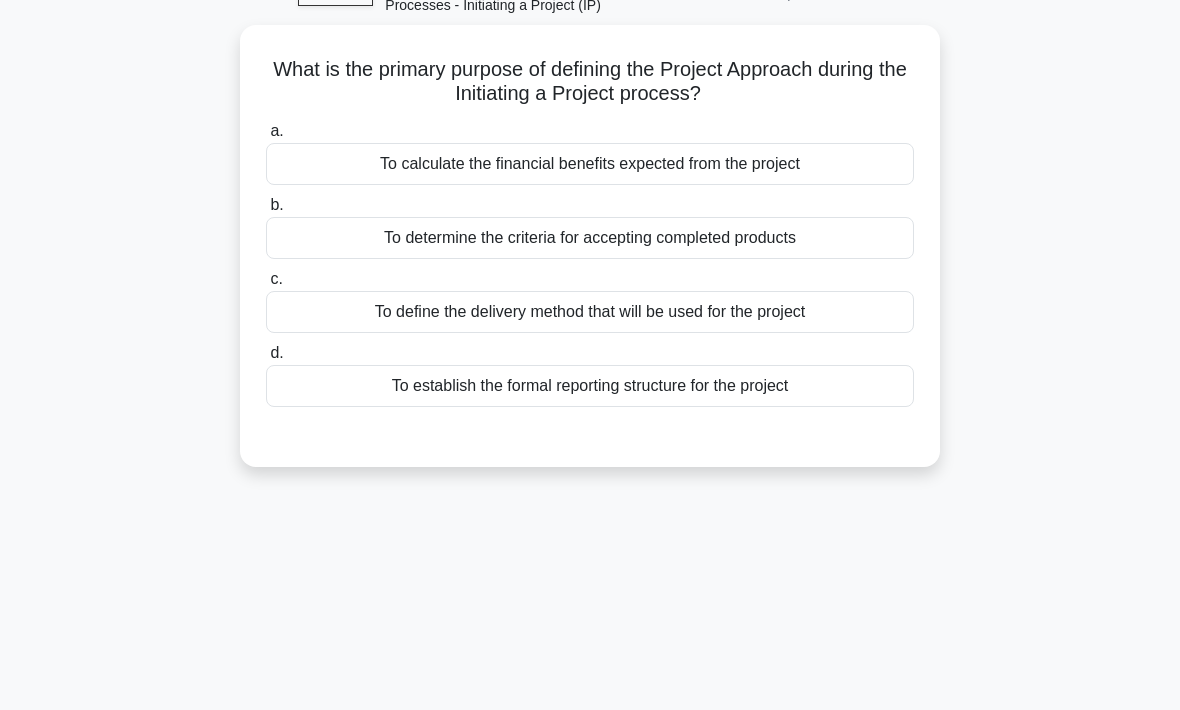 scroll, scrollTop: 0, scrollLeft: 0, axis: both 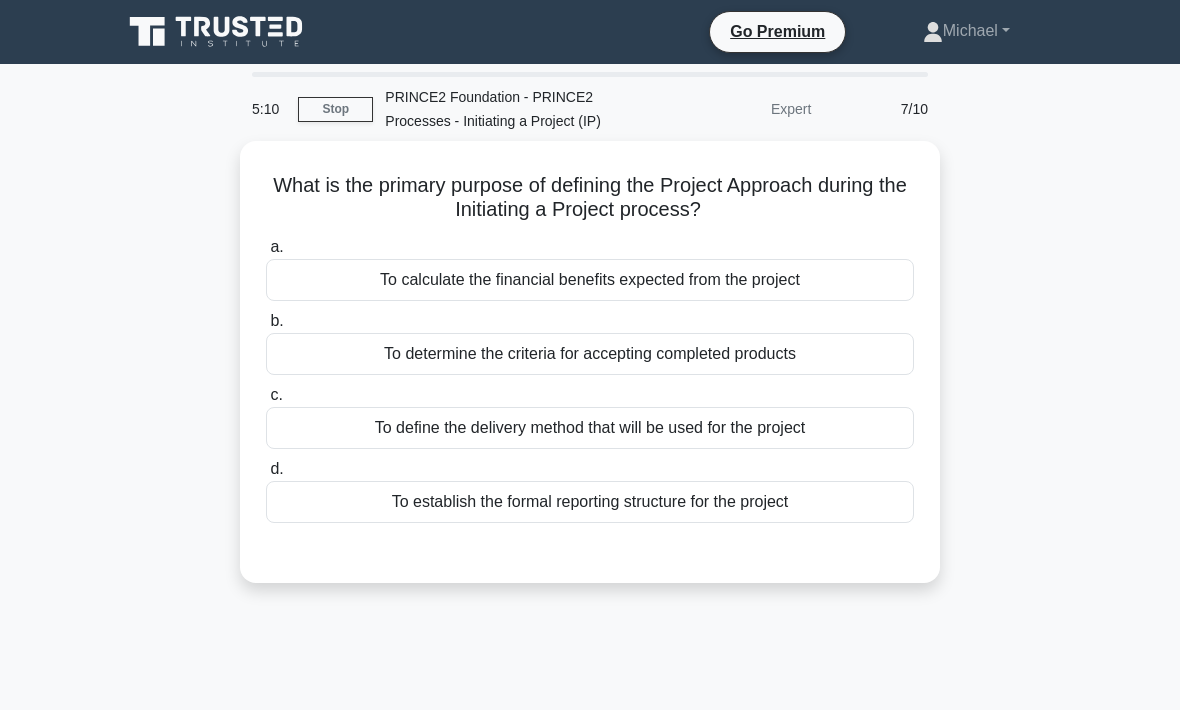 click on "To establish the formal reporting structure for the project" at bounding box center [590, 502] 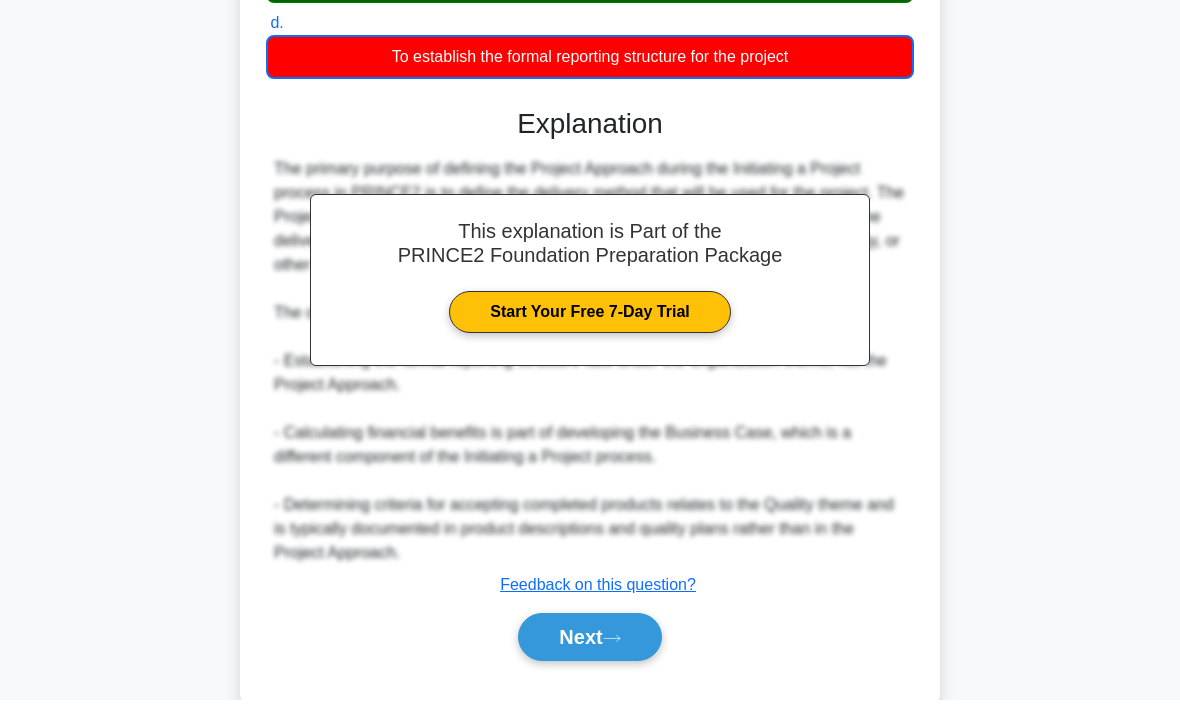 scroll, scrollTop: 435, scrollLeft: 0, axis: vertical 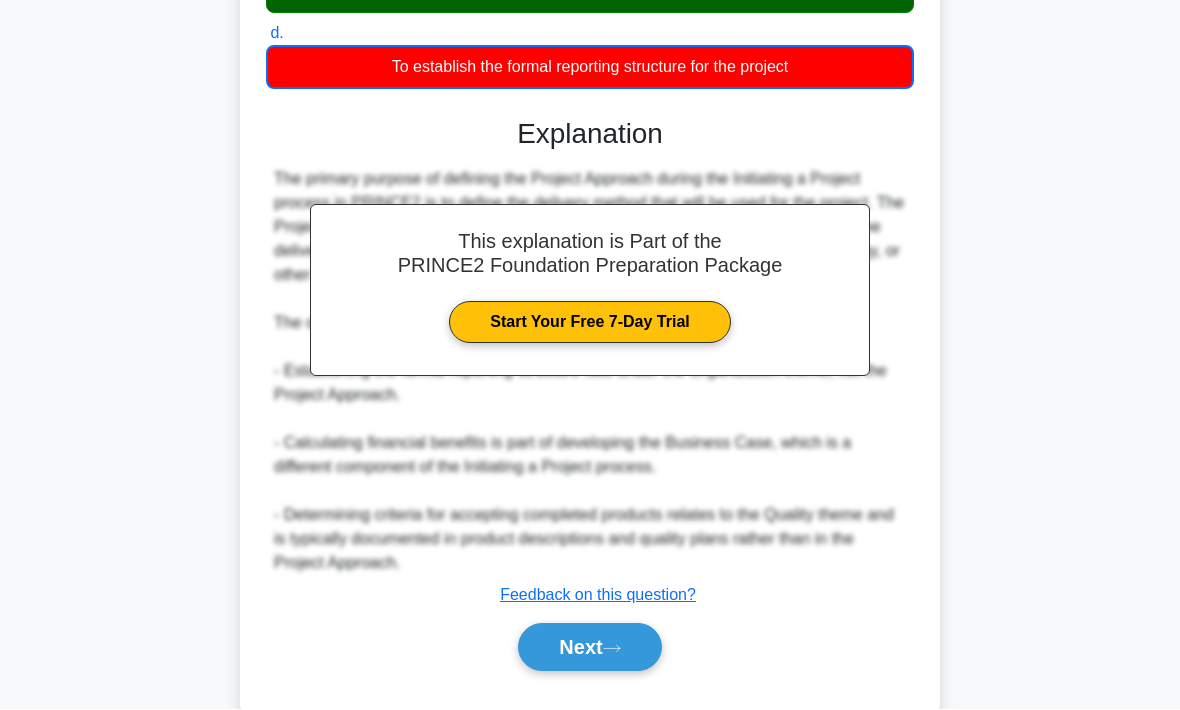 click on "Next" at bounding box center (589, 648) 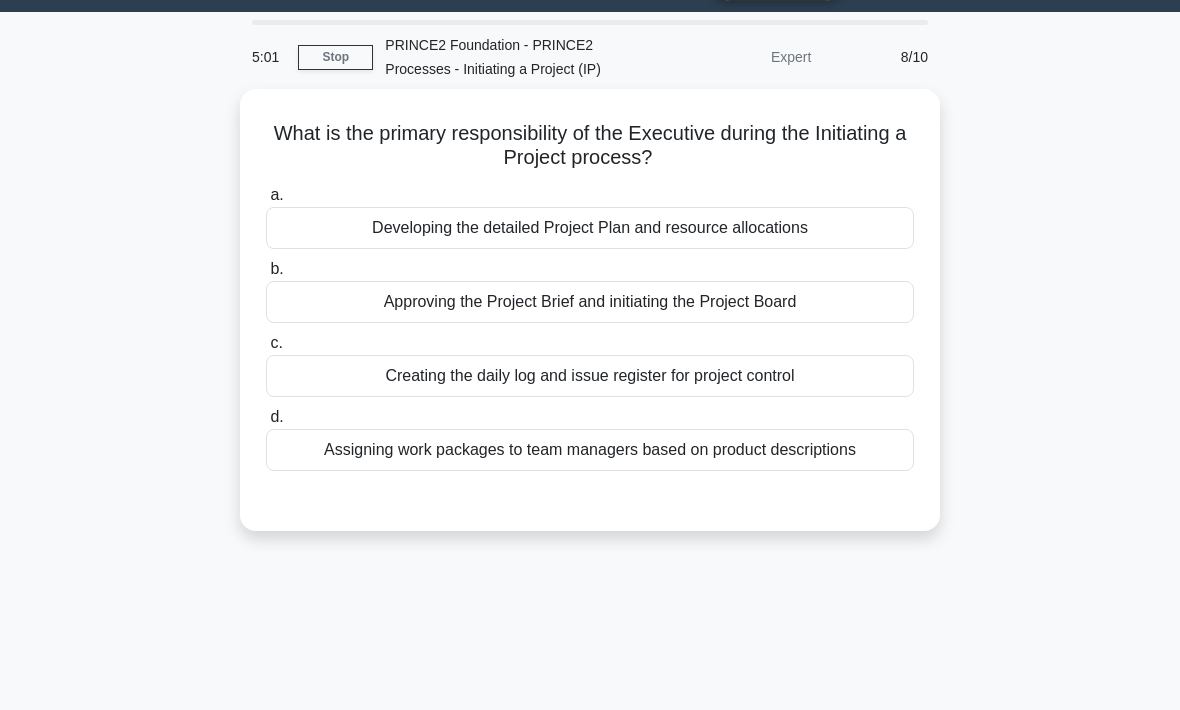 scroll, scrollTop: 0, scrollLeft: 0, axis: both 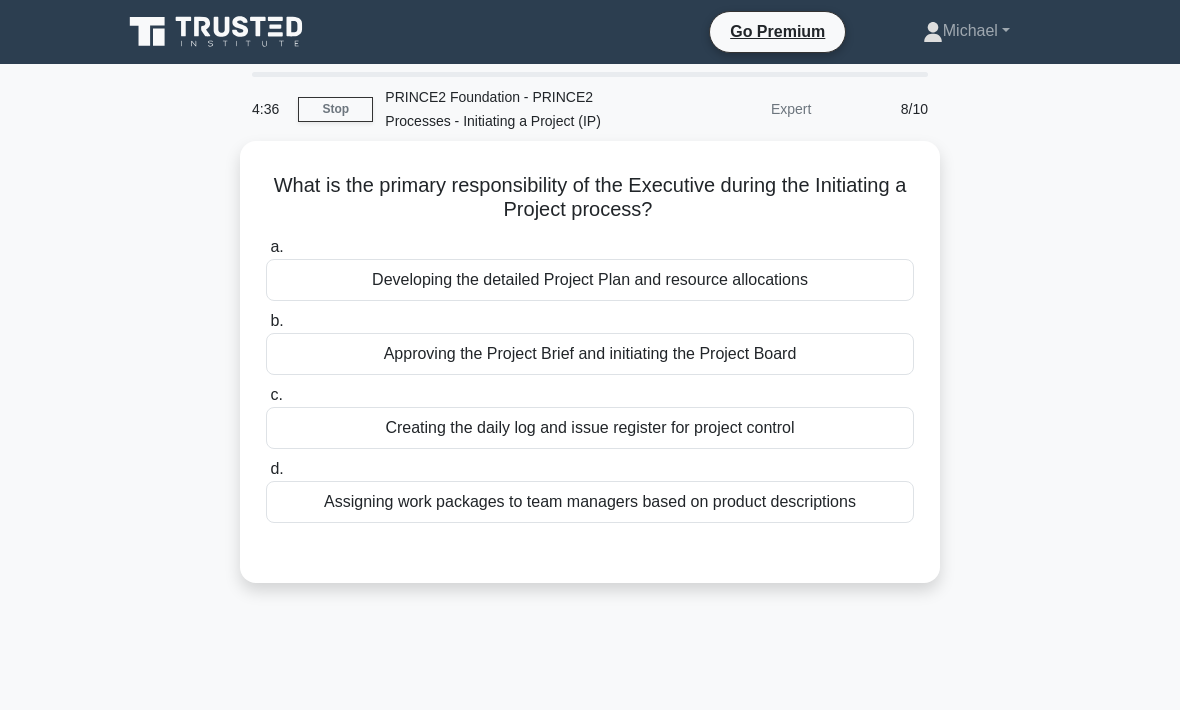 click on "Approving the Project Brief and initiating the Project Board" at bounding box center (590, 354) 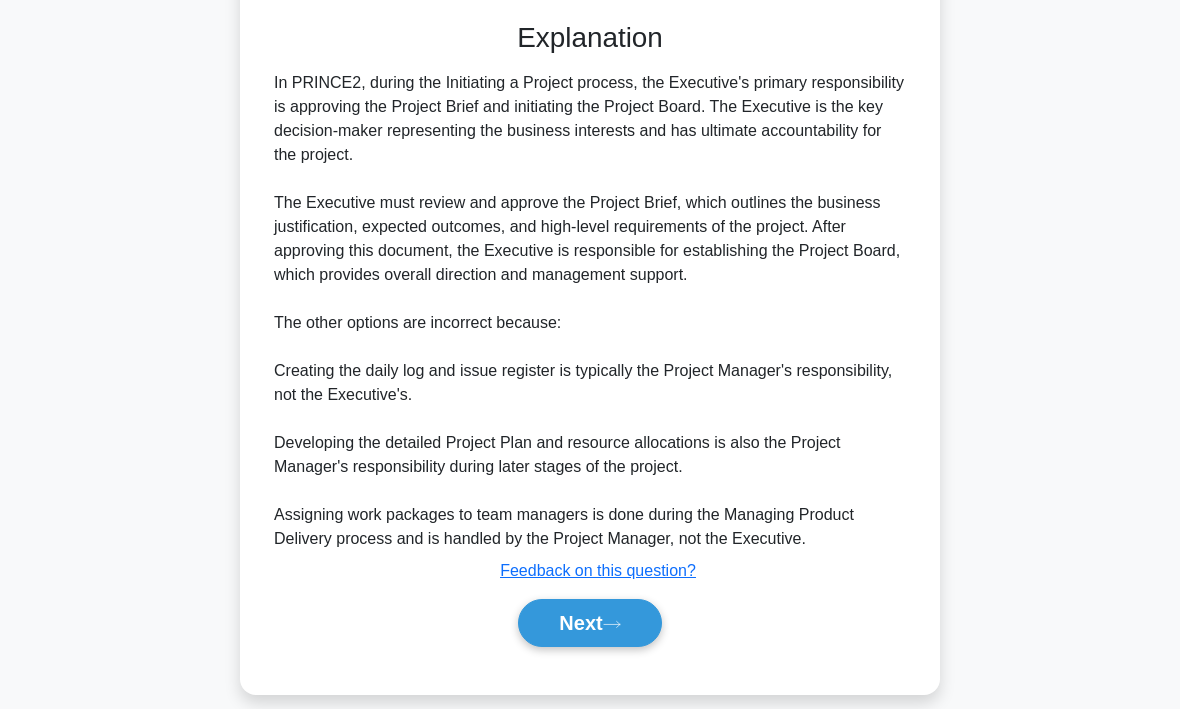 click on "Next" at bounding box center (589, 624) 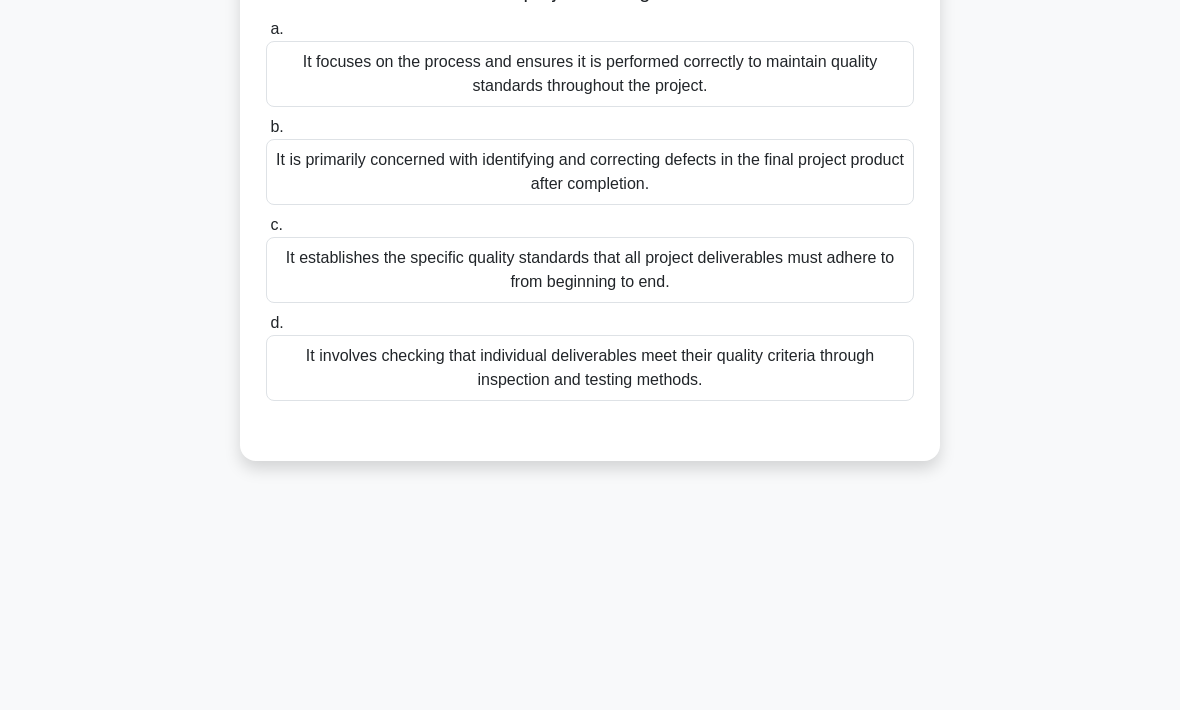 scroll, scrollTop: 0, scrollLeft: 0, axis: both 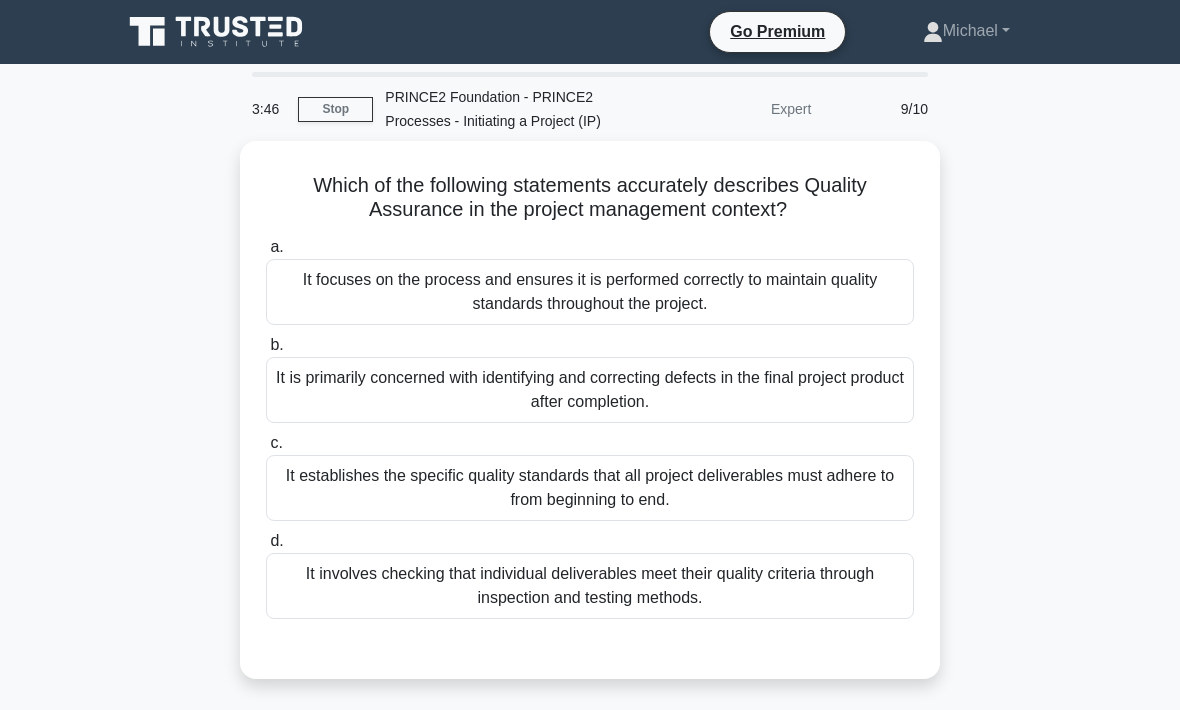 click on "It focuses on the process and ensures it is performed correctly to maintain quality standards throughout the project." at bounding box center [590, 292] 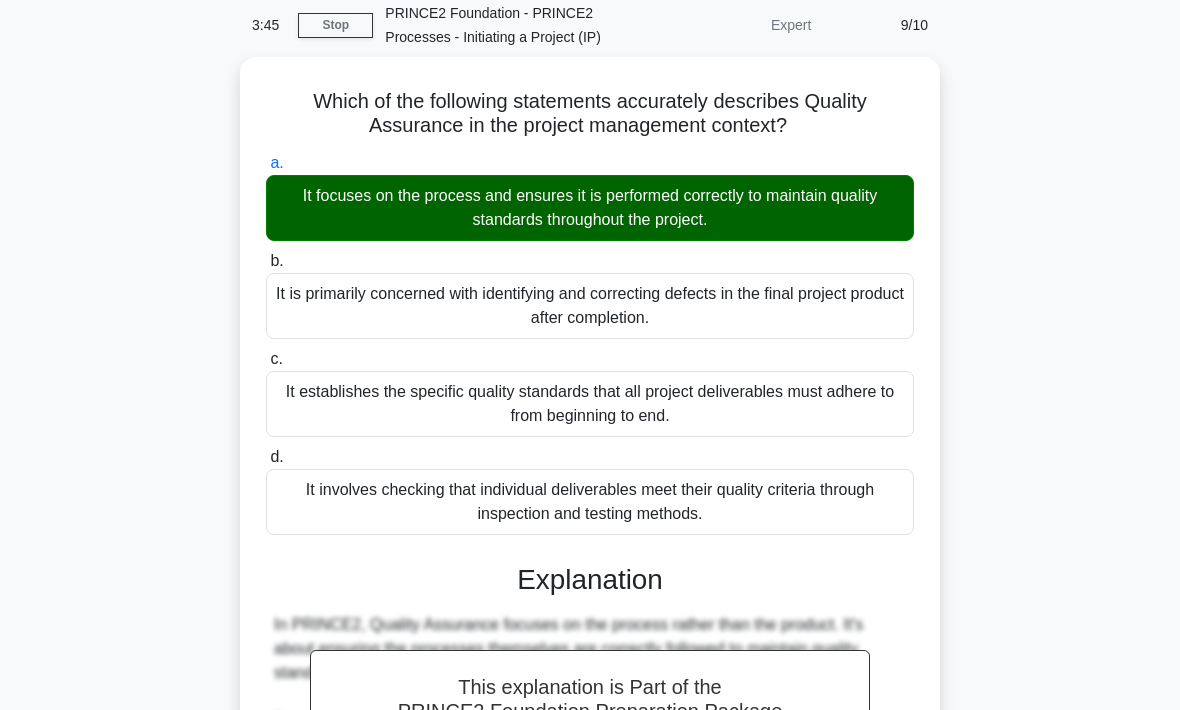scroll, scrollTop: 422, scrollLeft: 0, axis: vertical 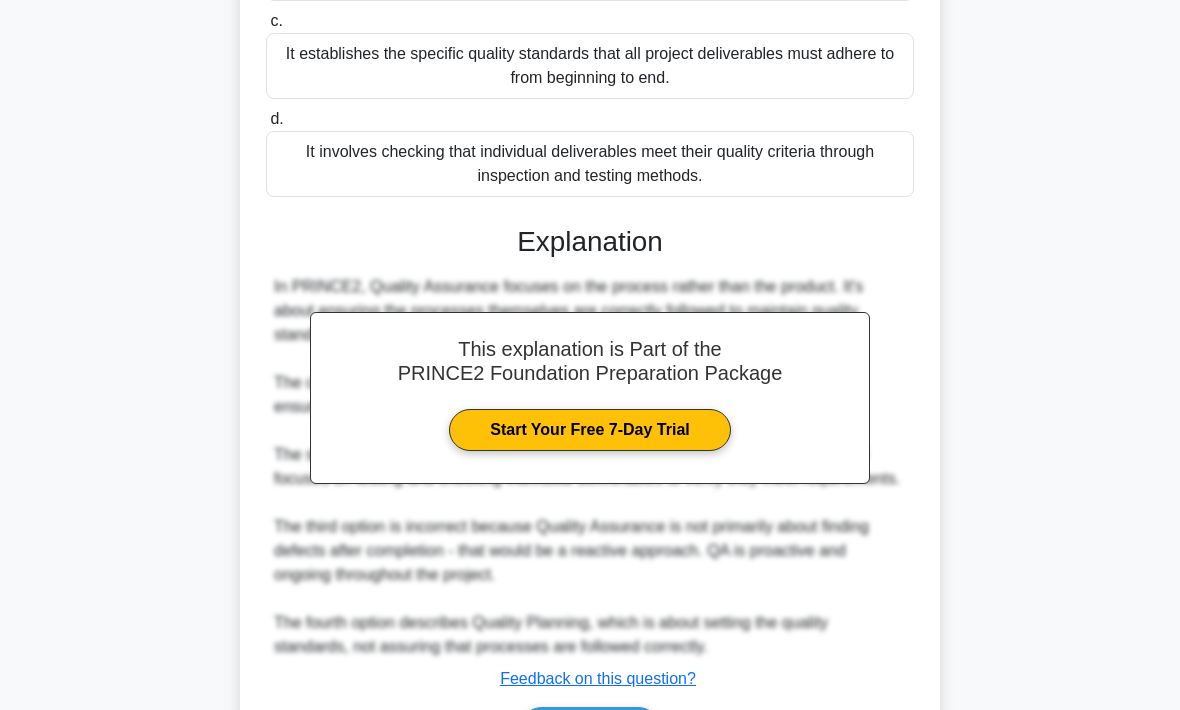 click on "Next" at bounding box center [589, 731] 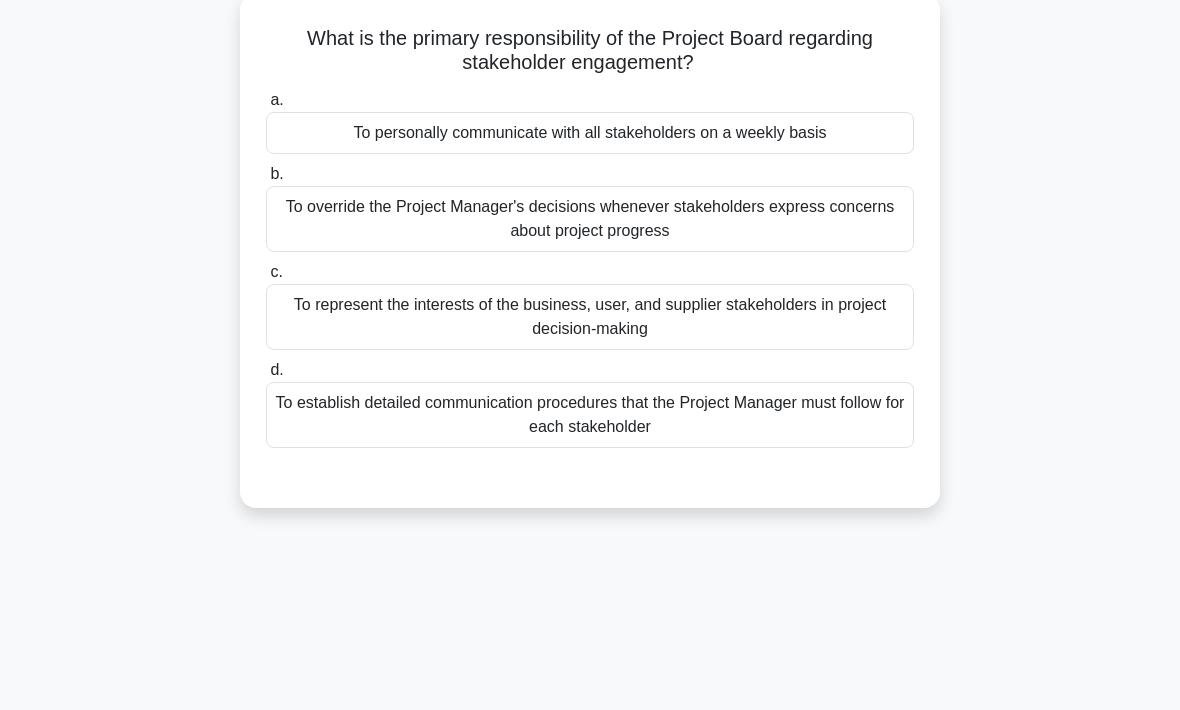 scroll, scrollTop: 0, scrollLeft: 0, axis: both 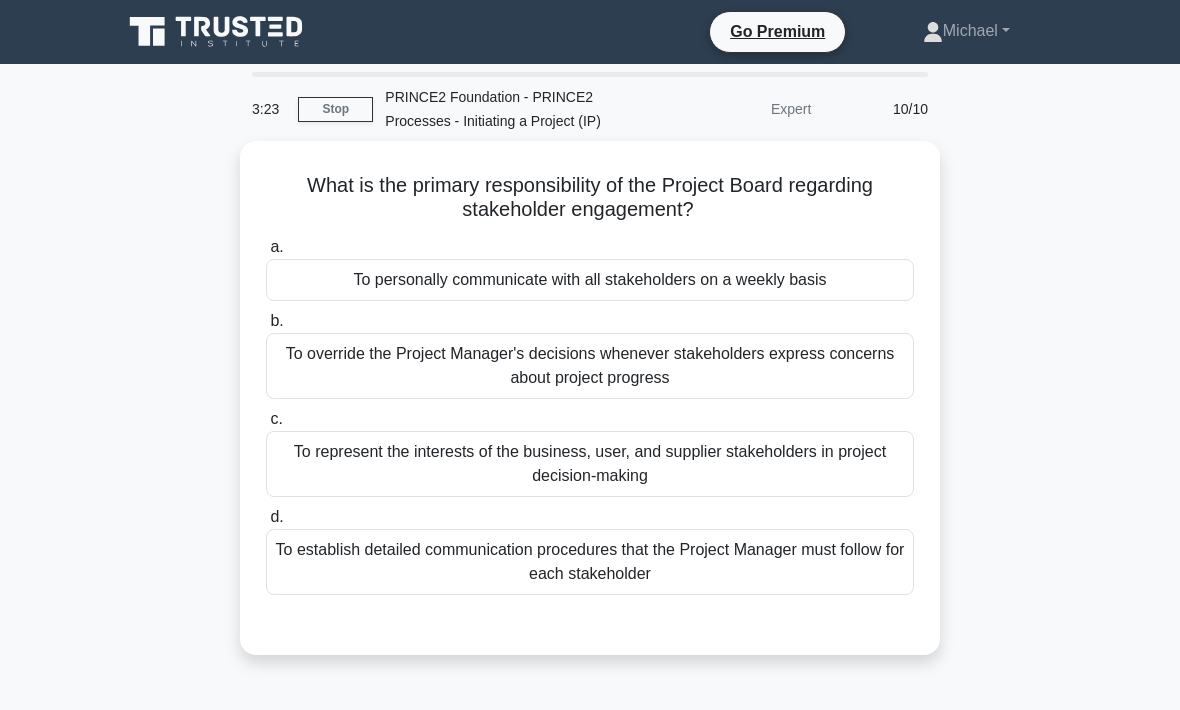 click on "To represent the interests of the business, user, and supplier stakeholders in project decision-making" at bounding box center [590, 464] 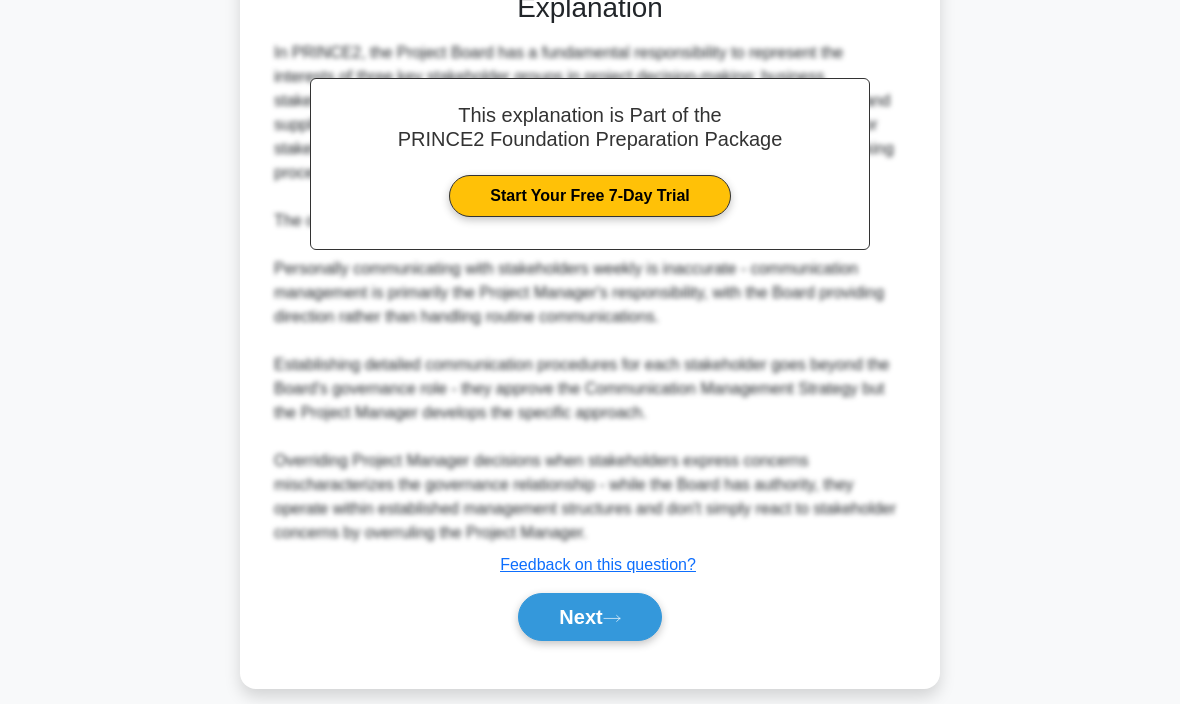 scroll, scrollTop: 625, scrollLeft: 0, axis: vertical 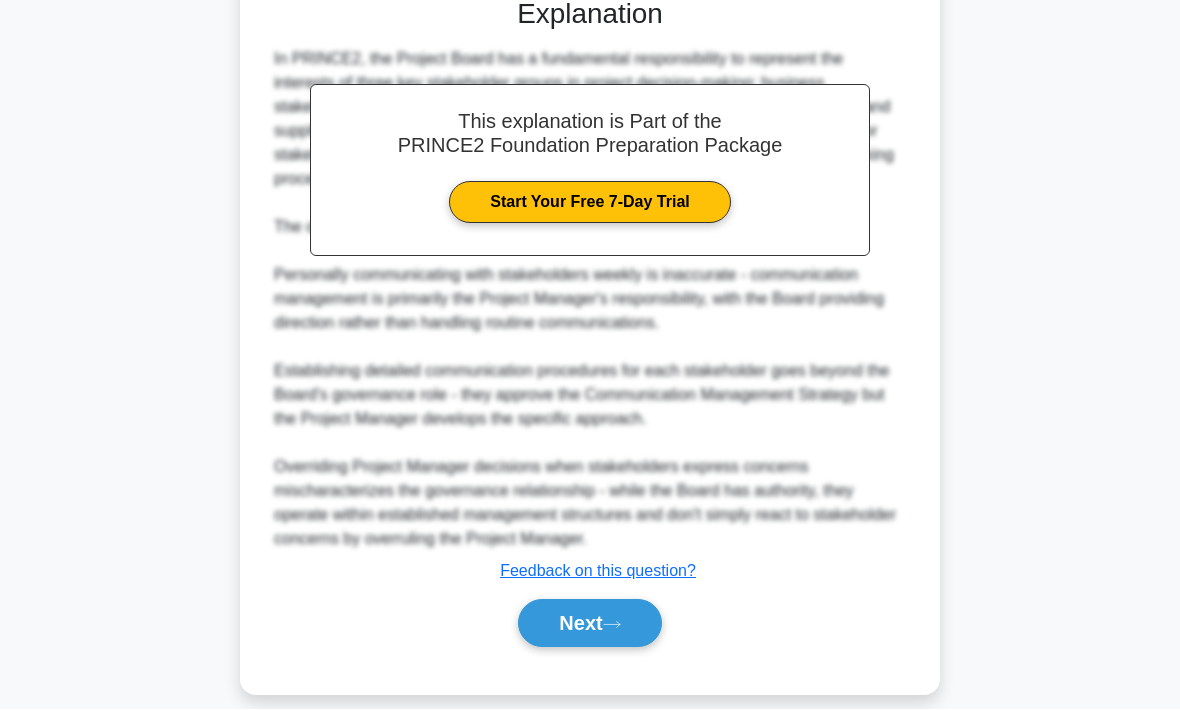 click on "Next" at bounding box center [589, 624] 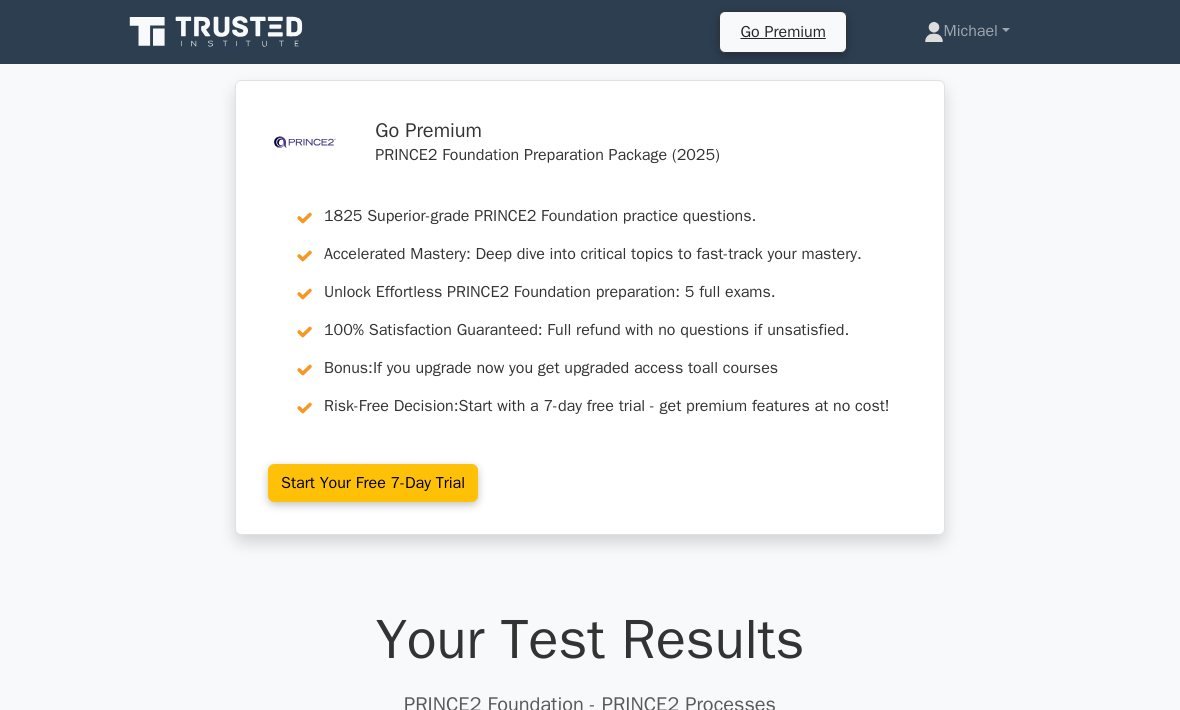 scroll, scrollTop: 0, scrollLeft: 0, axis: both 